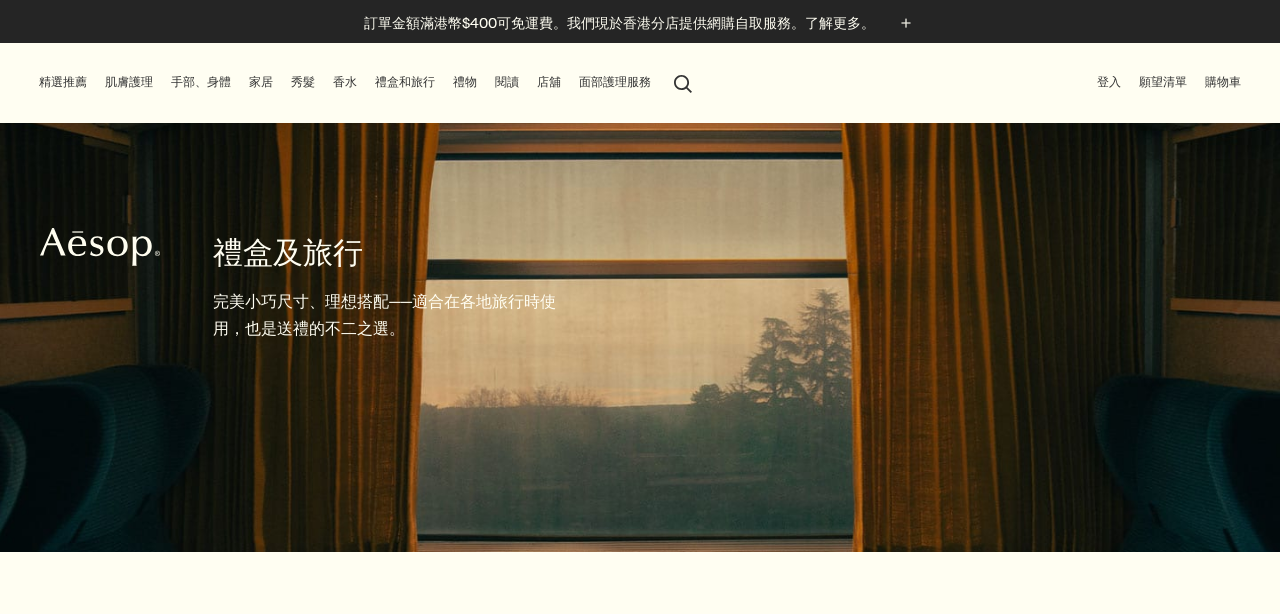 scroll, scrollTop: 0, scrollLeft: 0, axis: both 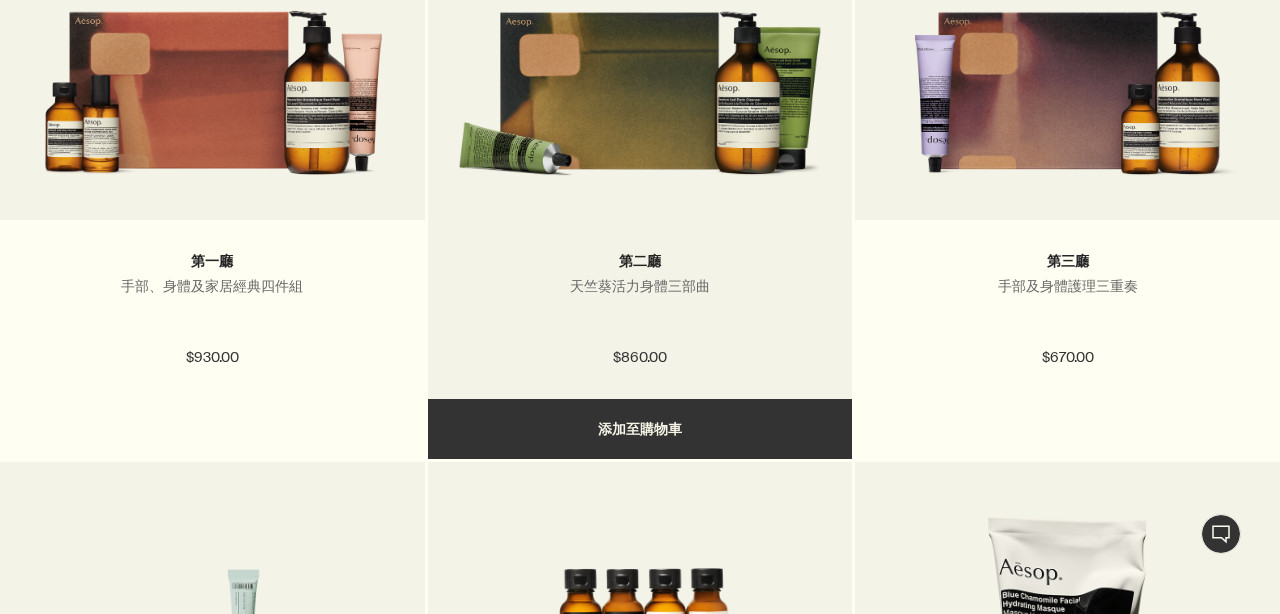click on "加入購物車 添加至購物車" at bounding box center (640, 429) 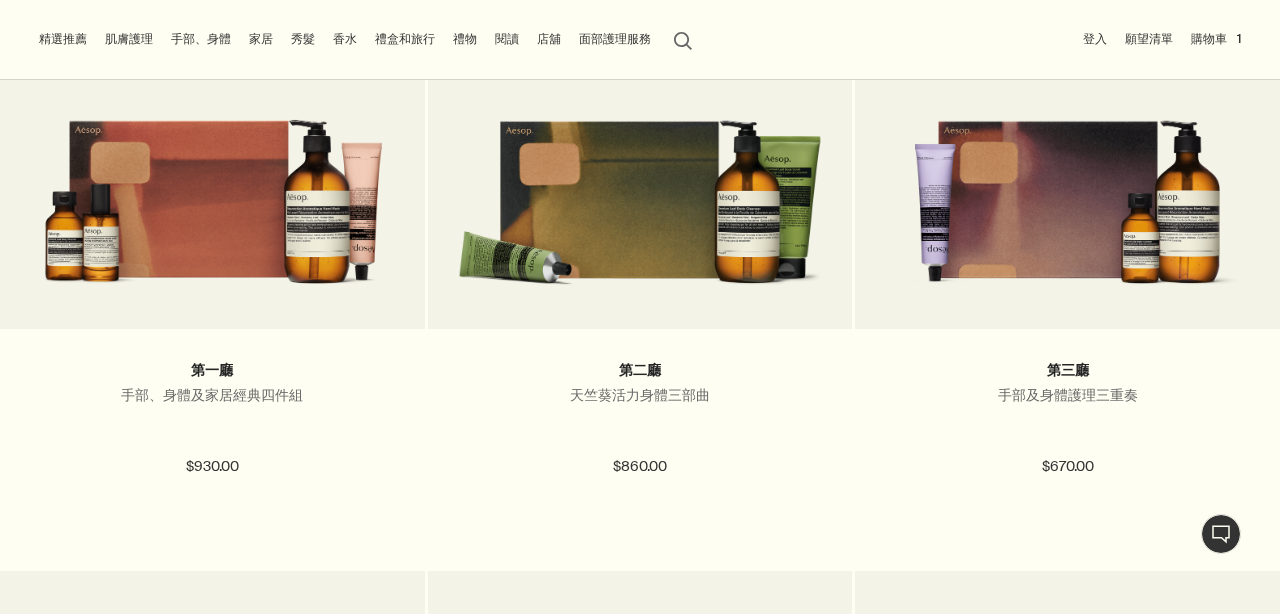 scroll, scrollTop: 710, scrollLeft: 0, axis: vertical 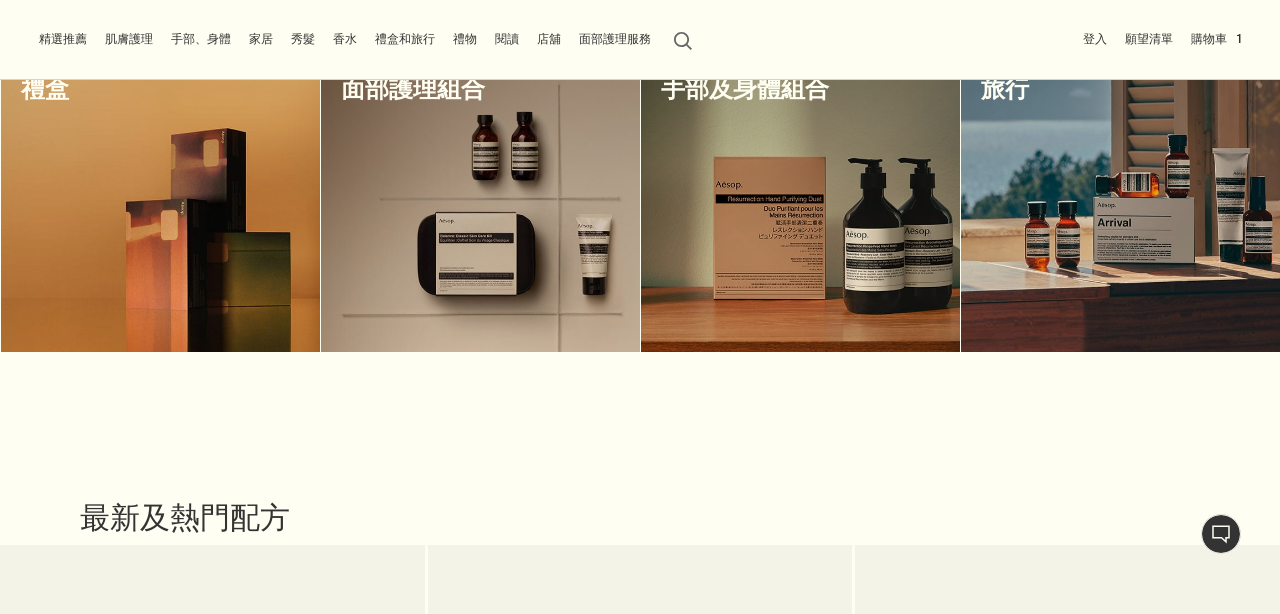 click on "購物車 1" at bounding box center [1216, 39] 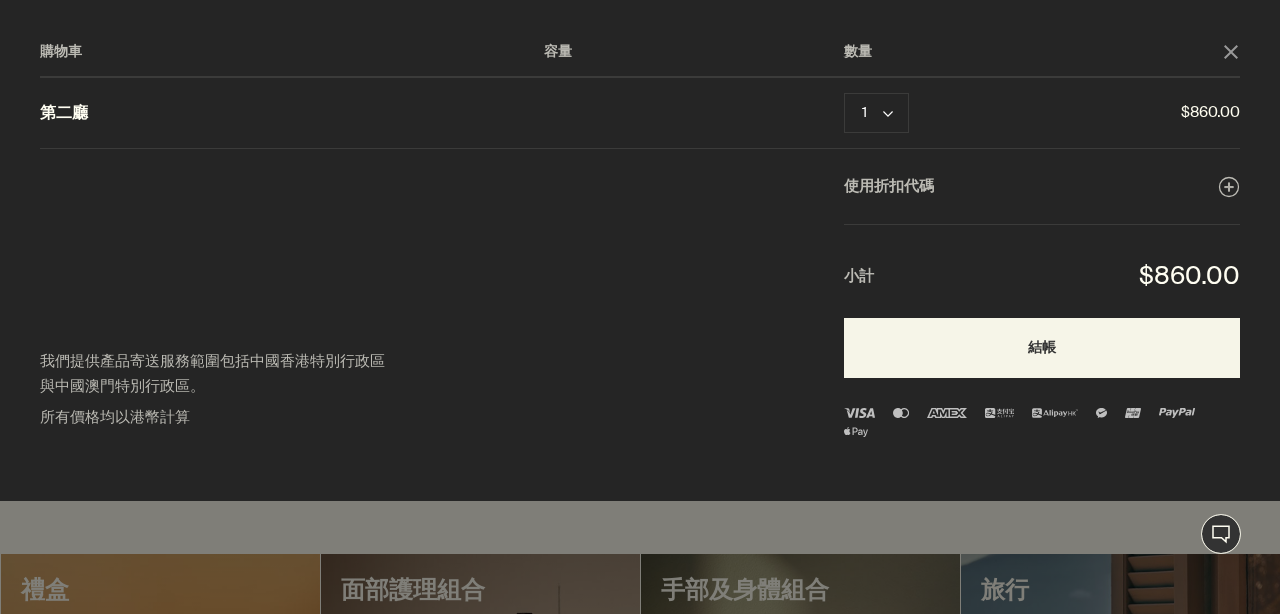 click on "小計  $860.00 結帳" at bounding box center (1042, 335) 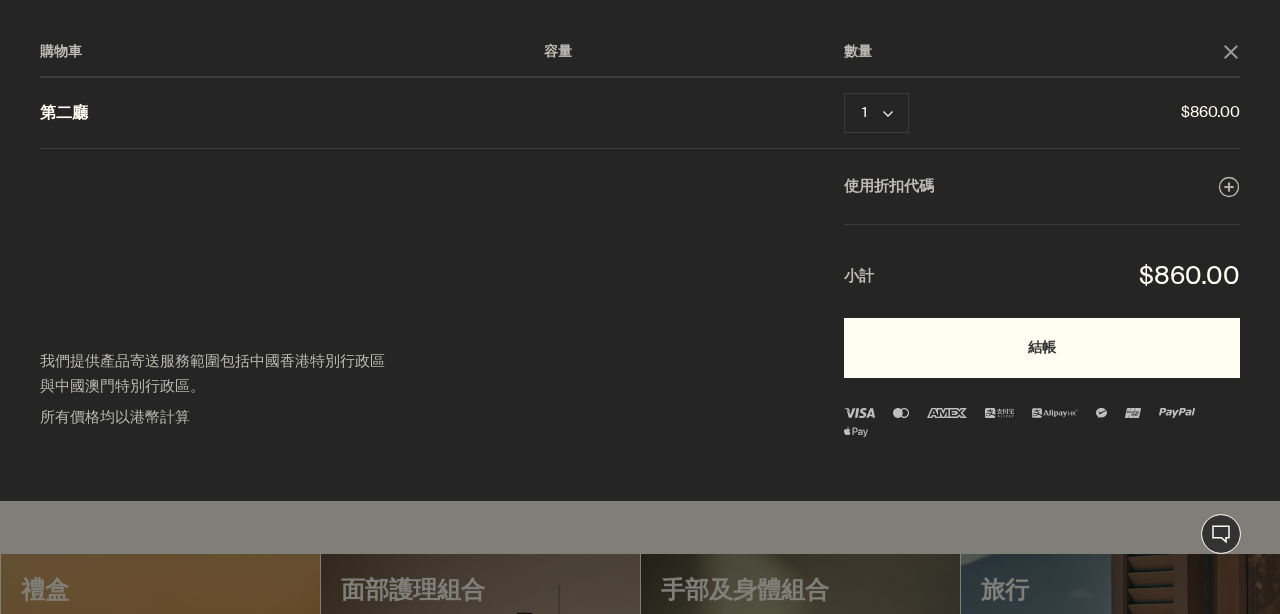 click on "結帳" at bounding box center [1042, 348] 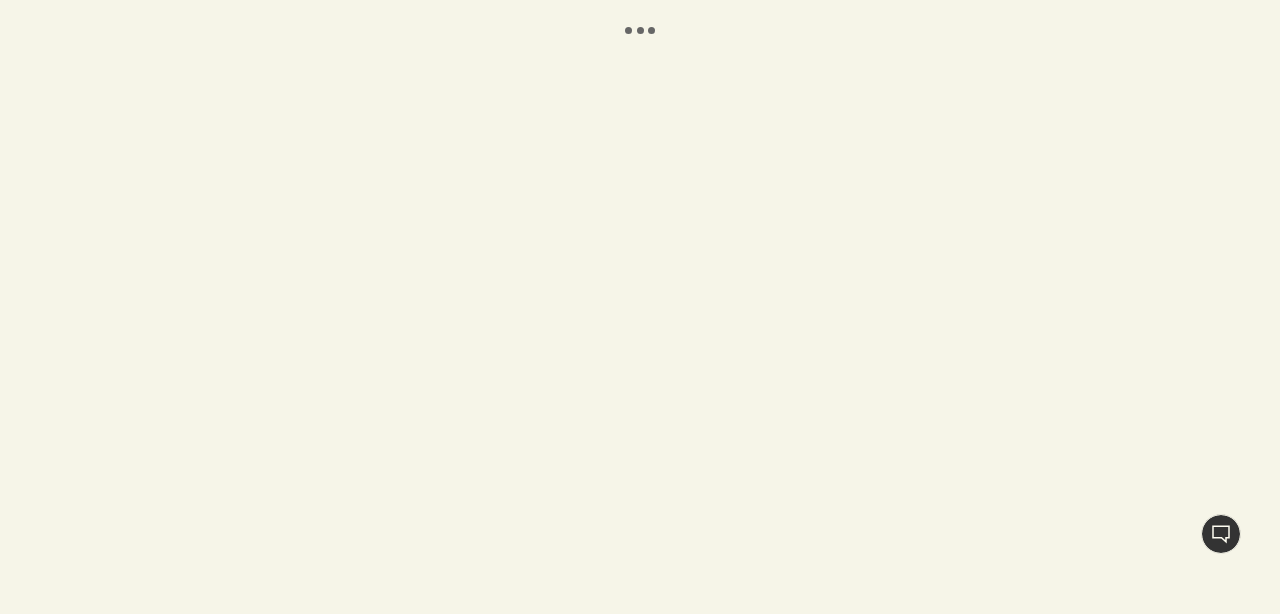 scroll, scrollTop: 0, scrollLeft: 0, axis: both 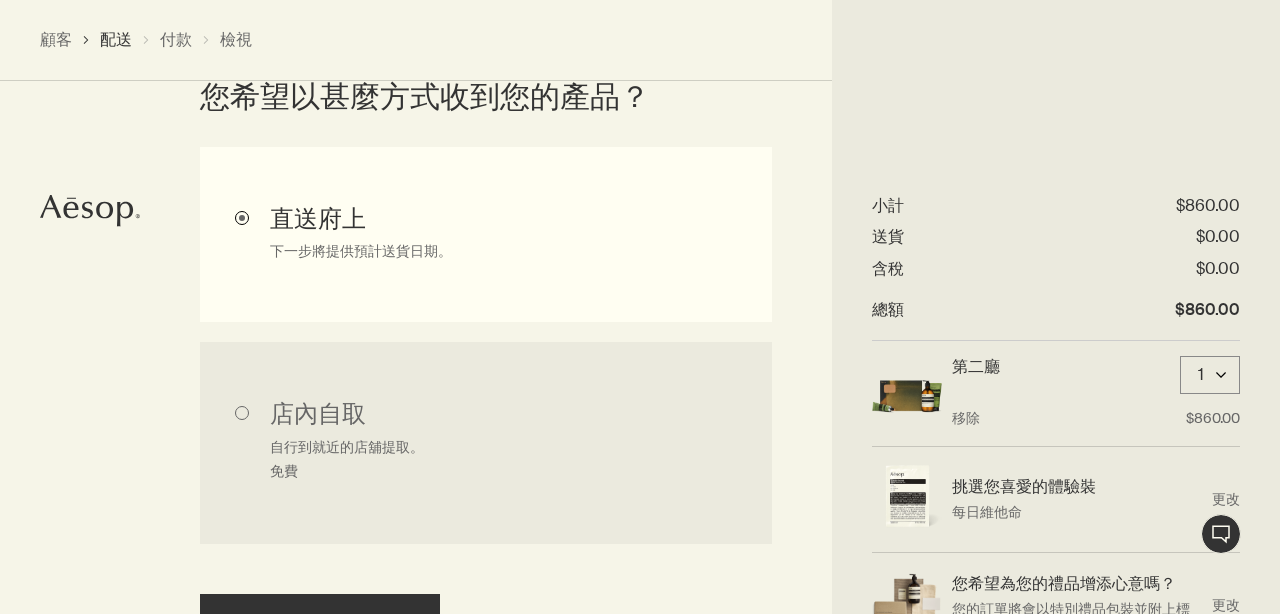 click on "直送府上 下一步將提供預計送貨日期。" at bounding box center (486, 234) 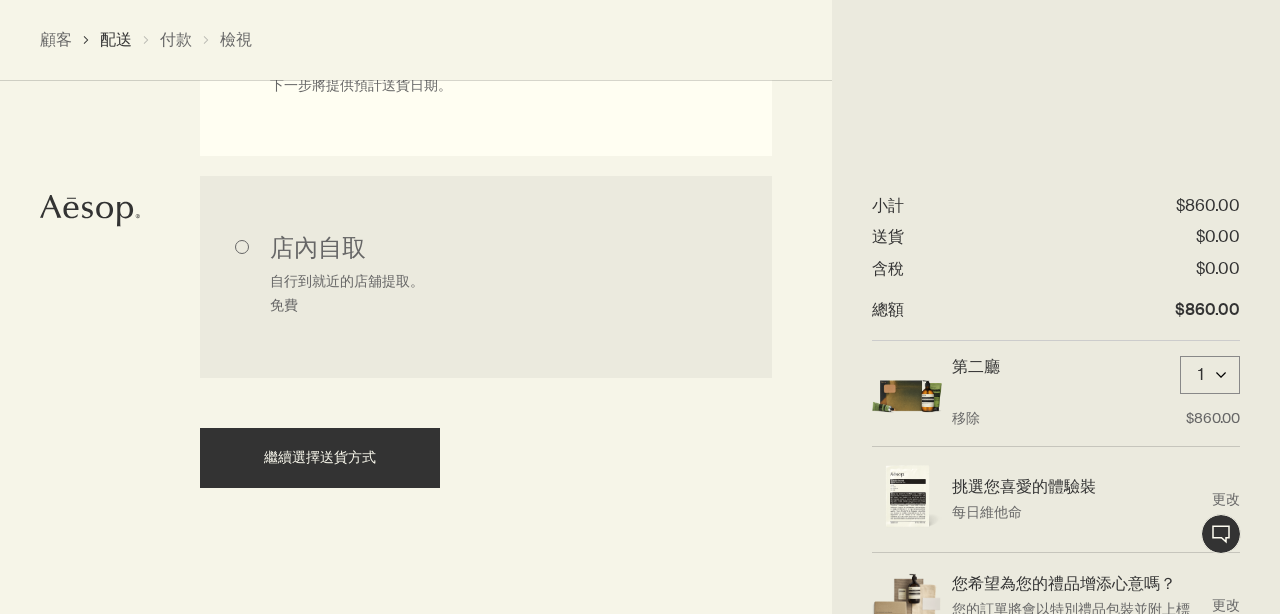 scroll, scrollTop: 741, scrollLeft: 0, axis: vertical 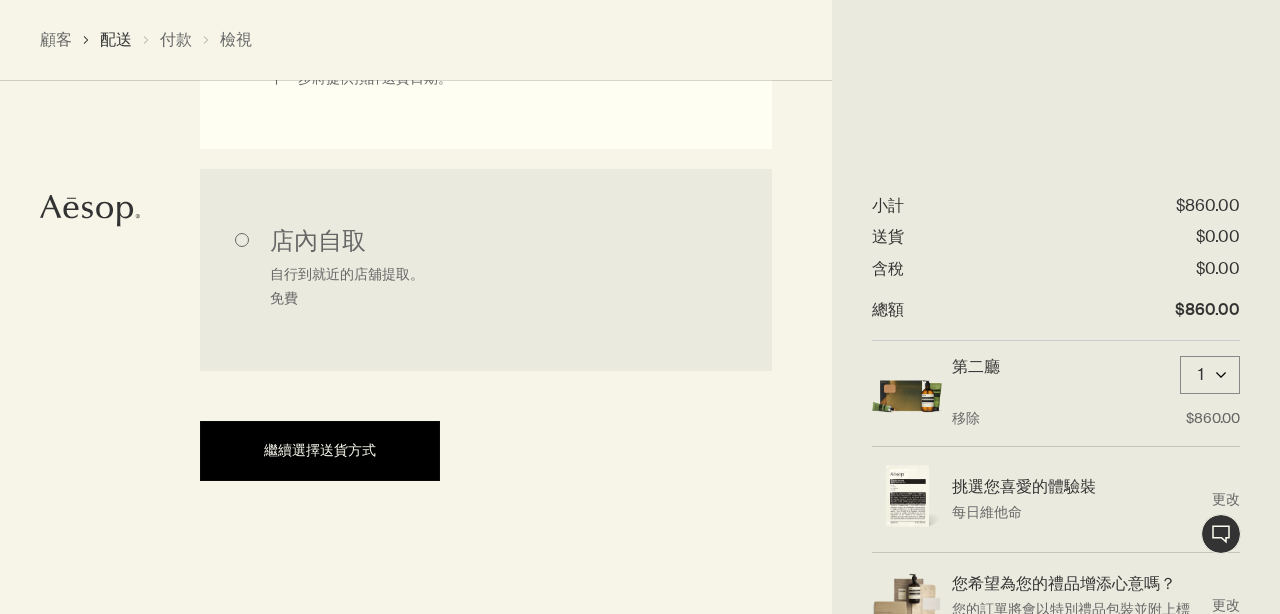 click on "繼續選擇送貨方式" at bounding box center [320, 450] 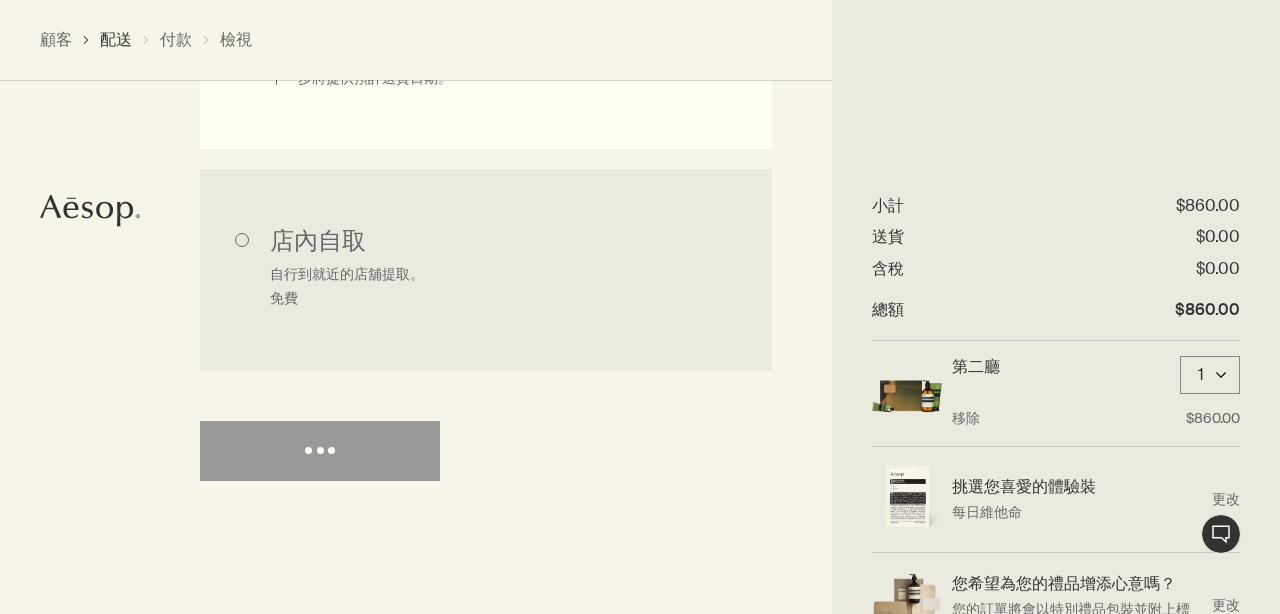 select on "HK" 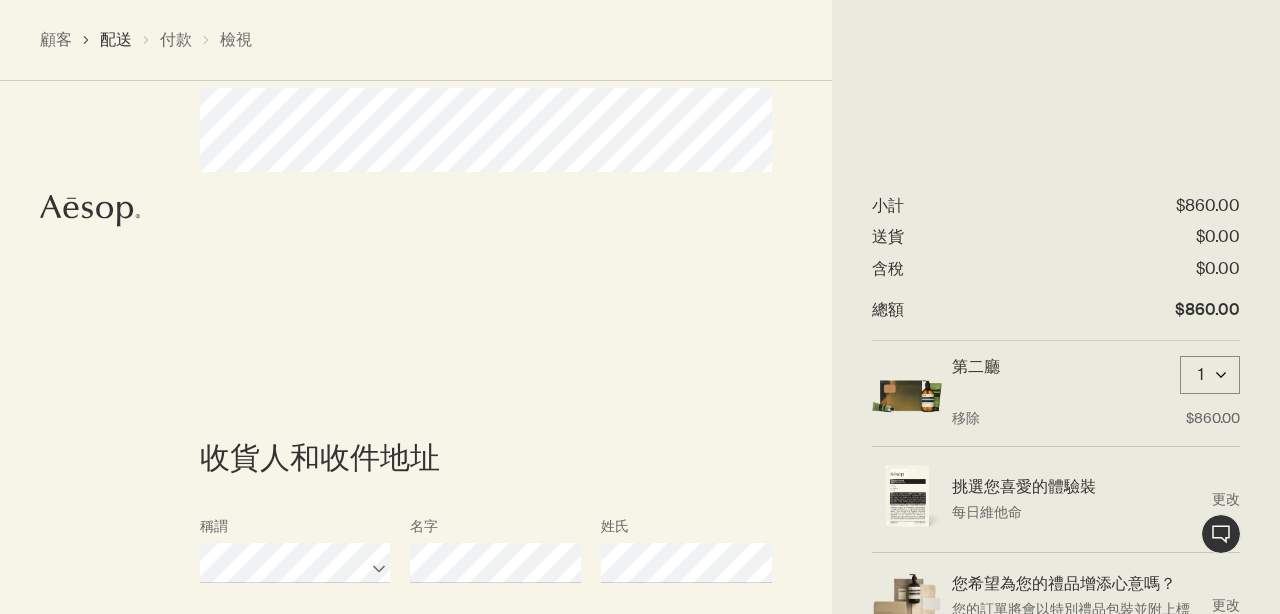 scroll, scrollTop: 959, scrollLeft: 0, axis: vertical 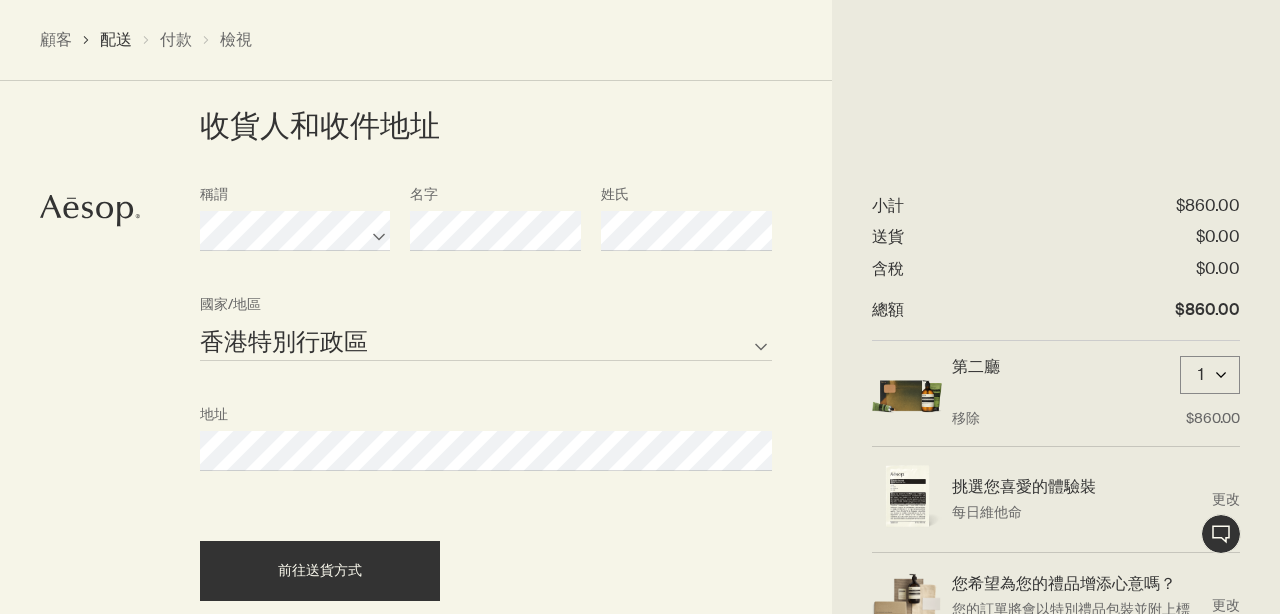 select on "HK" 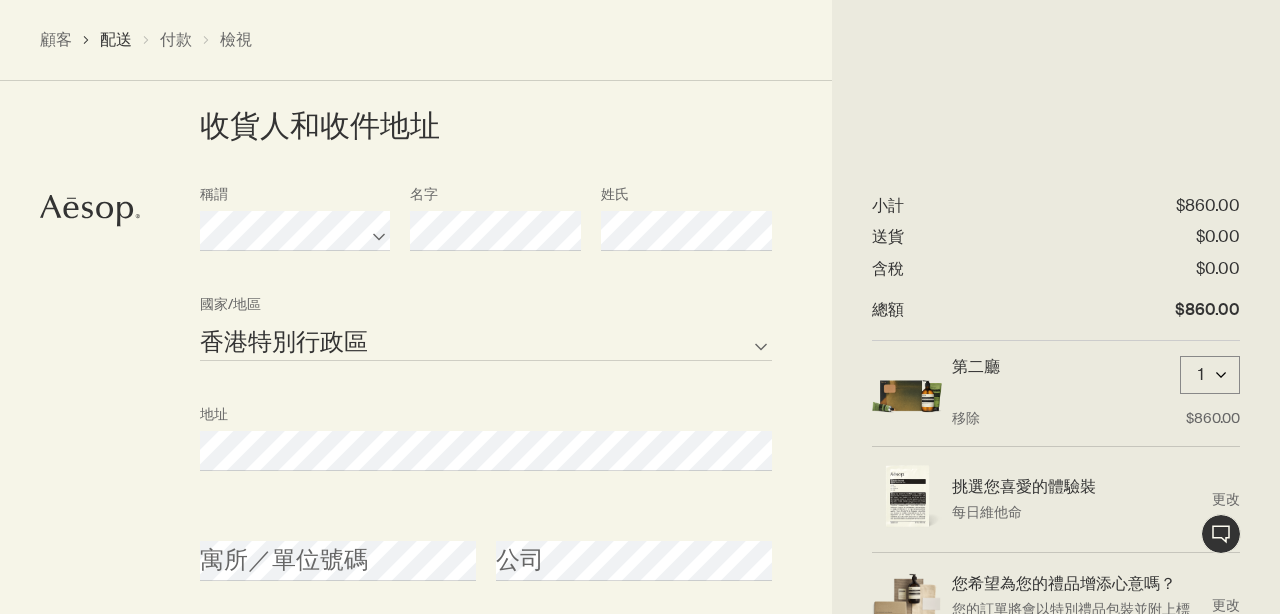 scroll, scrollTop: 0, scrollLeft: 74, axis: horizontal 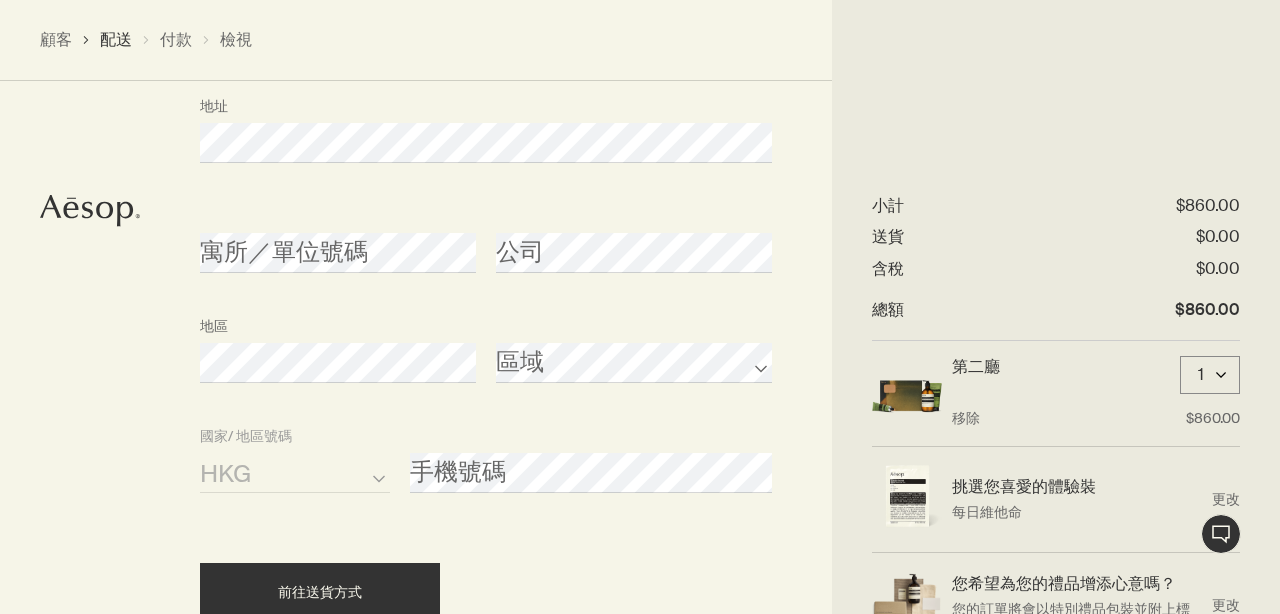 click on "線上服務
購買人是 修改
送貨方式 修改
收貨人和收件地址 稱謂 名字 姓氏 香港特別行政區 澳門特別行政區 國家/地區沒有列出 國家/地區 地址 寓所／單位號碼 公司 地區 區域 AFG ALB DZA ASM AND AGO AIA ATA ATG ARG ARM ABW AUS AUT AZE BHS BHR BGD BRB BLR BEL BLZ BEN BMU BTN BOL BIH BWA BRA IOT VGB BRN BGR BFA BDI KHM CMR CAN CPV CYM CAF TCD CHL CHN CXR CCK COL COM COK CRI HRV CUB CUW CYP CZE COD DNK DJI DMA DOM TLS ECU EGY SLV GNQ ERI EST ETH FLK FRO FJI FIN FRA PYF GAB GMB GEO DEU GHA GIB GRC GRL GRD GUM GTM GGY GIN GNB GUY HTI HND HKG HUN ISL IND IDN IRN IRQ IRL IMN ISR ITA CIV JAM JPN JEY JOR KAZ KEN KIR XKX KWT KGZ LAO LVA LBN LSO LBR LBY LIE LTU LUX MAC MKD MDG MWI MYS MDV MLI MLT MHL MRT MUS MYT MEX FSM MDA MCO MNG MNE MSR MAR MOZ MMR NAM NRU NPL NLD ANT NCL NZL NIC NER NGA NIU PRK MNP NOR OMN PAK PLW PSE PAN PNG PRY PER PHL PCN POL PRT PRI QAT" at bounding box center [640, -256] 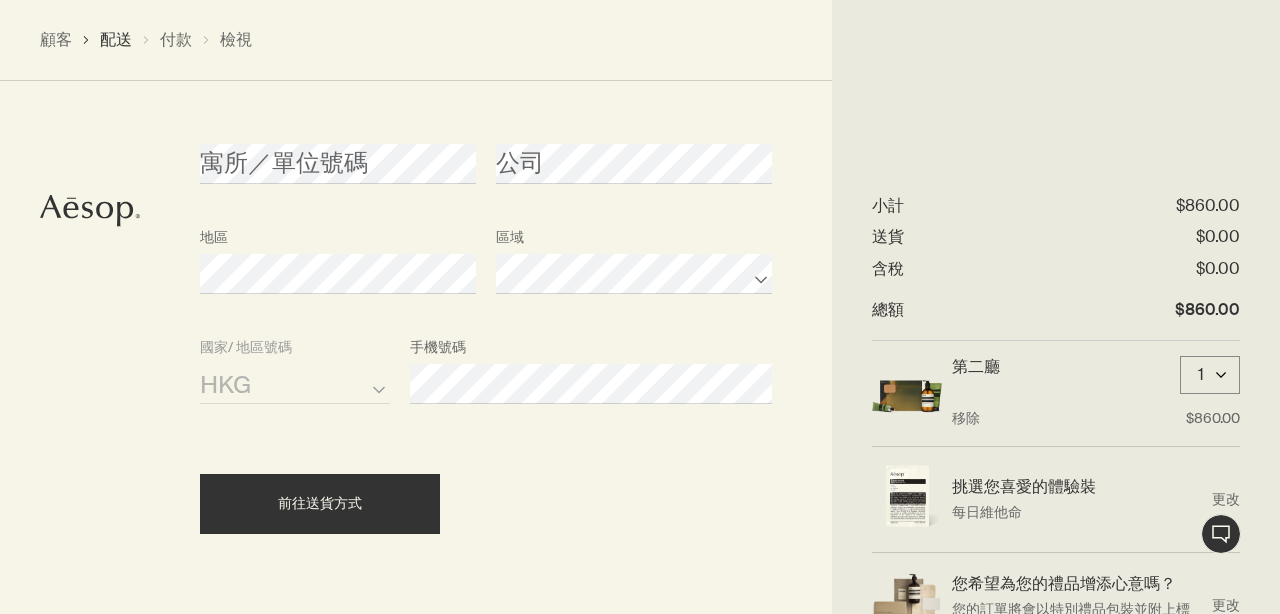 scroll, scrollTop: 1357, scrollLeft: 0, axis: vertical 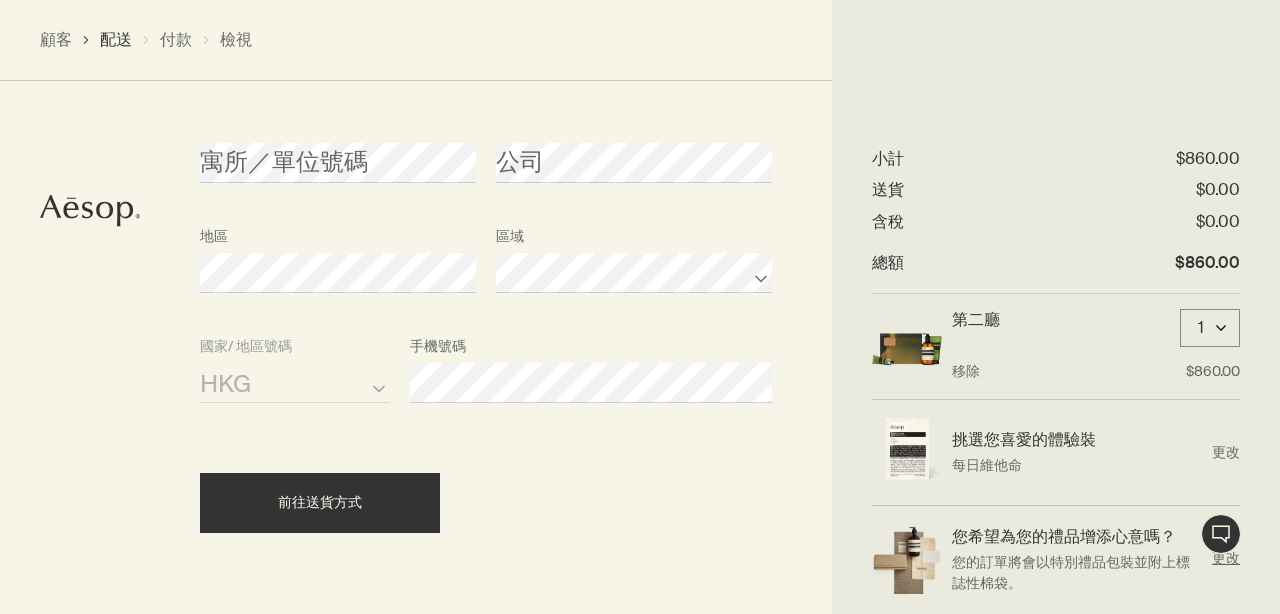 click on "您的訂單將會以特別禮品包裝並附上標誌性棉袋。" at bounding box center [1077, 573] 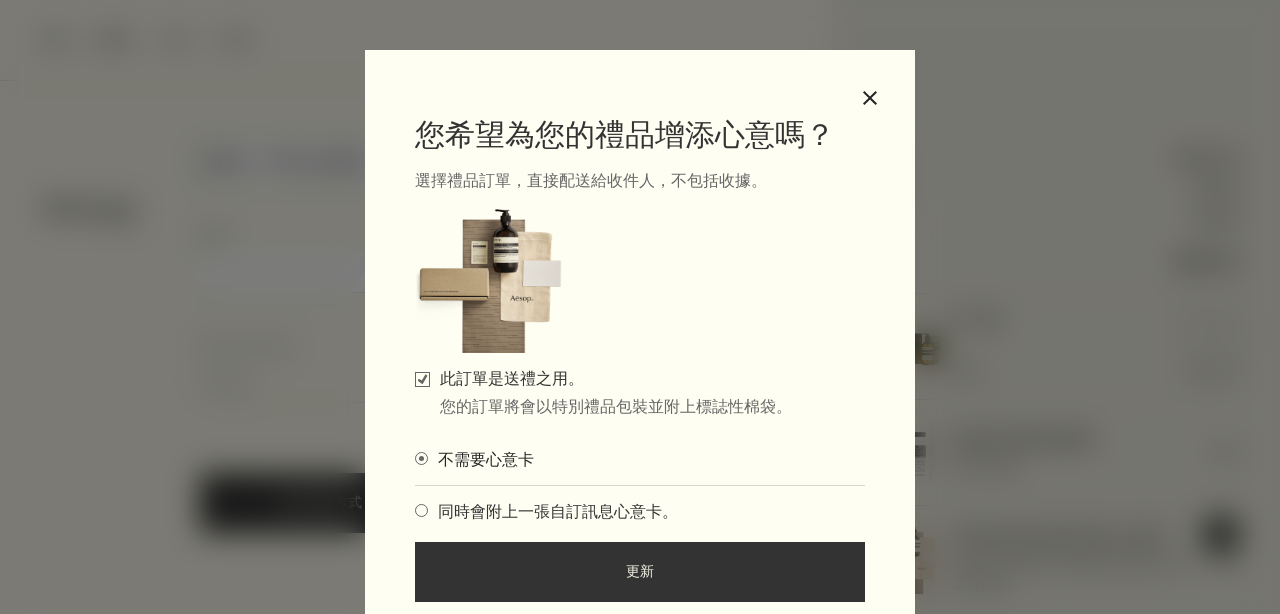 click on "此訂單是送禮之用。" at bounding box center [422, 379] 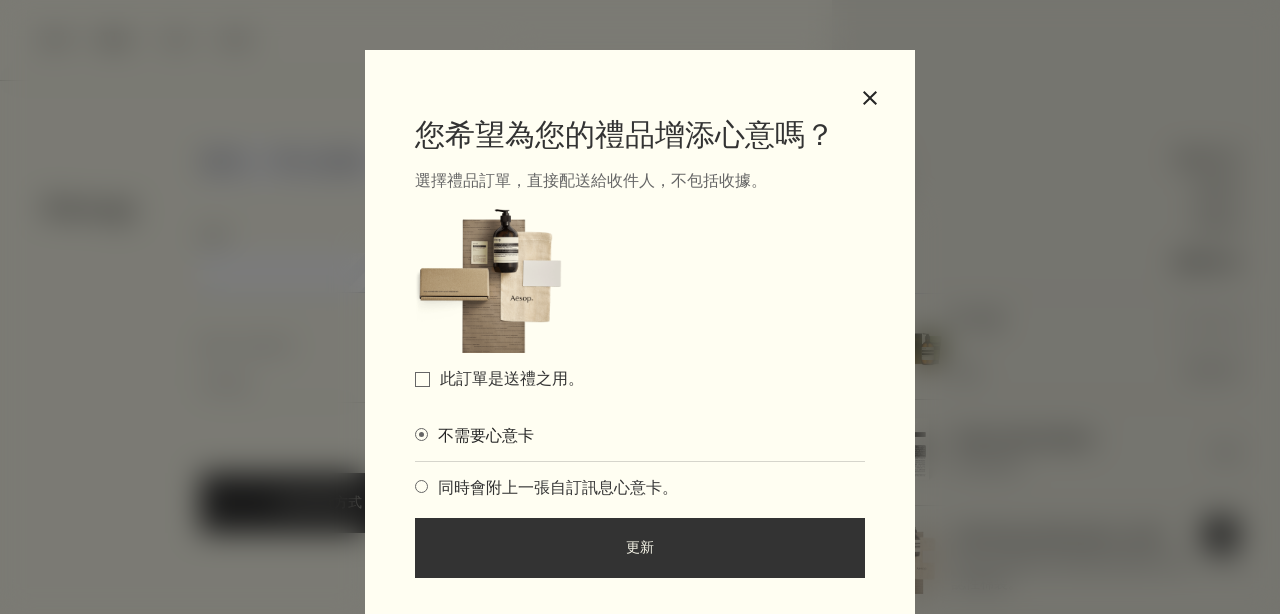 click on "此訂單是送禮之用。" at bounding box center (422, 379) 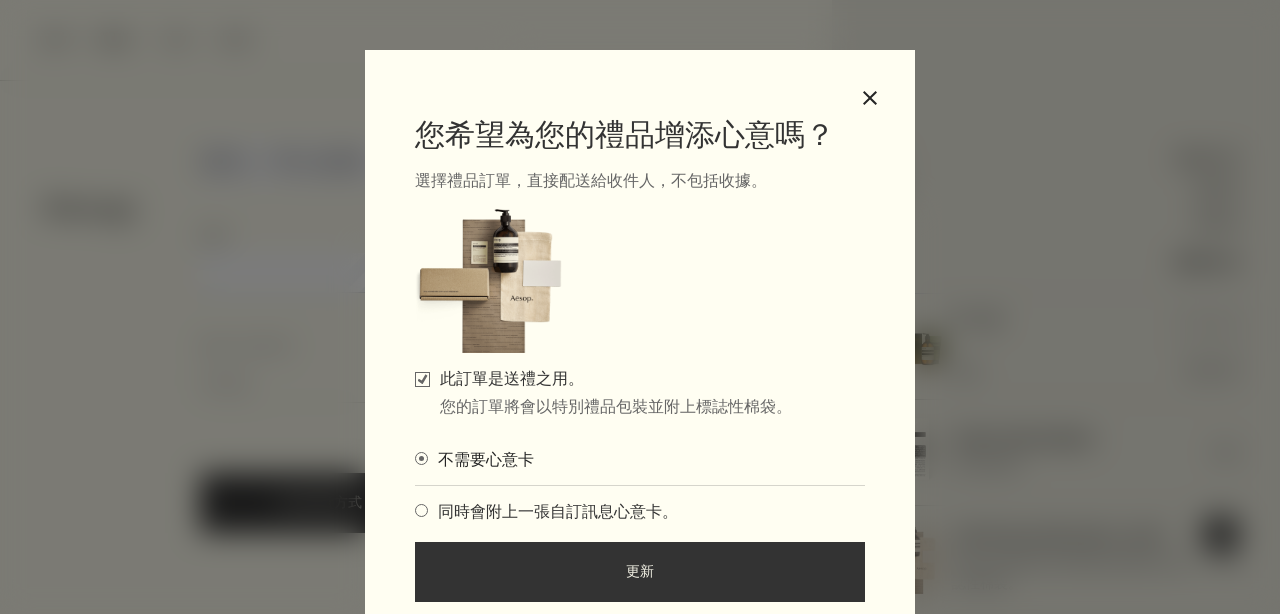 click at bounding box center (421, 510) 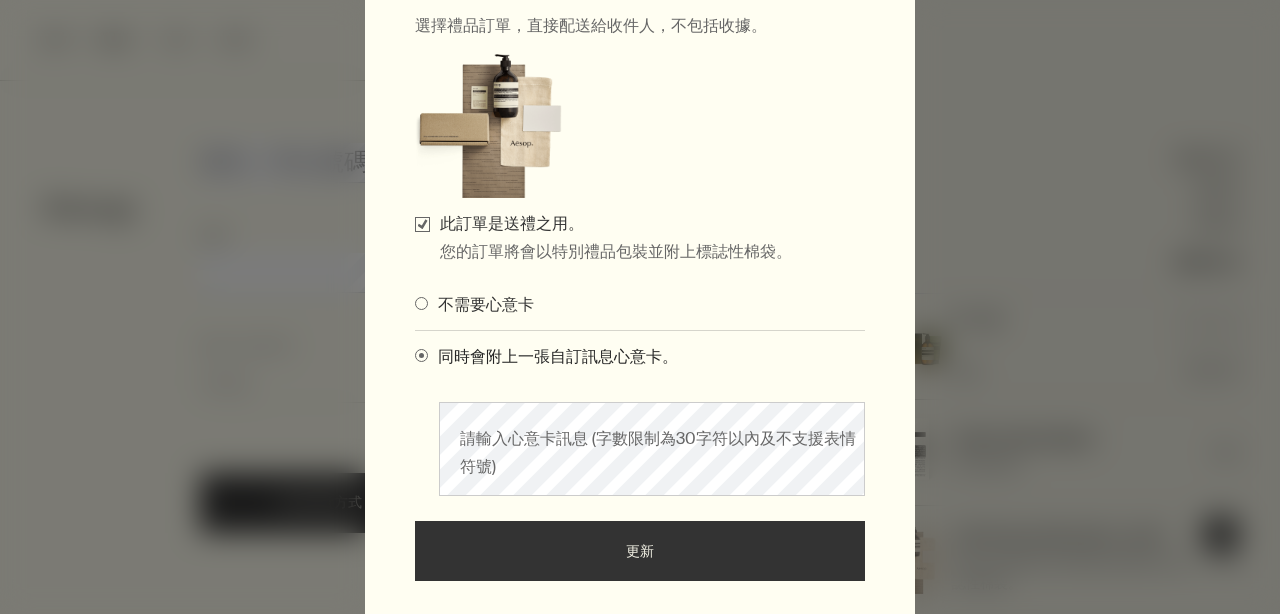 scroll, scrollTop: 157, scrollLeft: 0, axis: vertical 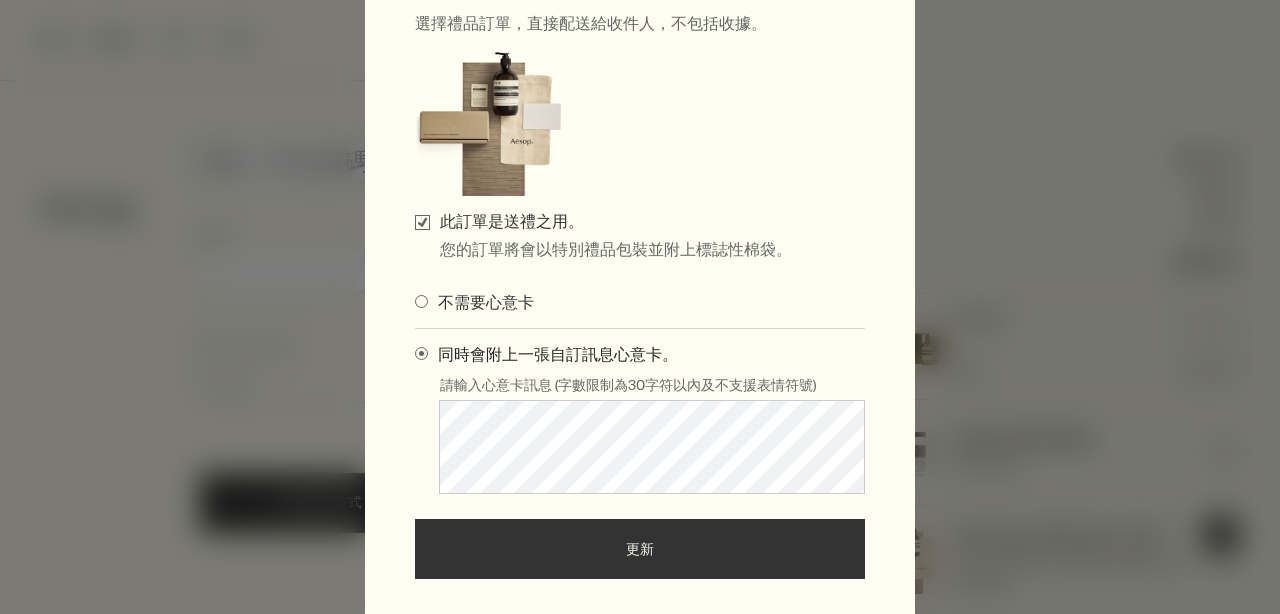 click on "更新" at bounding box center [640, 549] 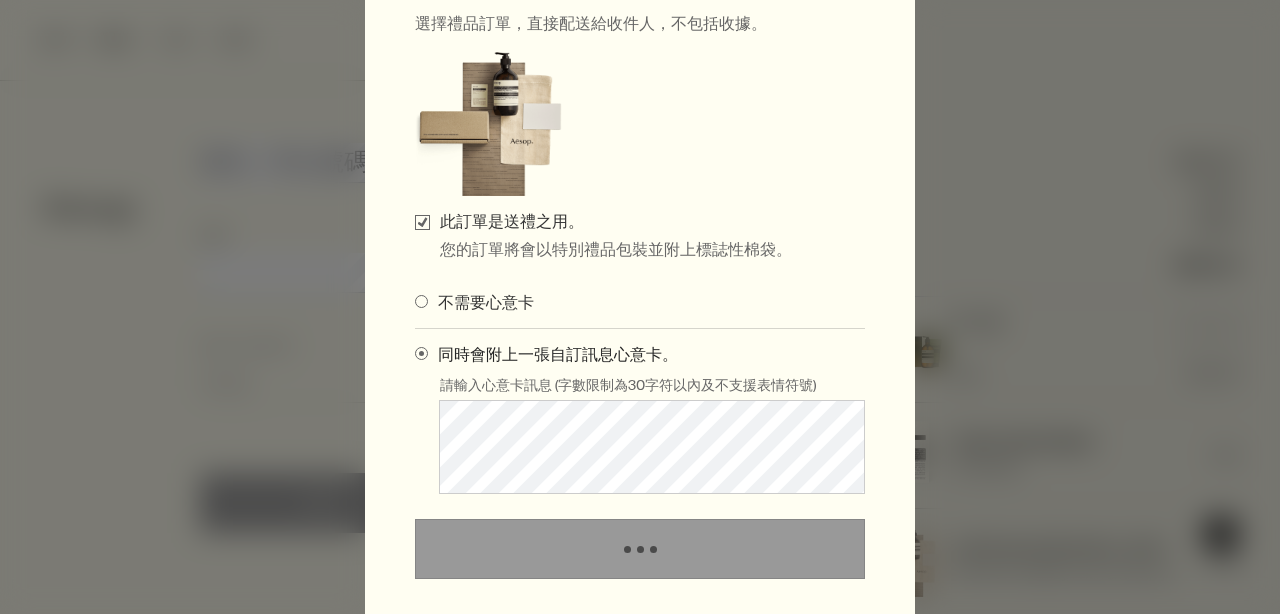scroll, scrollTop: 44, scrollLeft: 0, axis: vertical 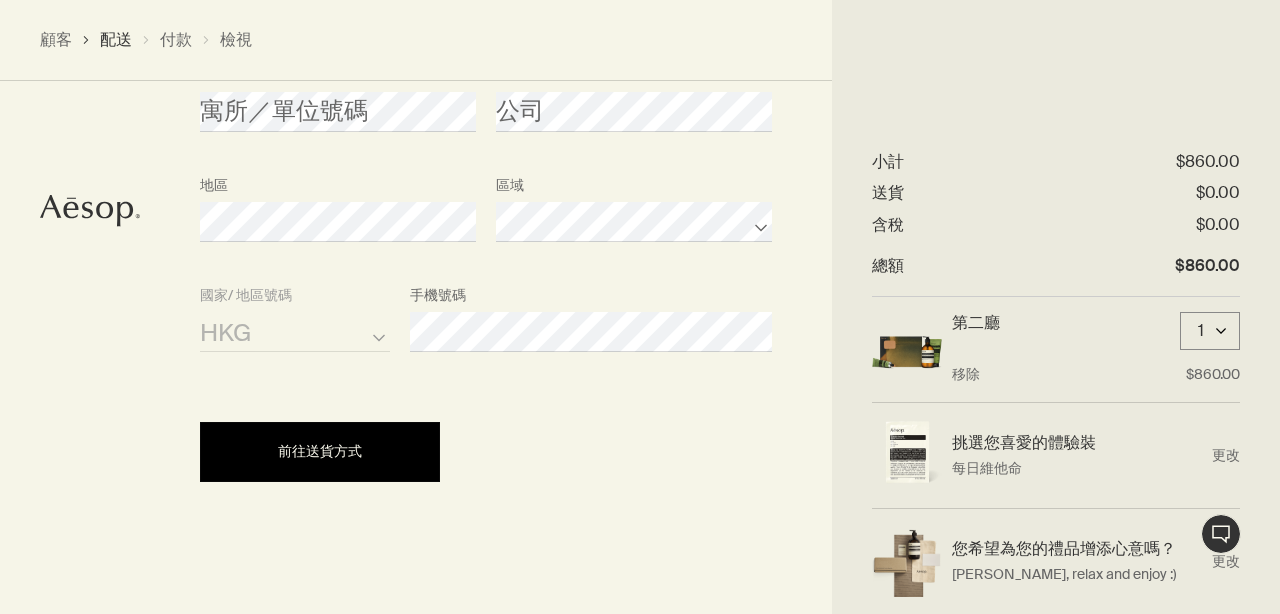 click on "前往送貨方式" at bounding box center [320, 451] 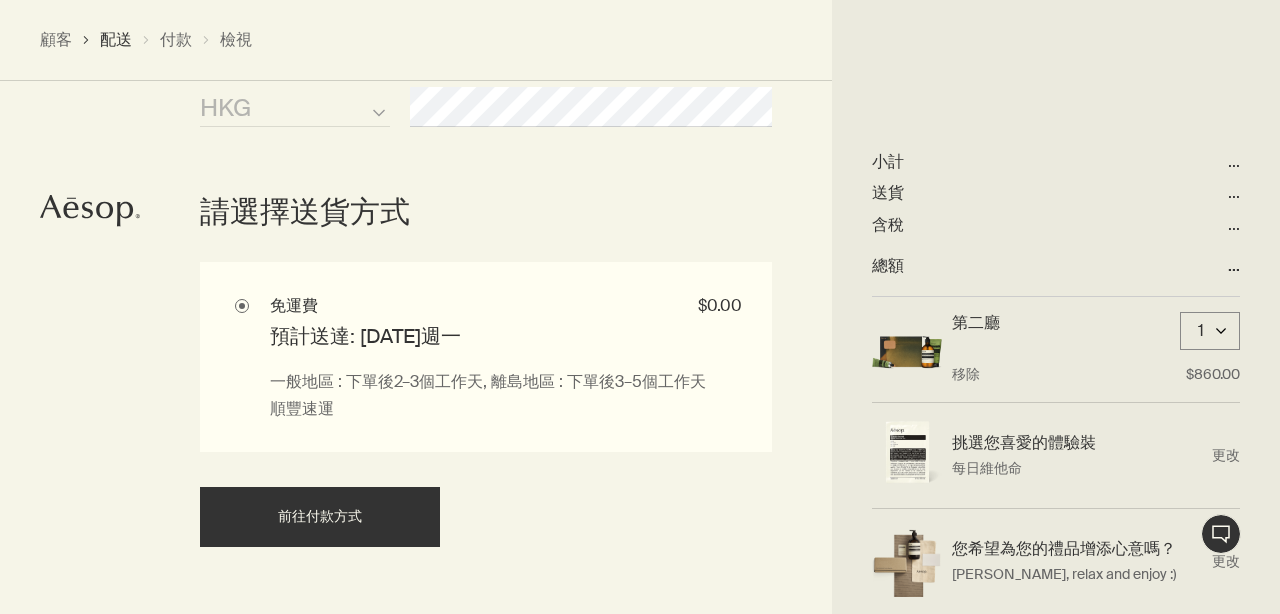 scroll, scrollTop: 1637, scrollLeft: 0, axis: vertical 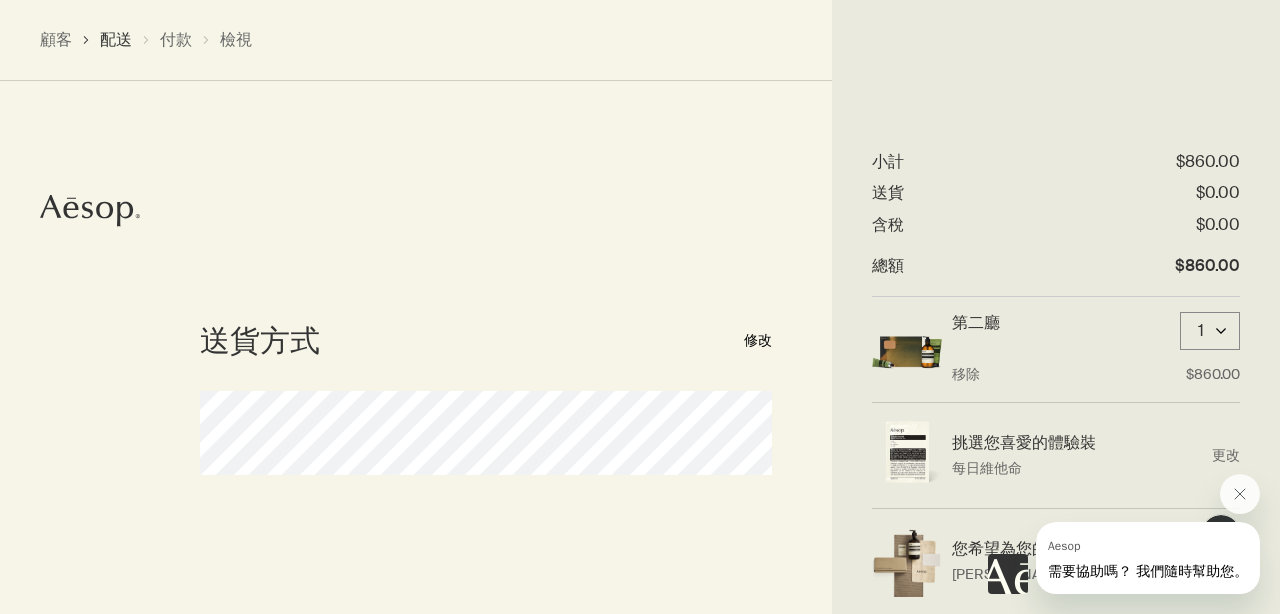 click on "修改" at bounding box center [758, 341] 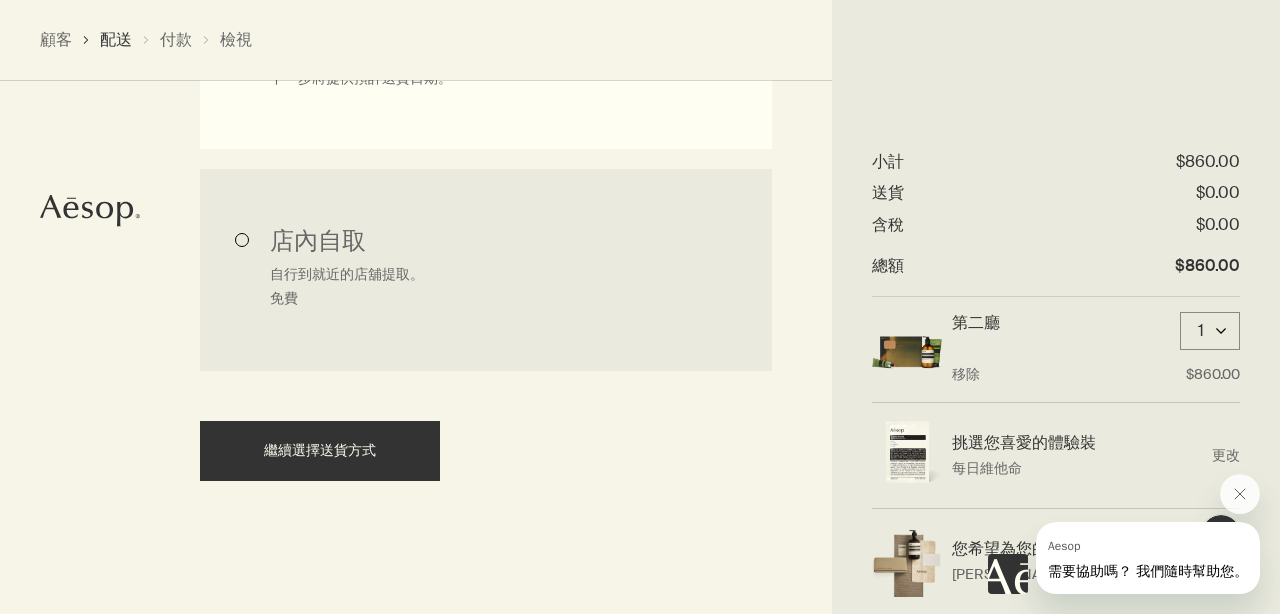 click on "店內自取 自行到就近的店舖提取。 免費" at bounding box center [486, 270] 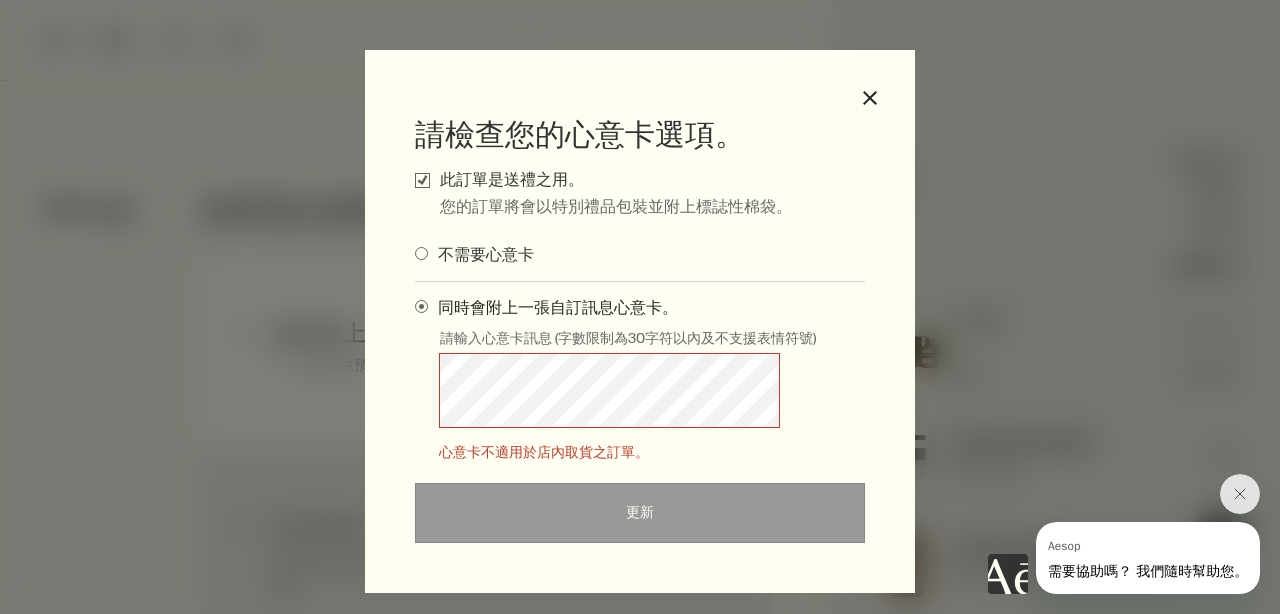 scroll, scrollTop: 450, scrollLeft: 0, axis: vertical 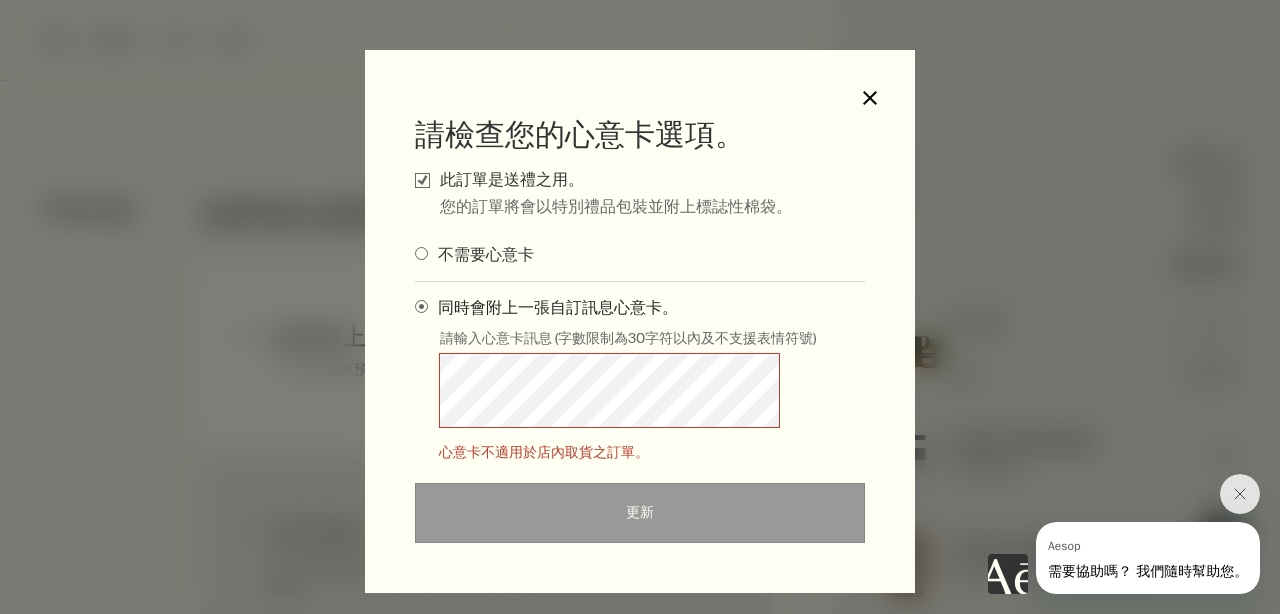 click on "close" at bounding box center (870, 98) 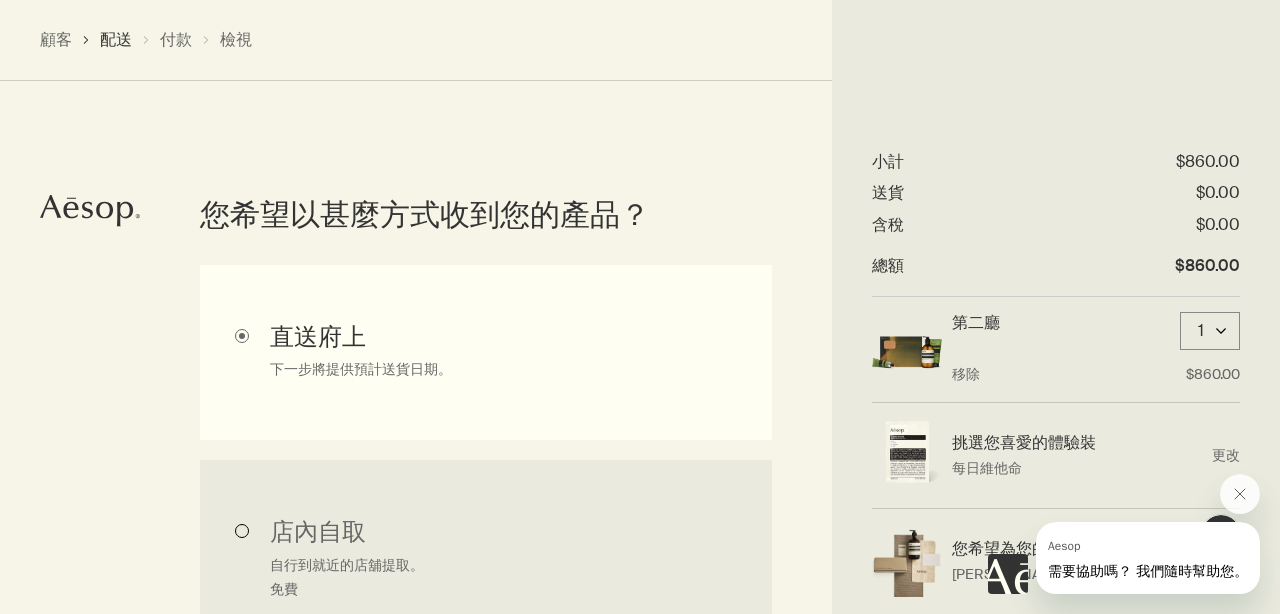 scroll, scrollTop: 498, scrollLeft: 0, axis: vertical 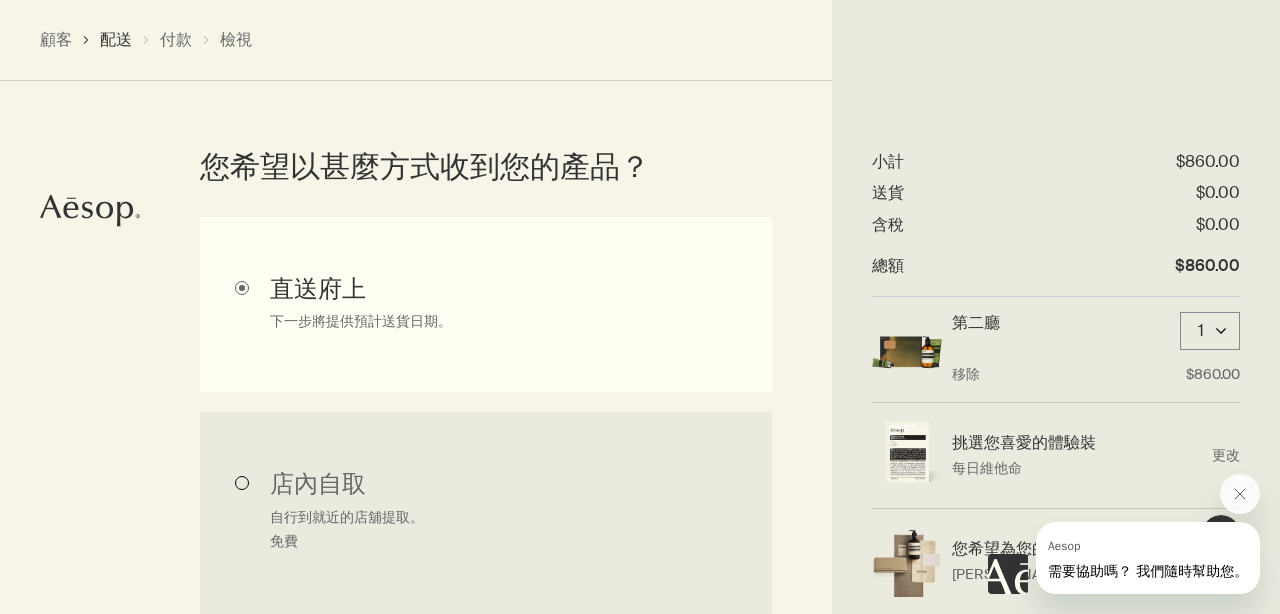 click on "店內自取 自行到就近的店舖提取。 免費" at bounding box center [486, 513] 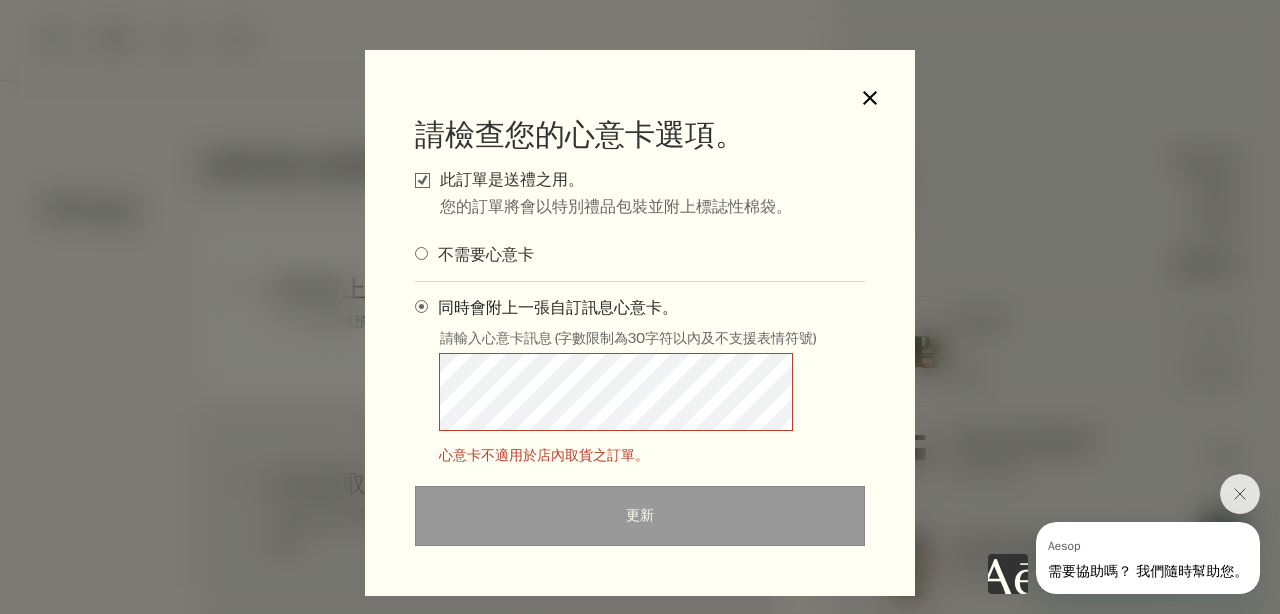 click on "close" at bounding box center [870, 98] 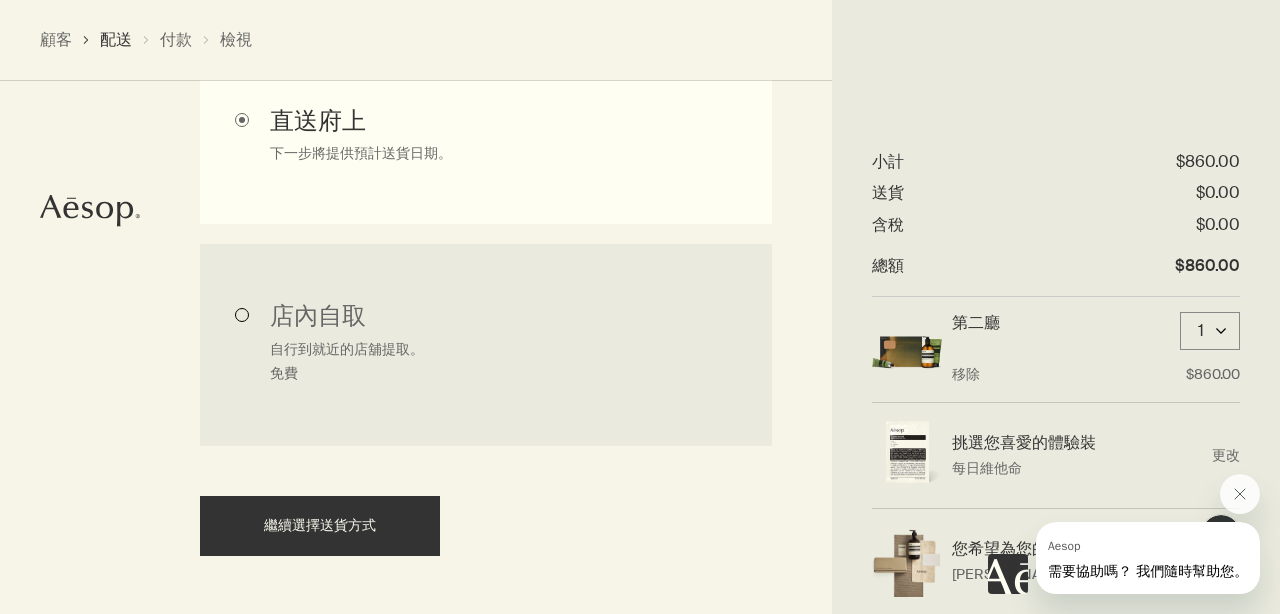 scroll, scrollTop: 741, scrollLeft: 0, axis: vertical 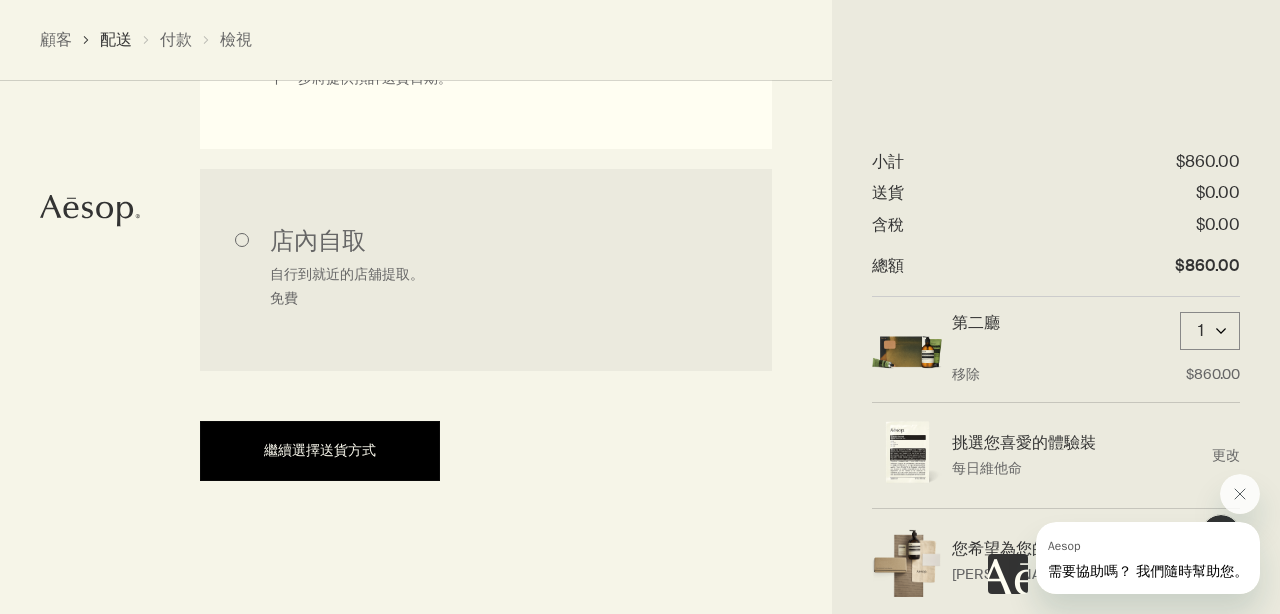 click on "繼續選擇送貨方式" at bounding box center (320, 451) 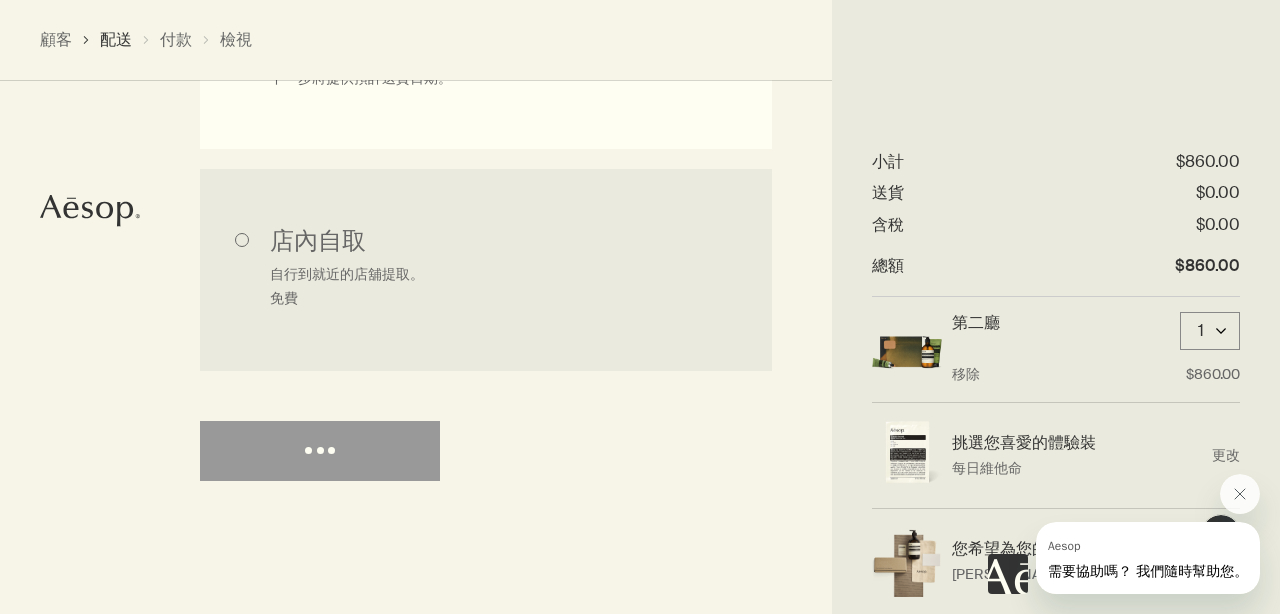select on "HK" 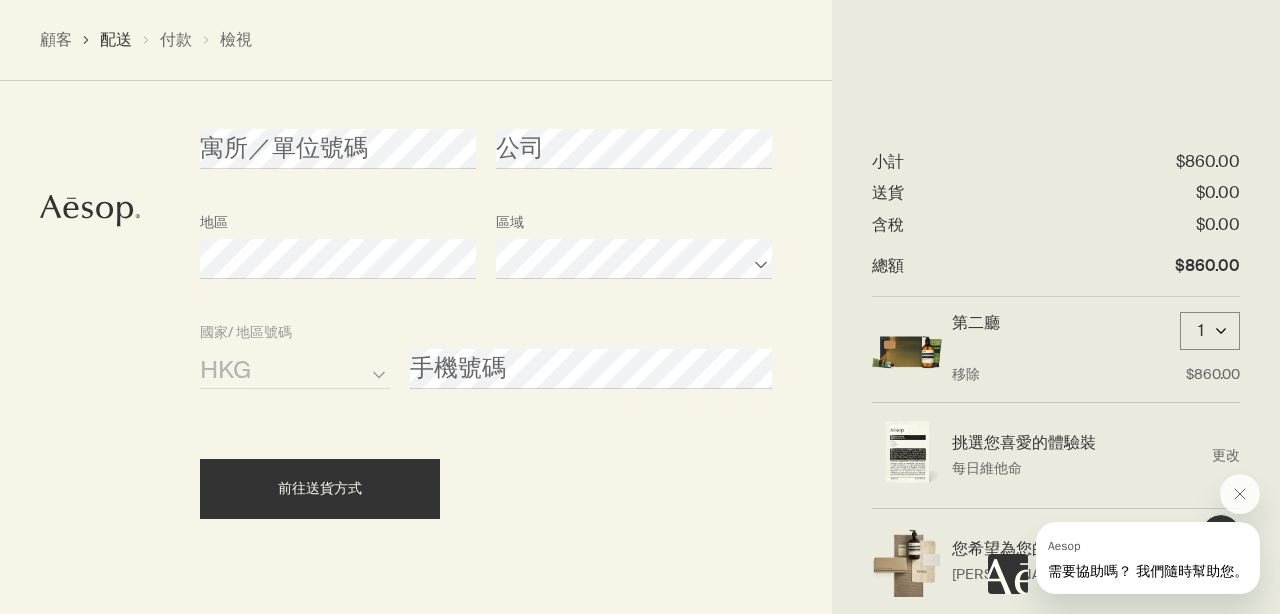 scroll, scrollTop: 1408, scrollLeft: 0, axis: vertical 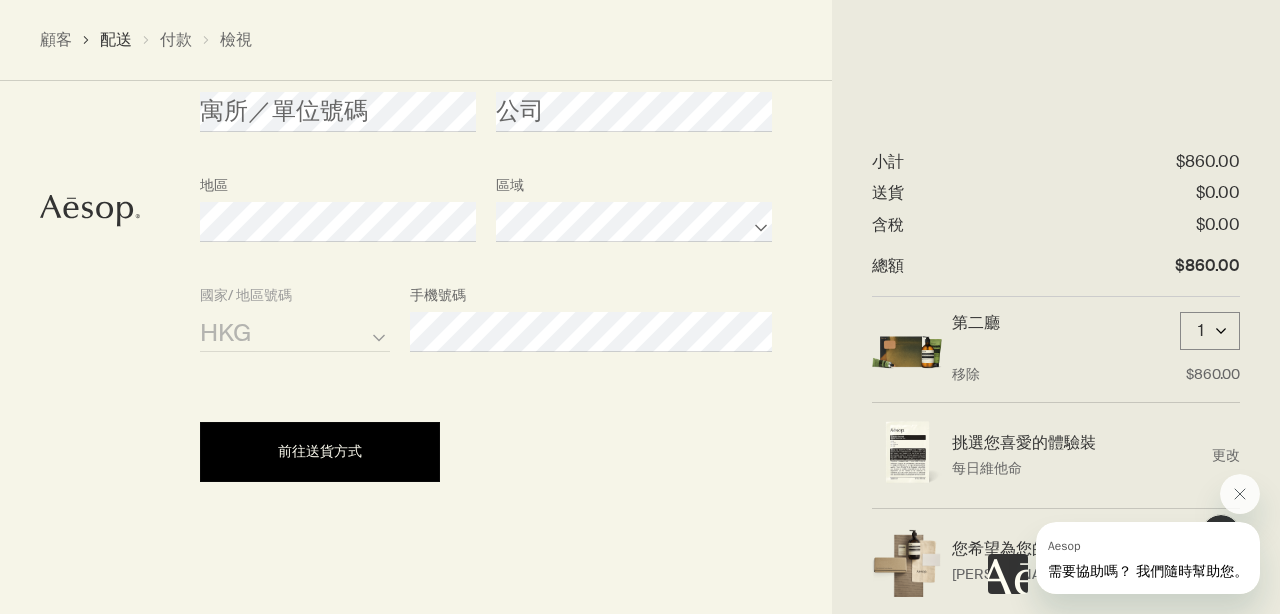 click on "前往送貨方式" at bounding box center (320, 452) 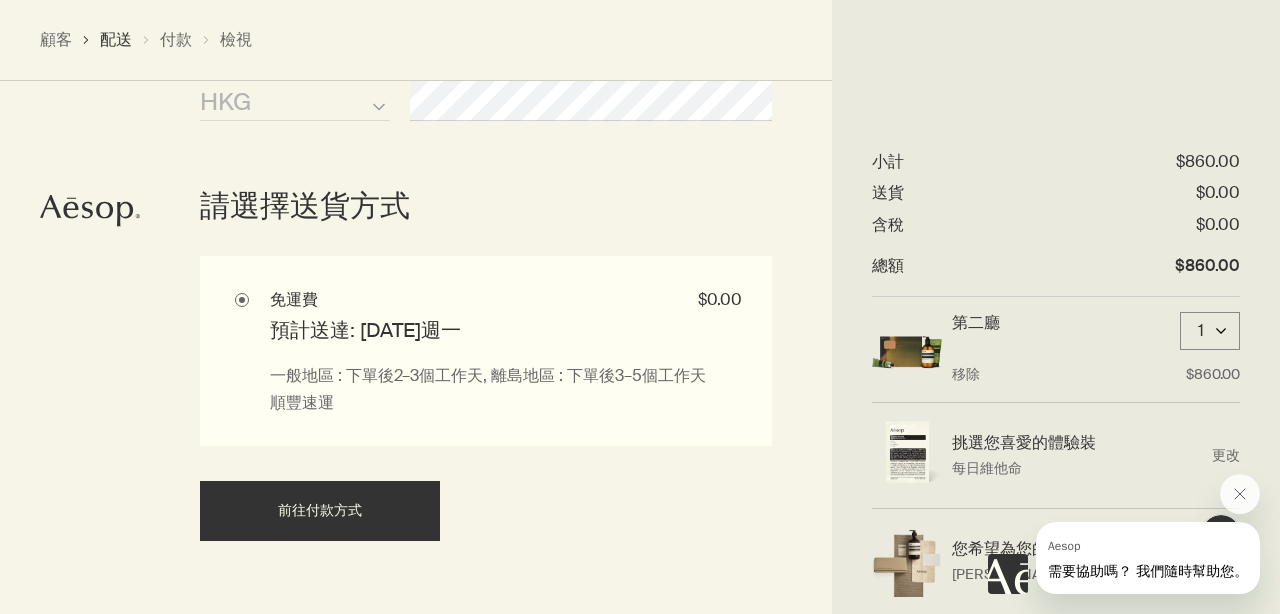scroll, scrollTop: 1638, scrollLeft: 0, axis: vertical 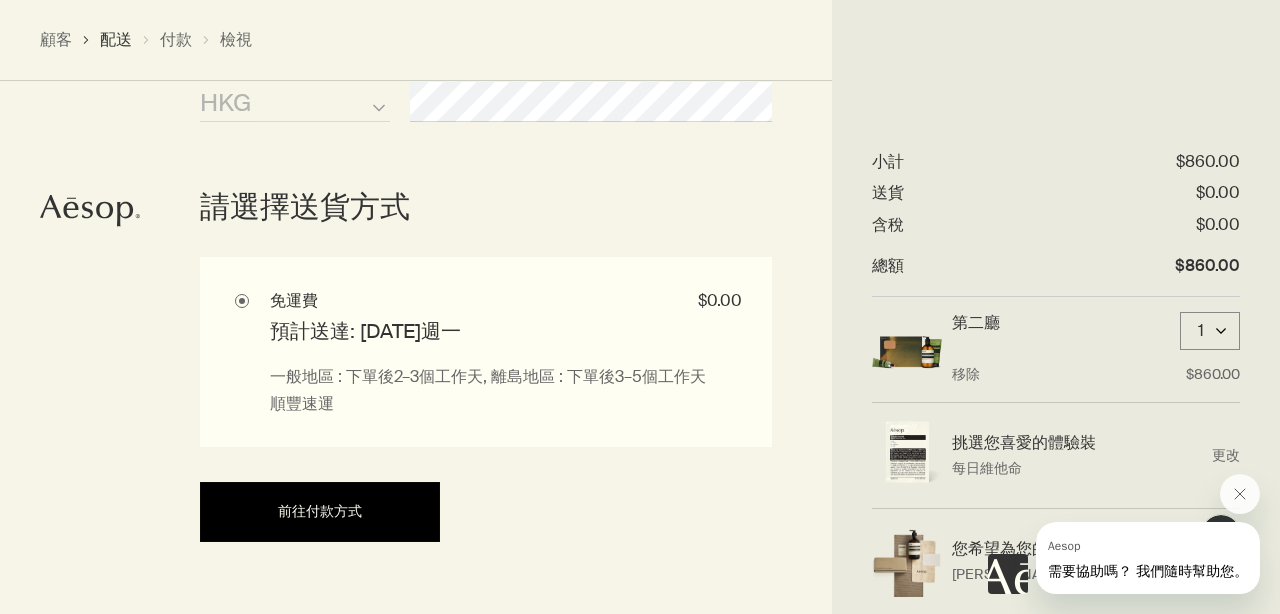 click on "前往付款方式" at bounding box center (320, 511) 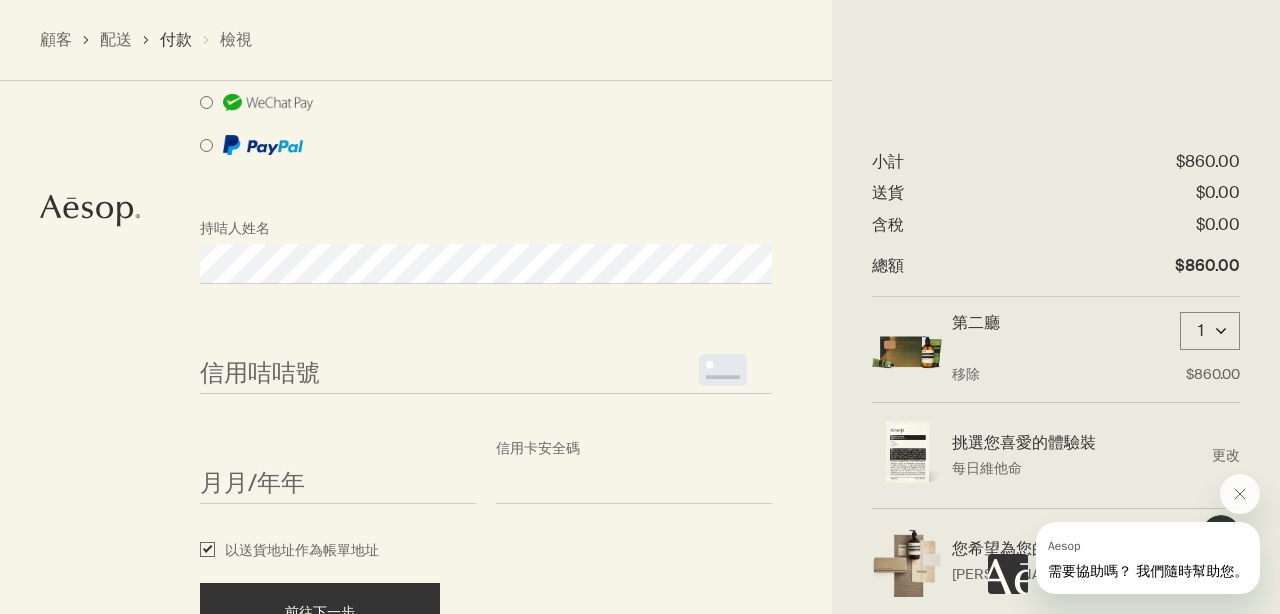 scroll, scrollTop: 1907, scrollLeft: 0, axis: vertical 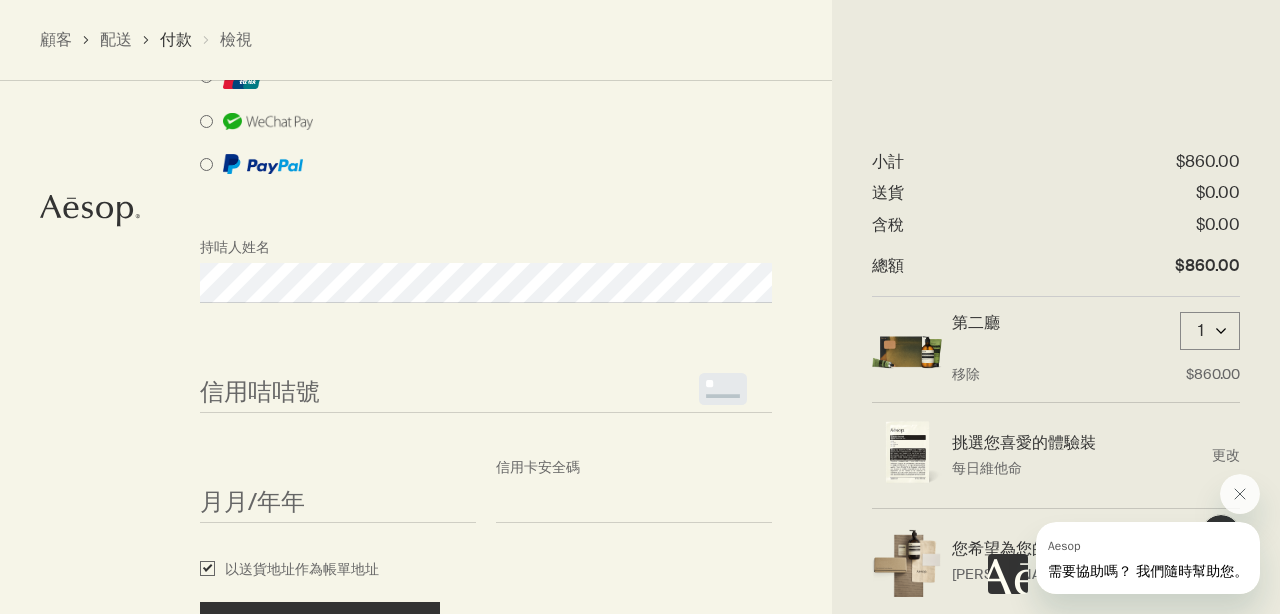 click on "信用咭咭號 <p>Your browser does not support iframes.</p>" at bounding box center (486, 375) 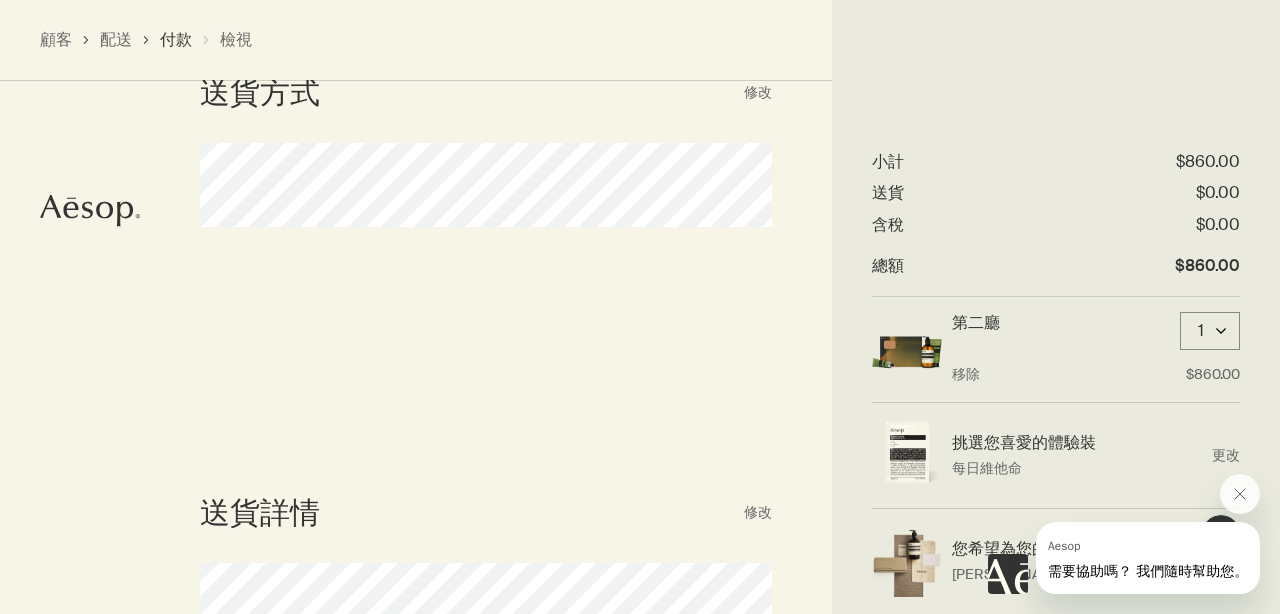 scroll, scrollTop: 573, scrollLeft: 0, axis: vertical 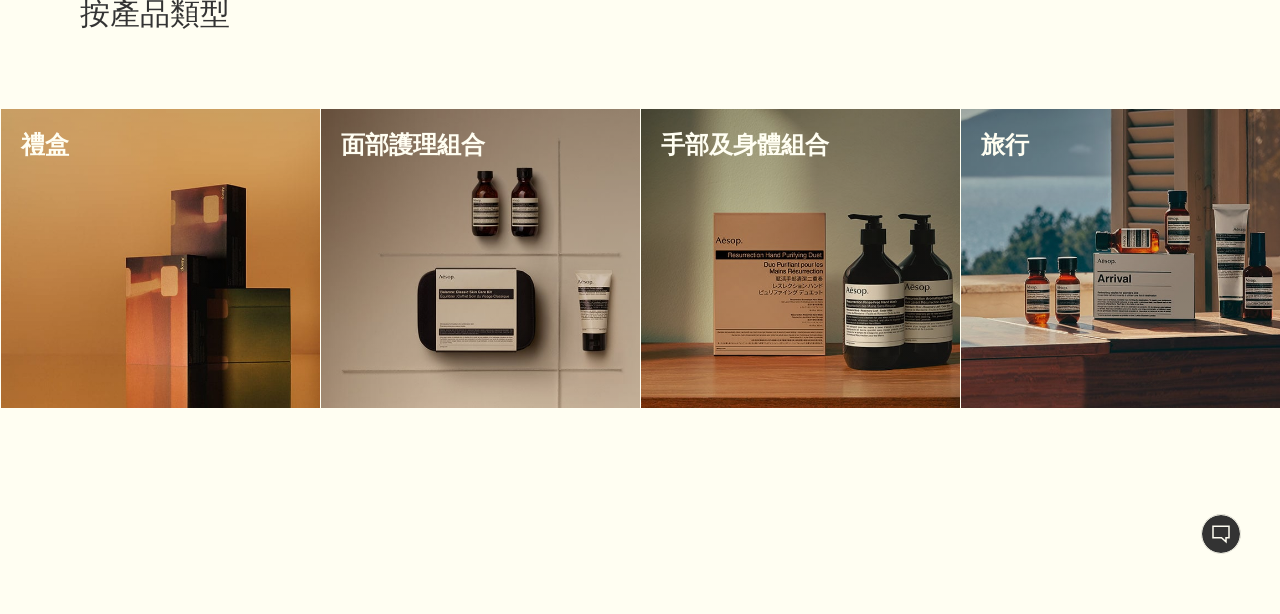 click at bounding box center (160, 258) 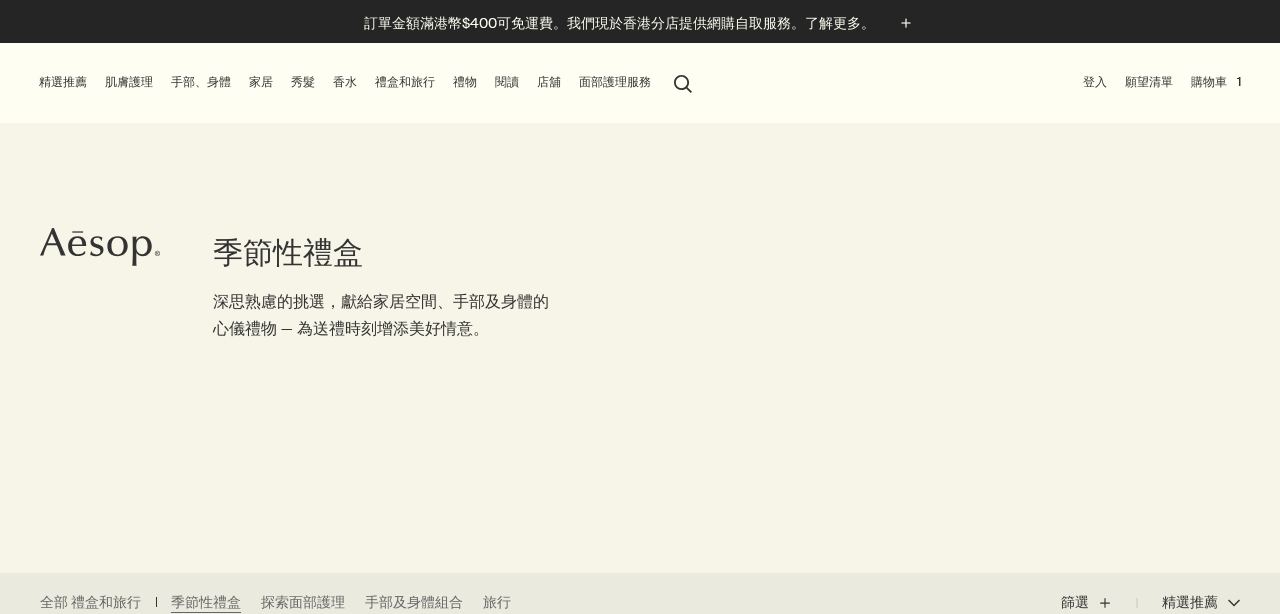 scroll, scrollTop: 0, scrollLeft: 0, axis: both 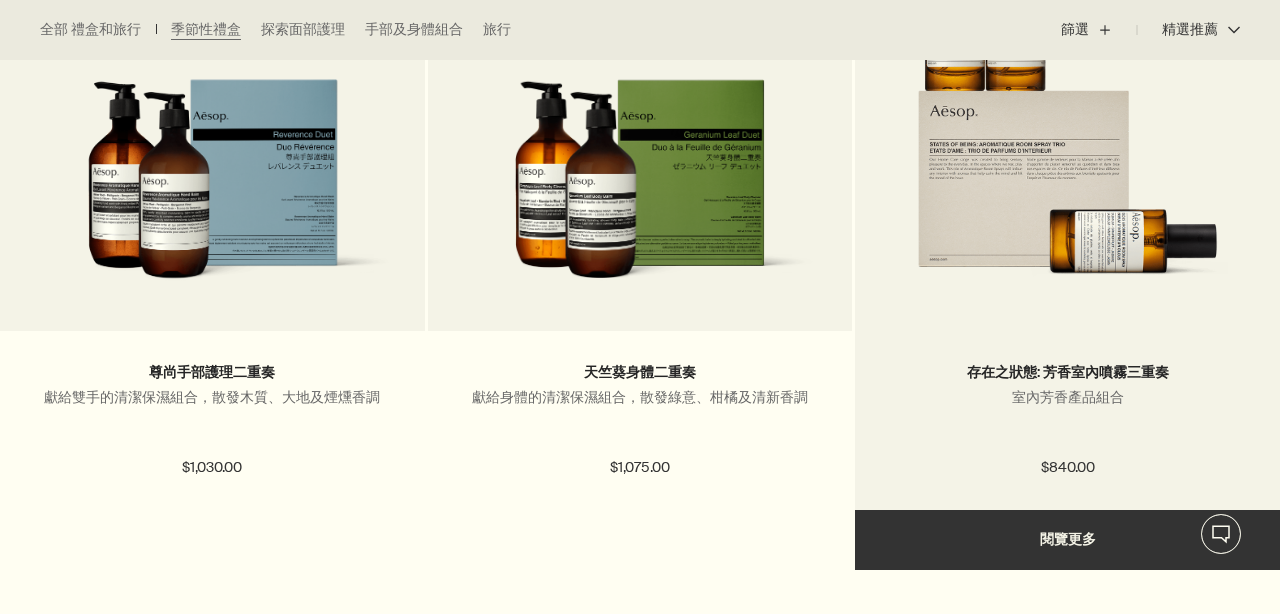 click at bounding box center (1067, 116) 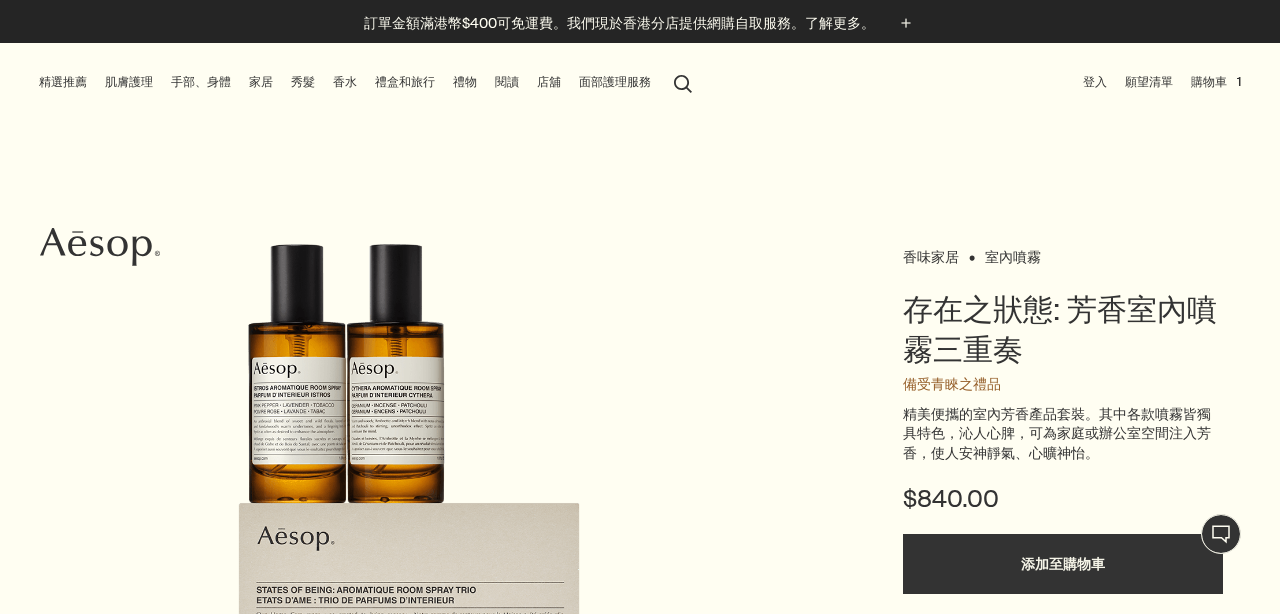 scroll, scrollTop: 0, scrollLeft: 0, axis: both 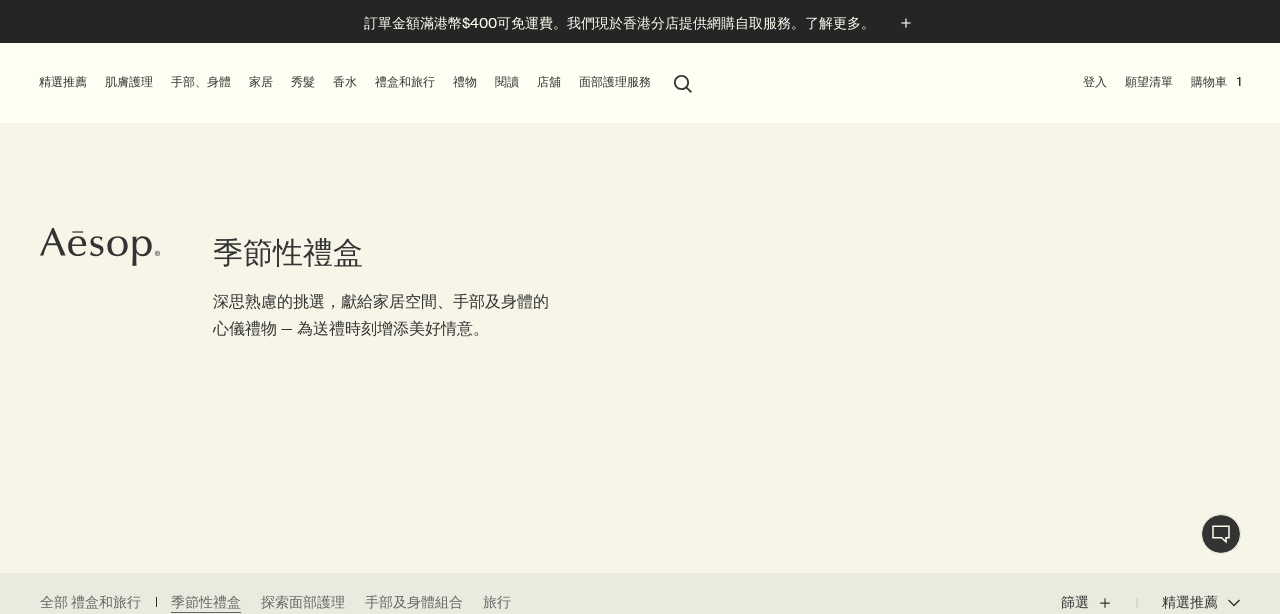 click on "購物車 1" at bounding box center (1216, 82) 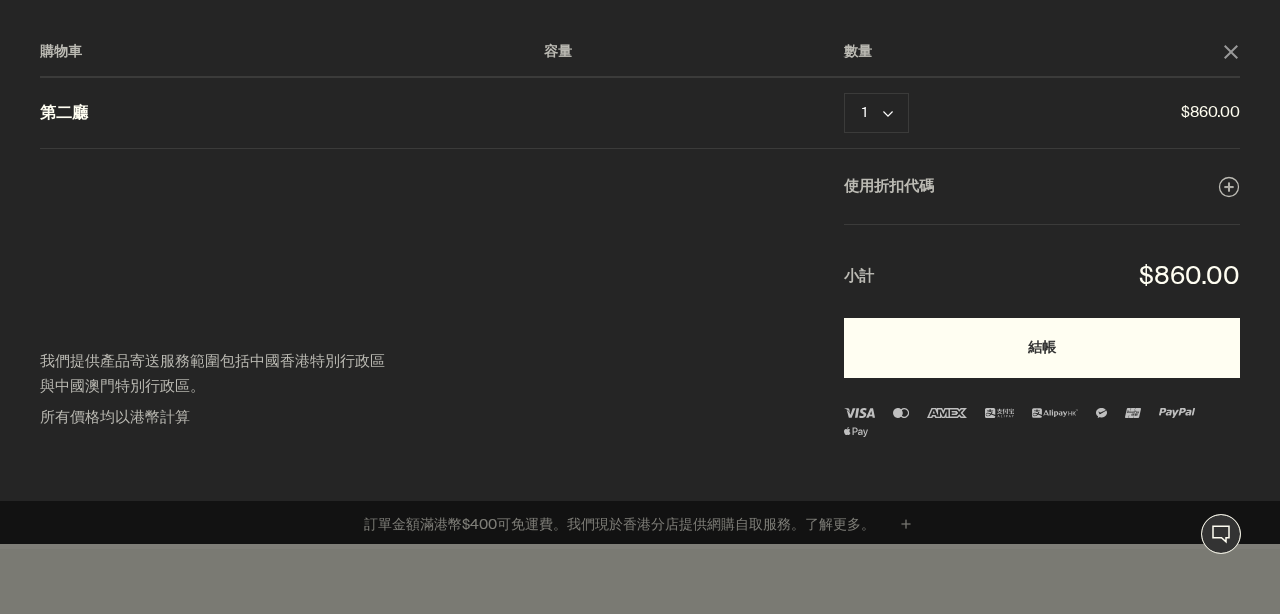 click on "結帳" at bounding box center (1042, 348) 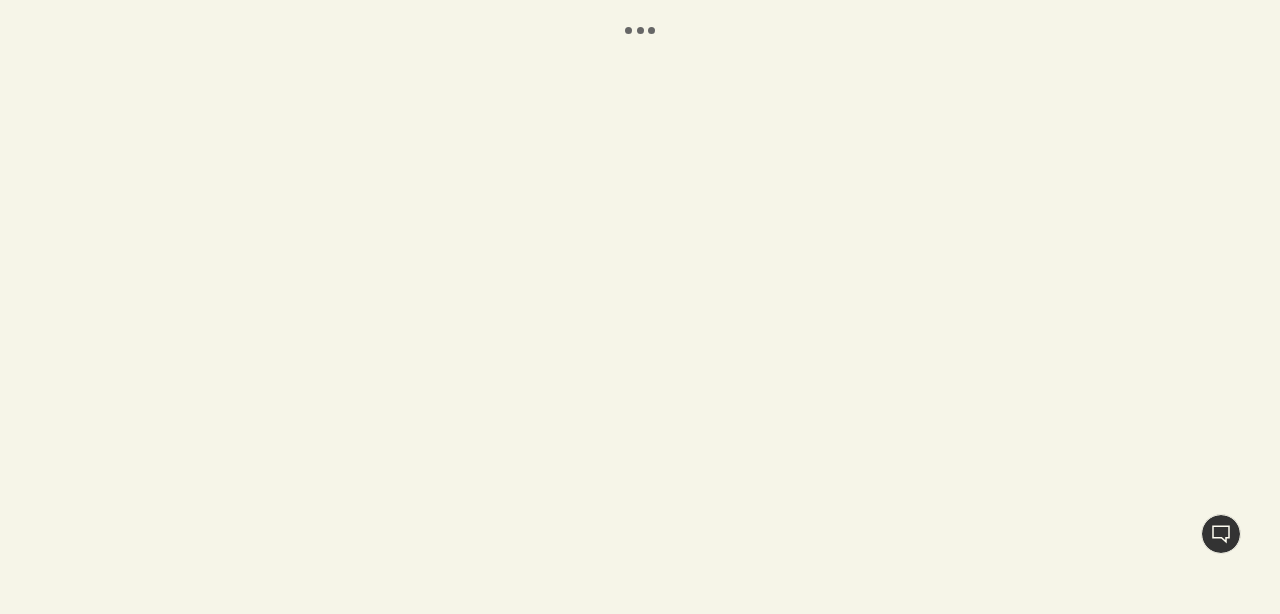 scroll, scrollTop: 0, scrollLeft: 0, axis: both 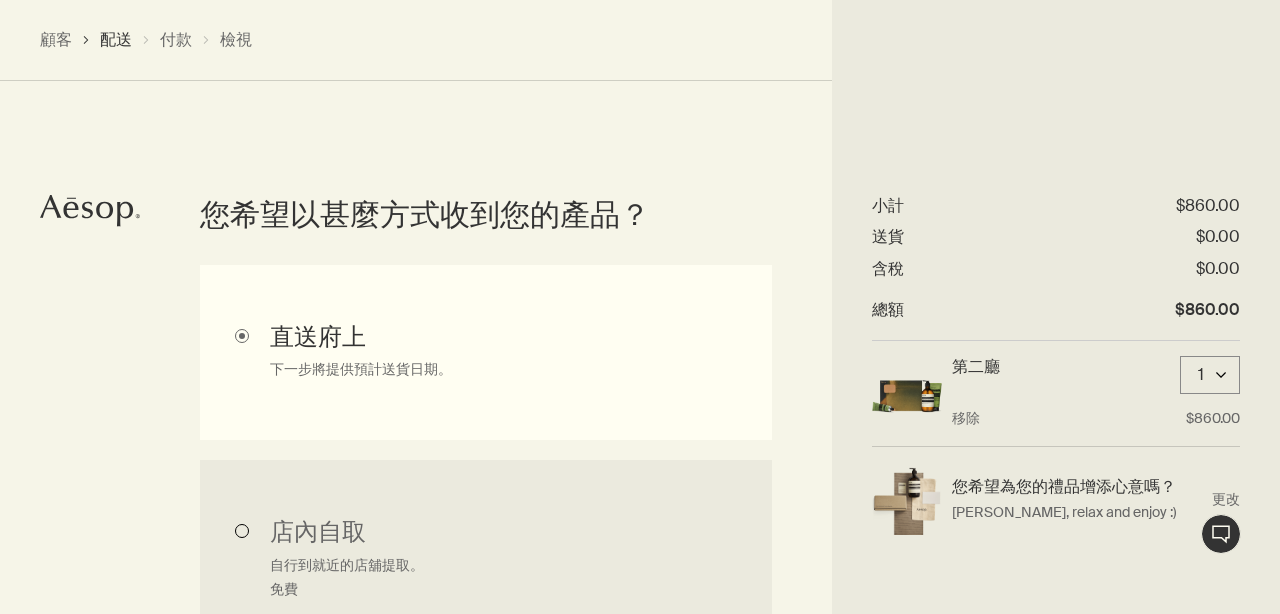 click on "店內自取 自行到就近的店舖提取。 免費" at bounding box center [486, 561] 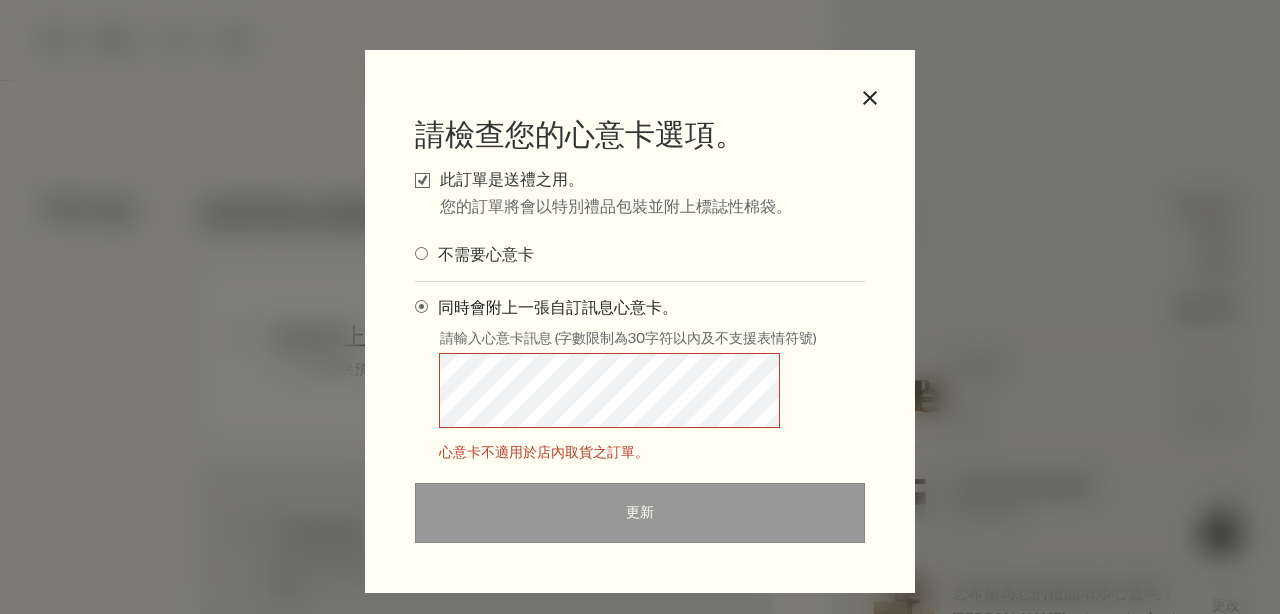 click at bounding box center [421, 253] 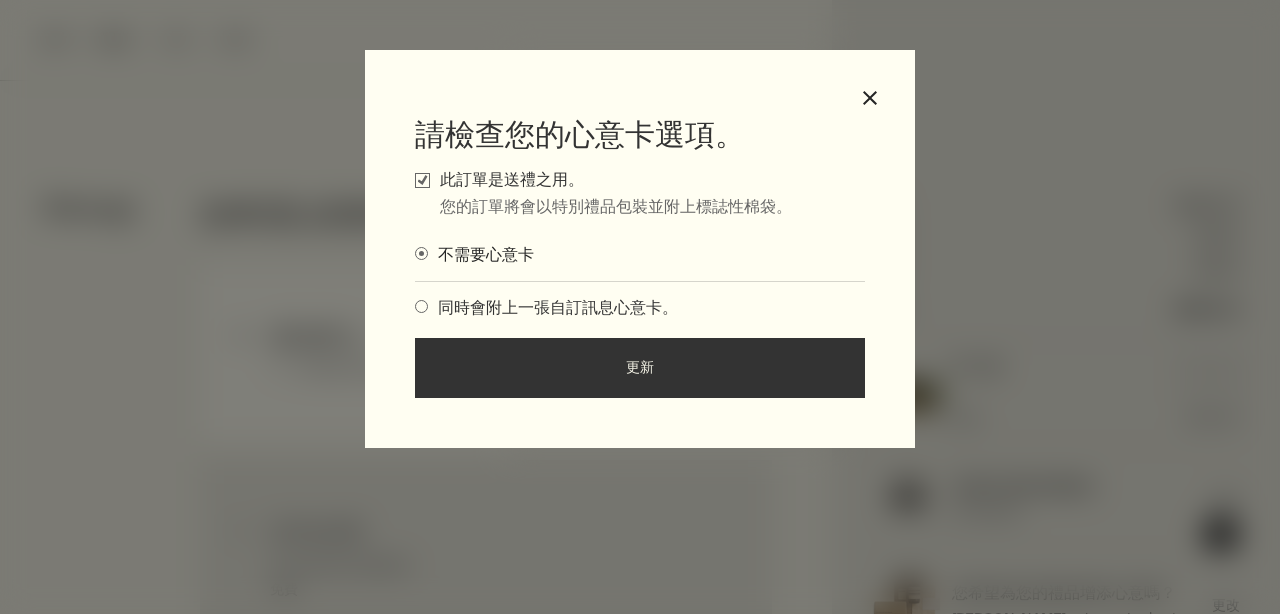 click on "更新" at bounding box center [640, 368] 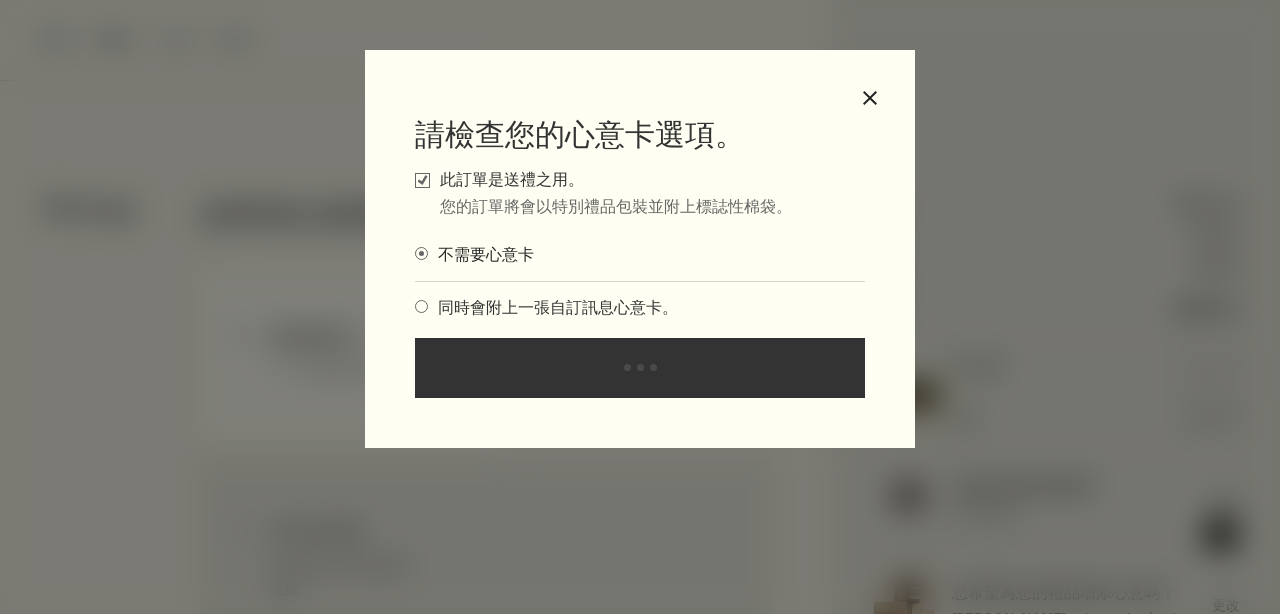 radio on "true" 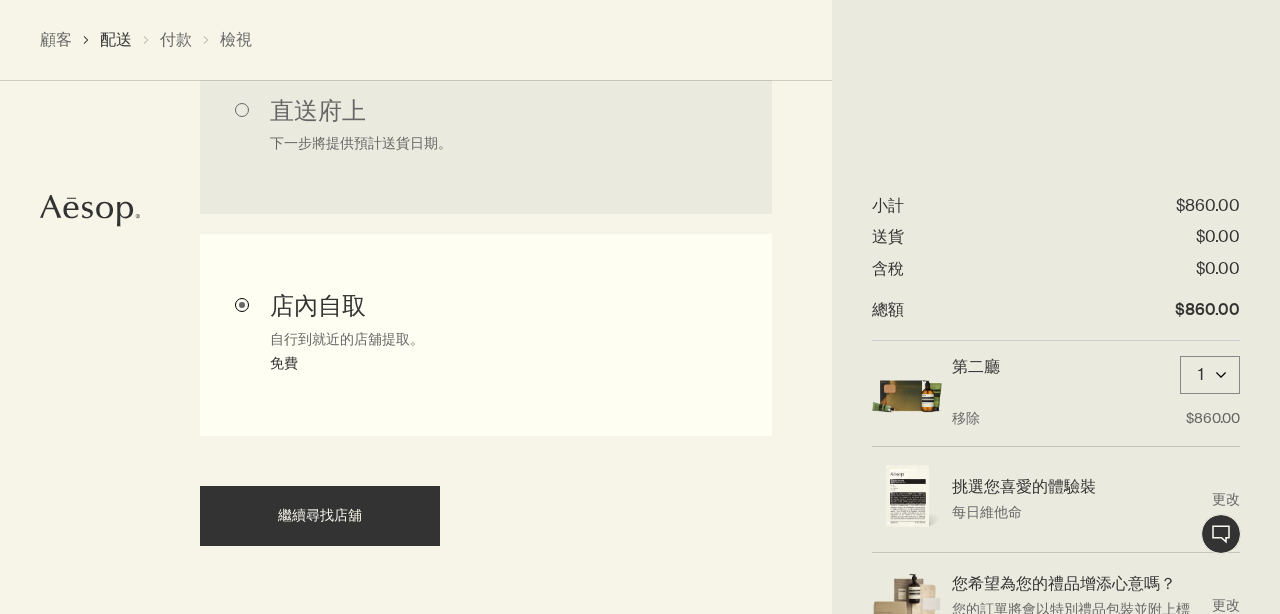 scroll, scrollTop: 741, scrollLeft: 0, axis: vertical 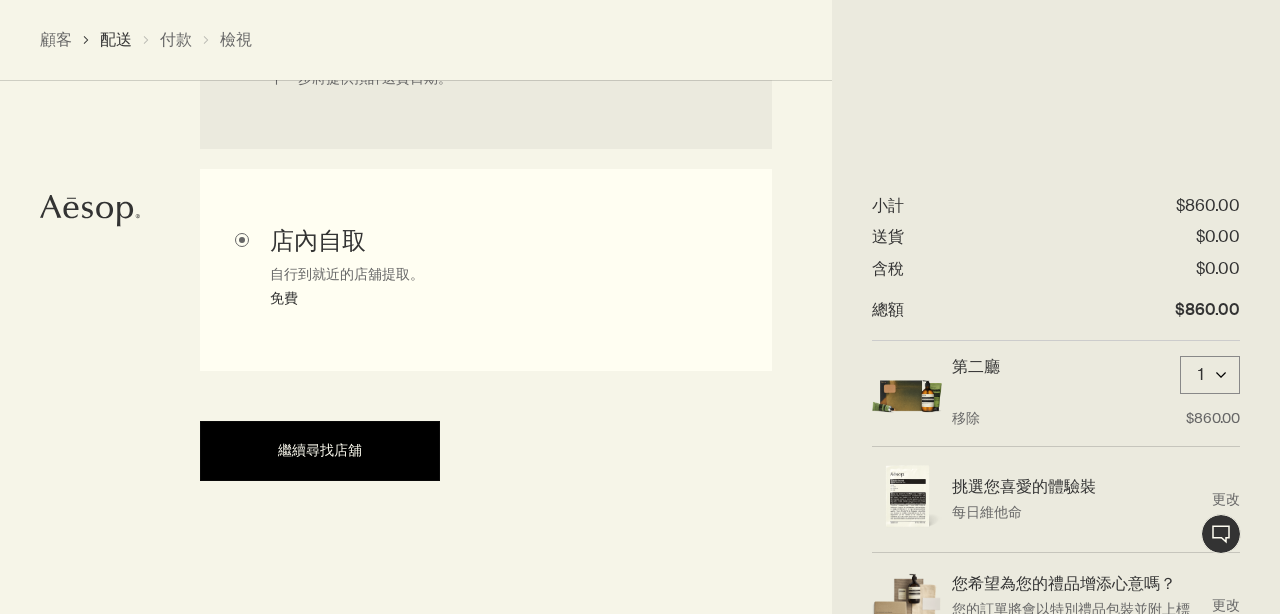 click on "繼續尋找店舖" at bounding box center [320, 450] 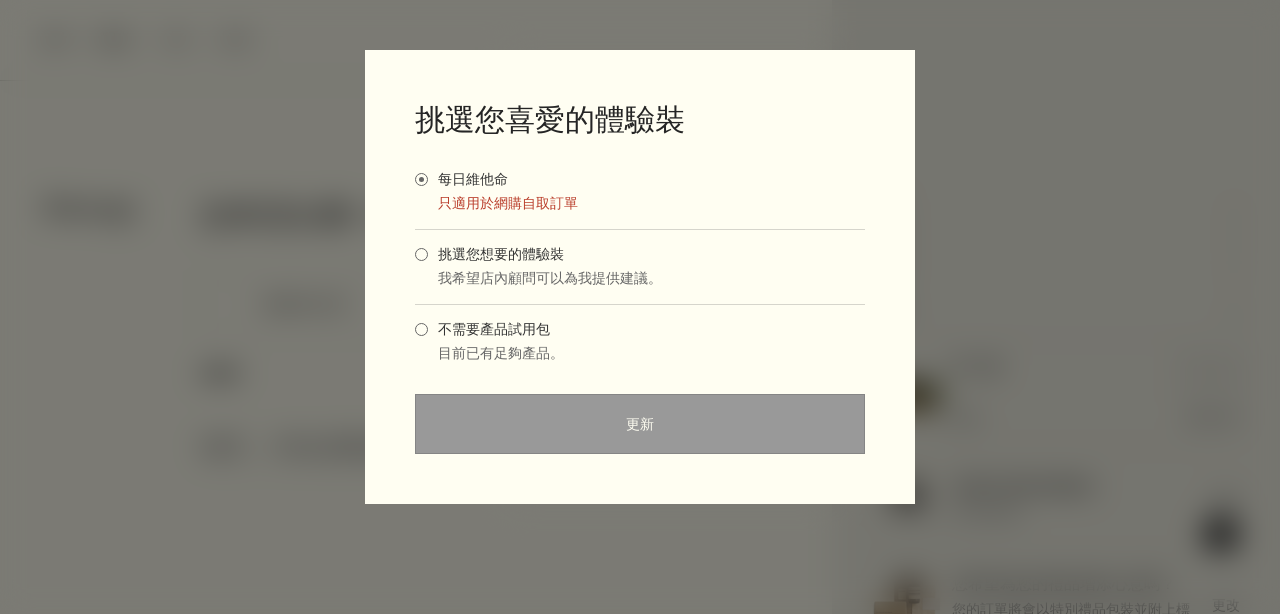 scroll, scrollTop: 870, scrollLeft: 0, axis: vertical 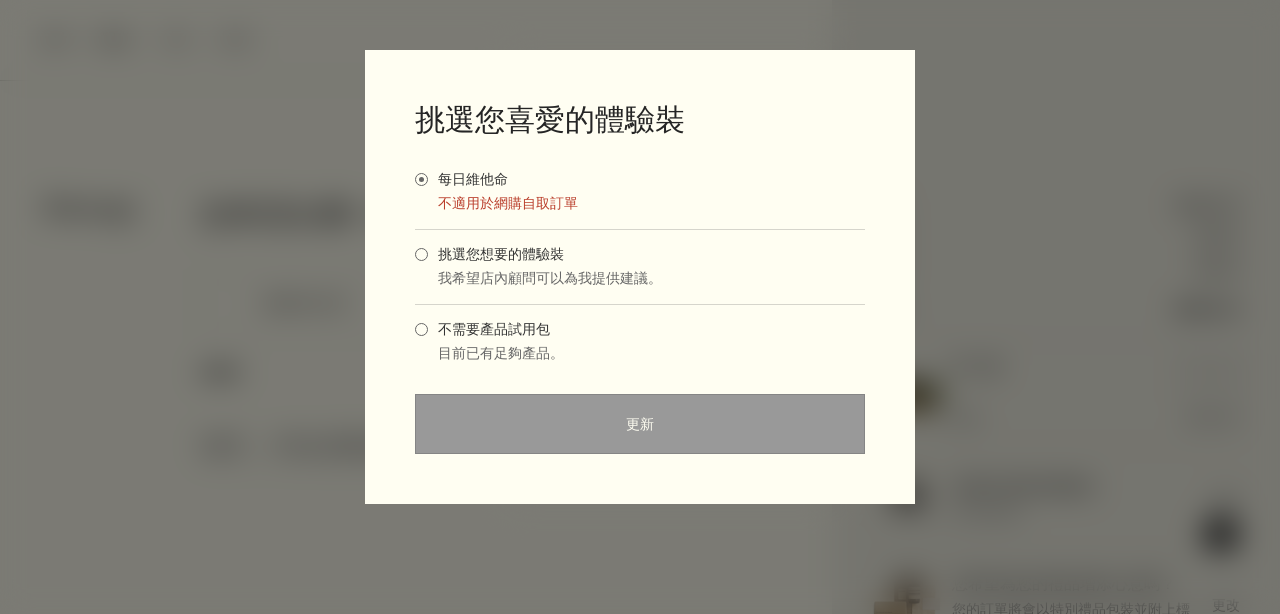 click on "挑選您想要的體驗裝" at bounding box center [496, 254] 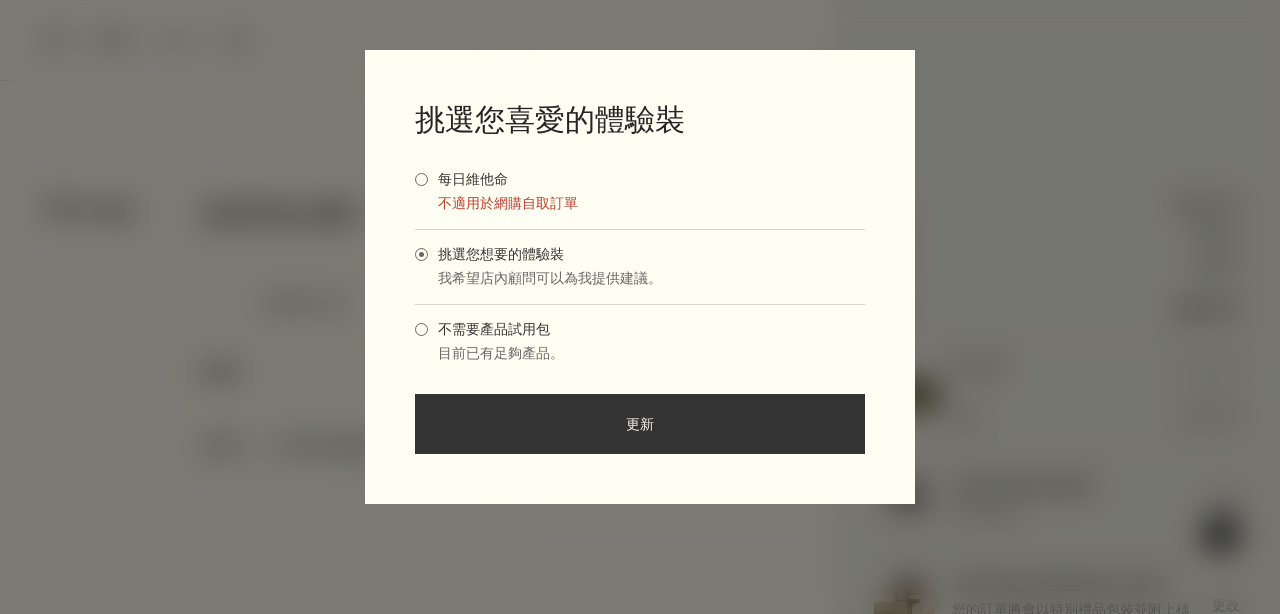 click on "更新" at bounding box center [640, 424] 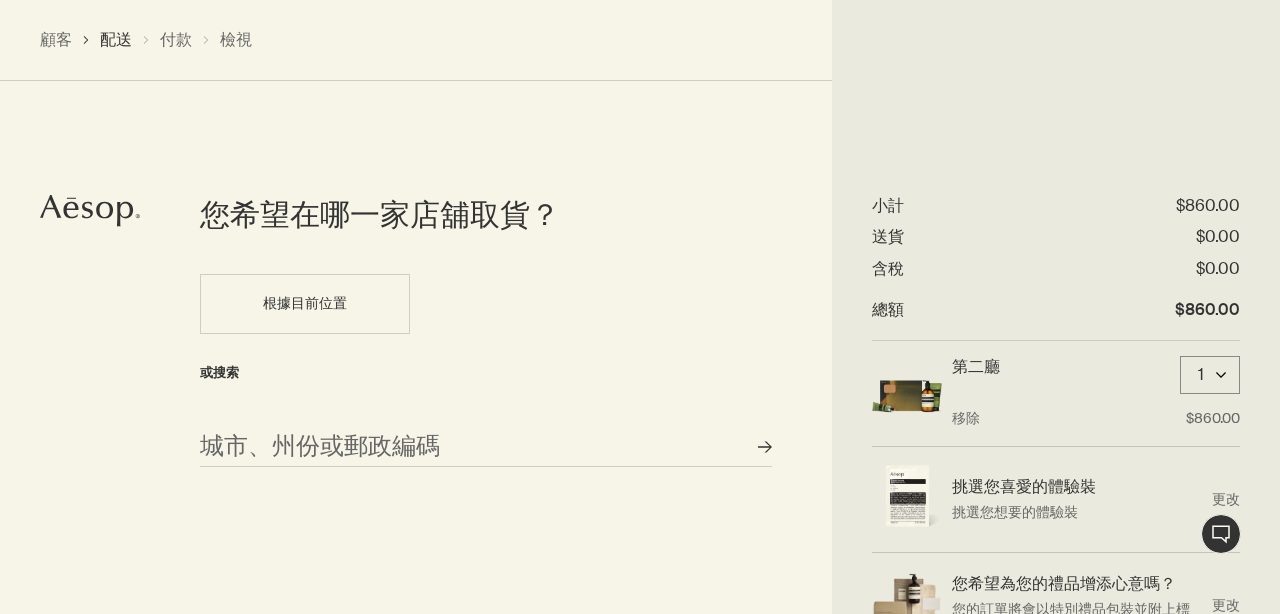 scroll, scrollTop: 932, scrollLeft: 0, axis: vertical 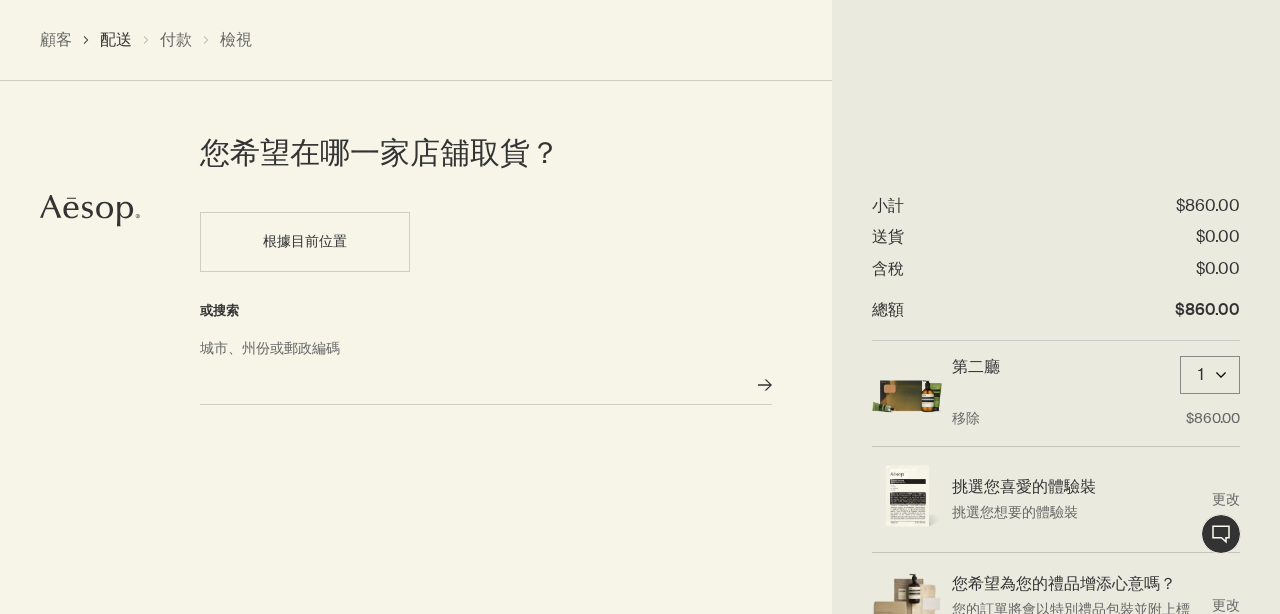 click on "城市、州份或郵政編碼" at bounding box center [486, 385] 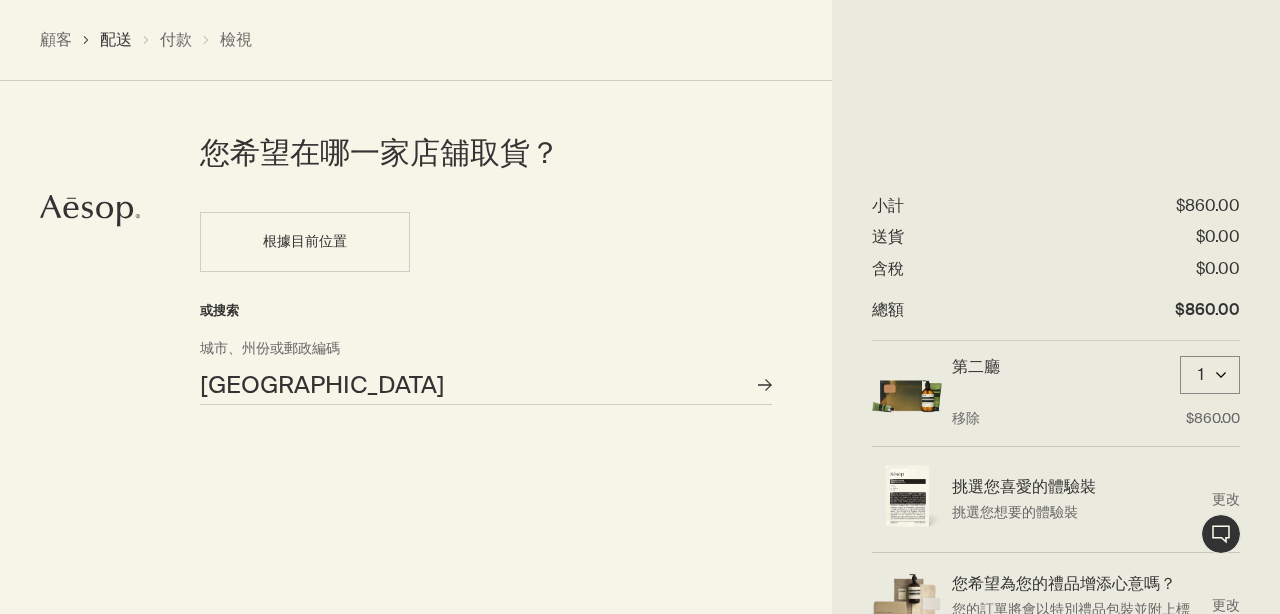type on "香港" 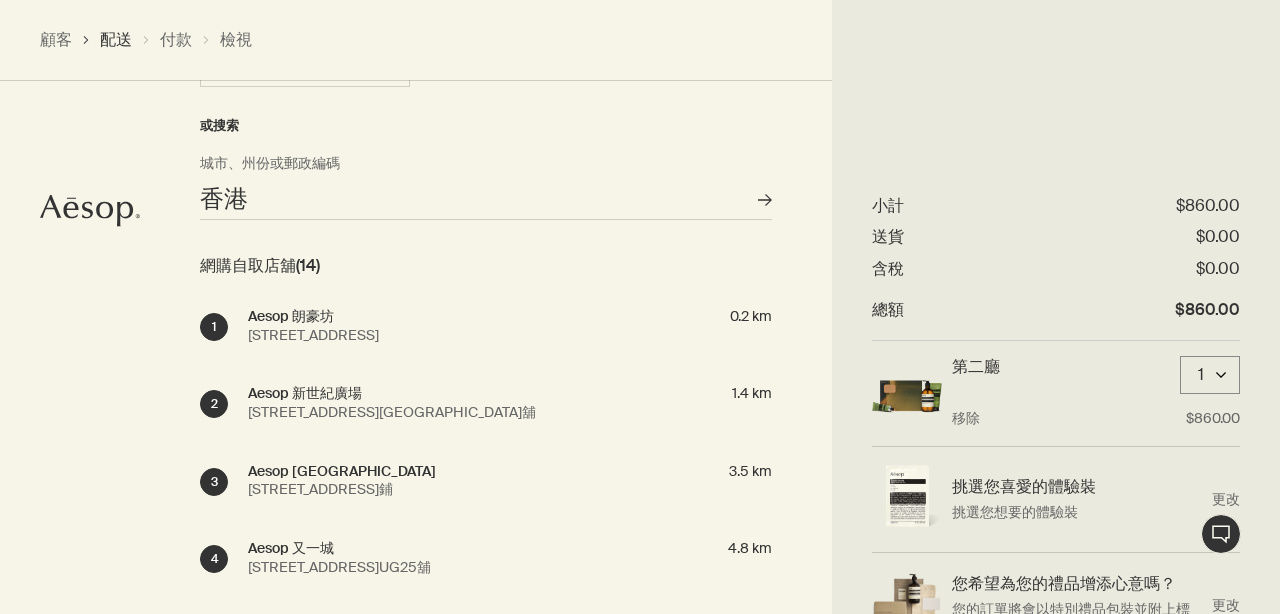 scroll, scrollTop: 1119, scrollLeft: 0, axis: vertical 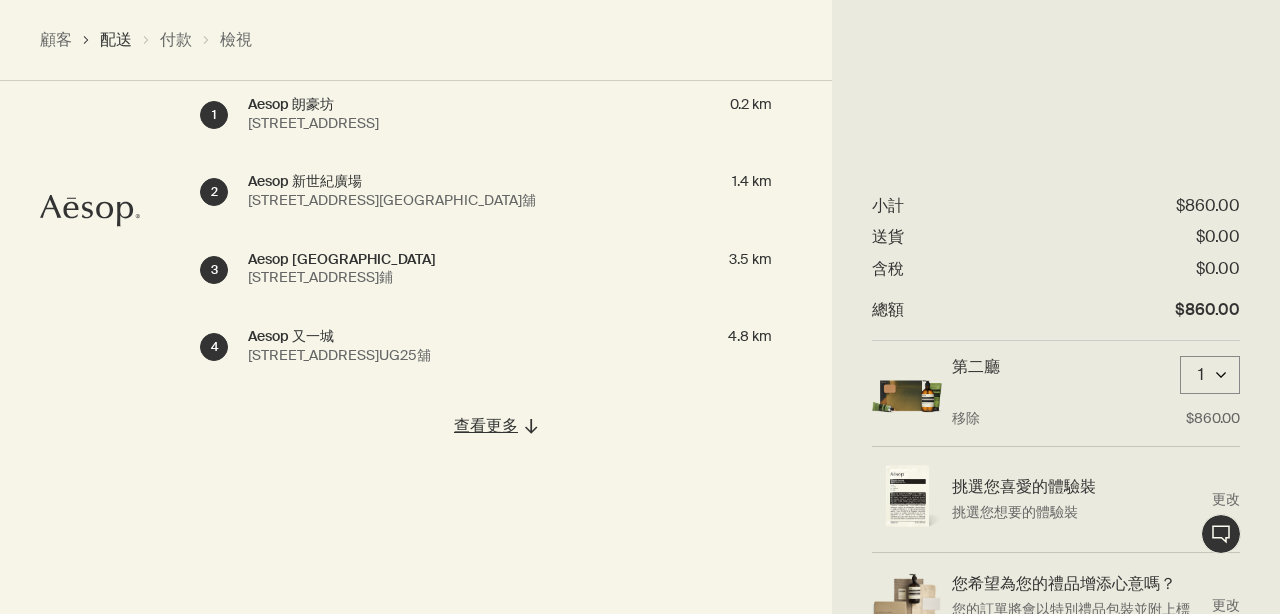 click on "九龍旺角亞皆老街8號朗豪坊商場1樓32號舖" at bounding box center (321, 123) 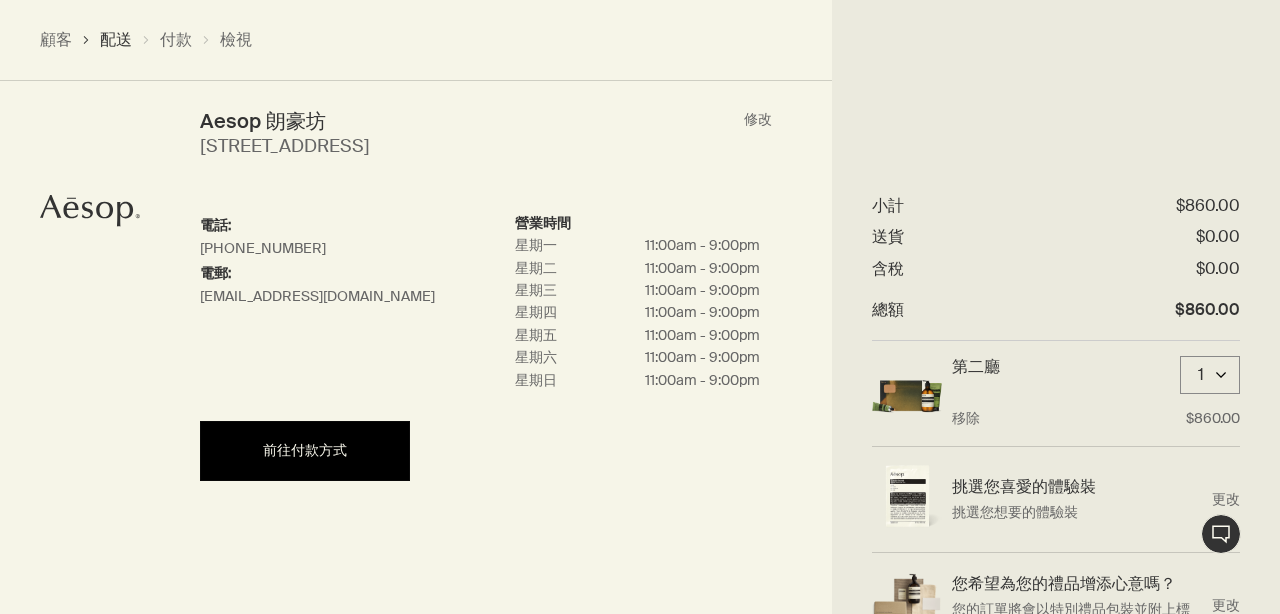 click on "前往付款方式" at bounding box center [305, 451] 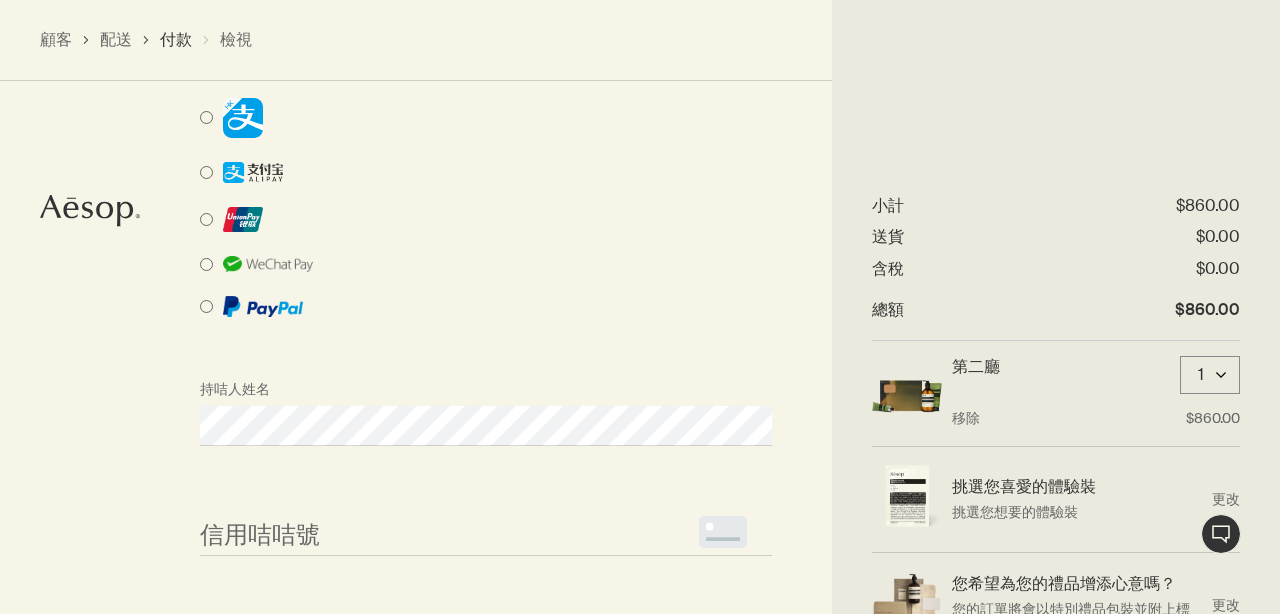 scroll, scrollTop: 1624, scrollLeft: 0, axis: vertical 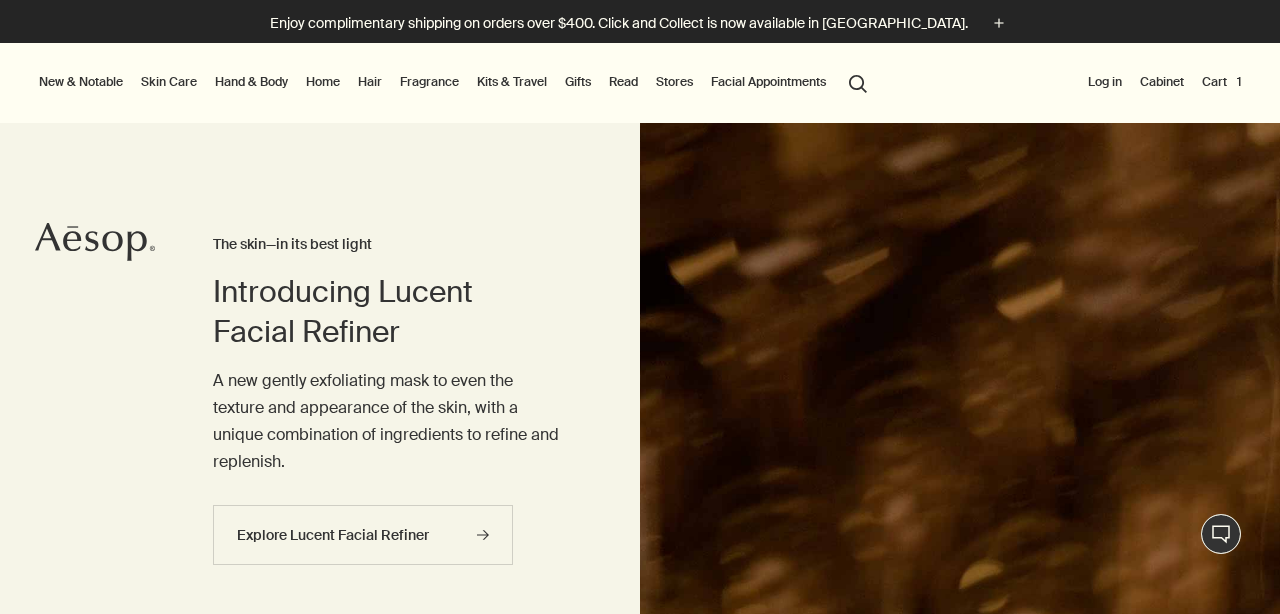 click on "Cart 1" at bounding box center [1221, 82] 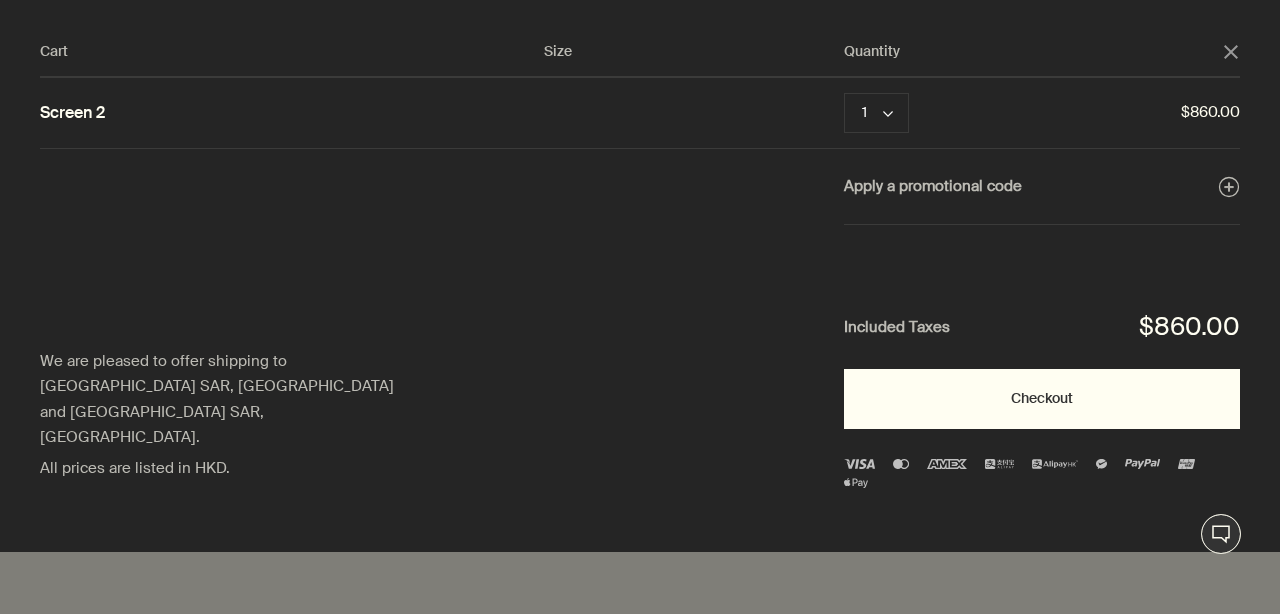 click on "Checkout" at bounding box center [1042, 399] 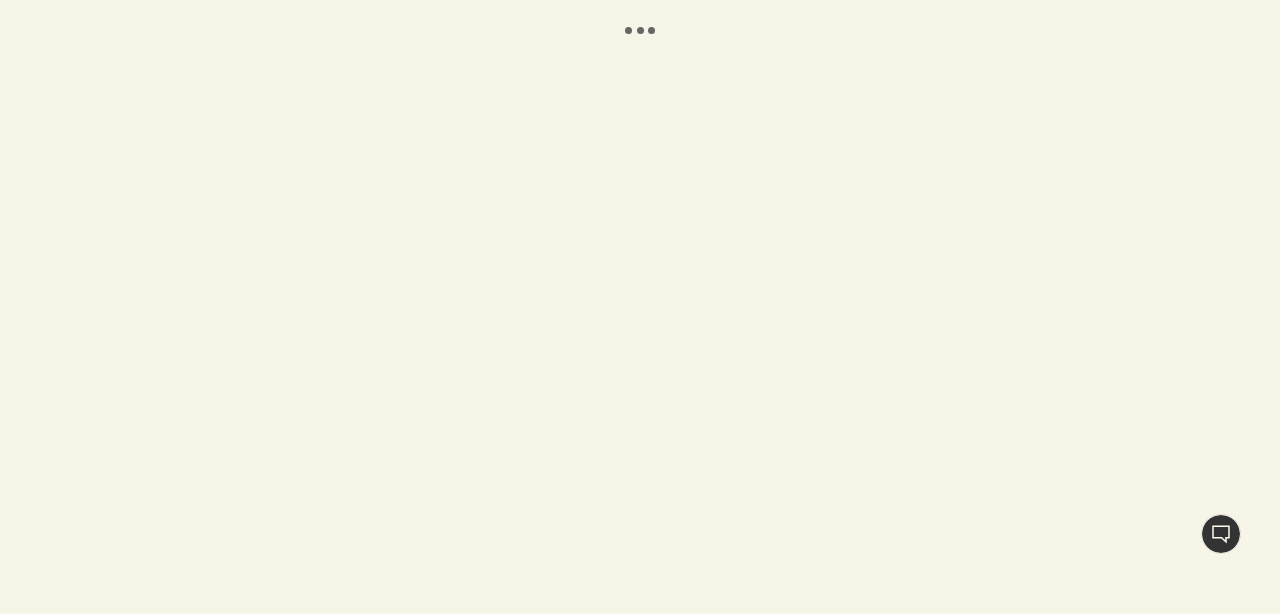 scroll, scrollTop: 0, scrollLeft: 0, axis: both 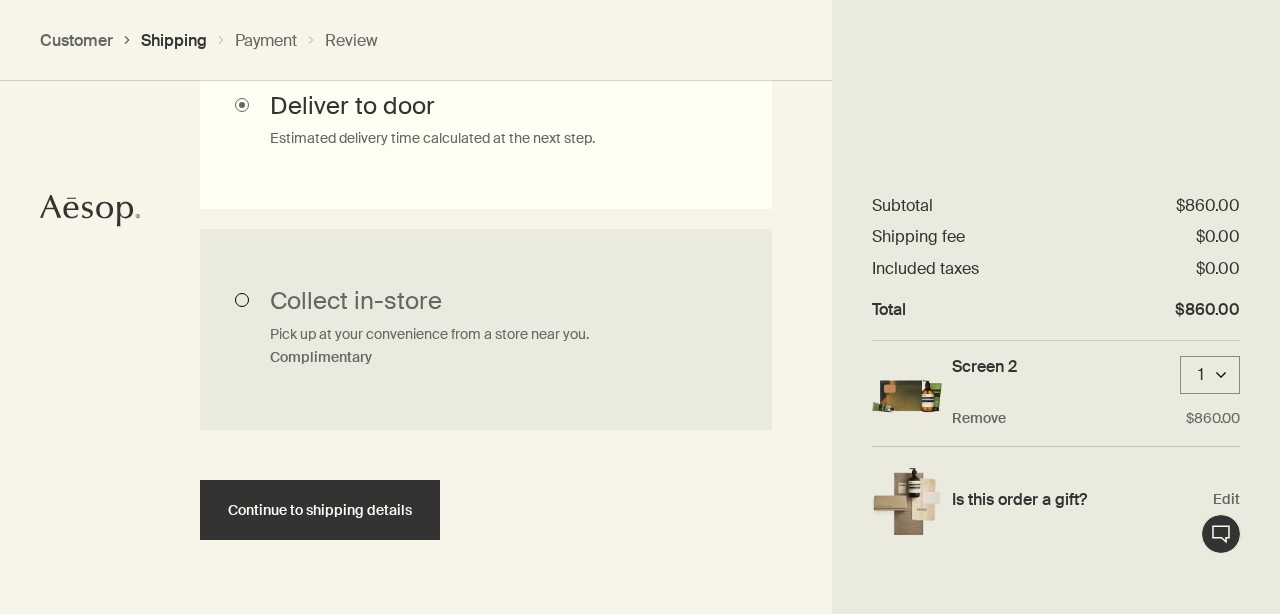 click on "Collect in-store Pick up at your convenience from a store near you. Complimentary" at bounding box center (486, 330) 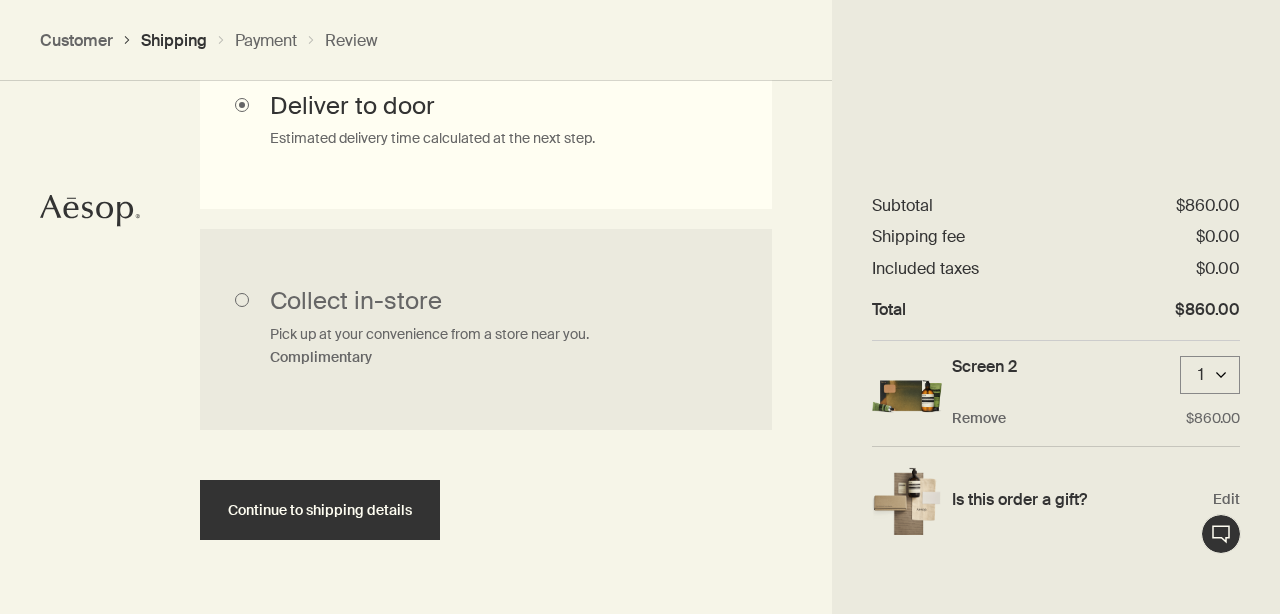 radio on "true" 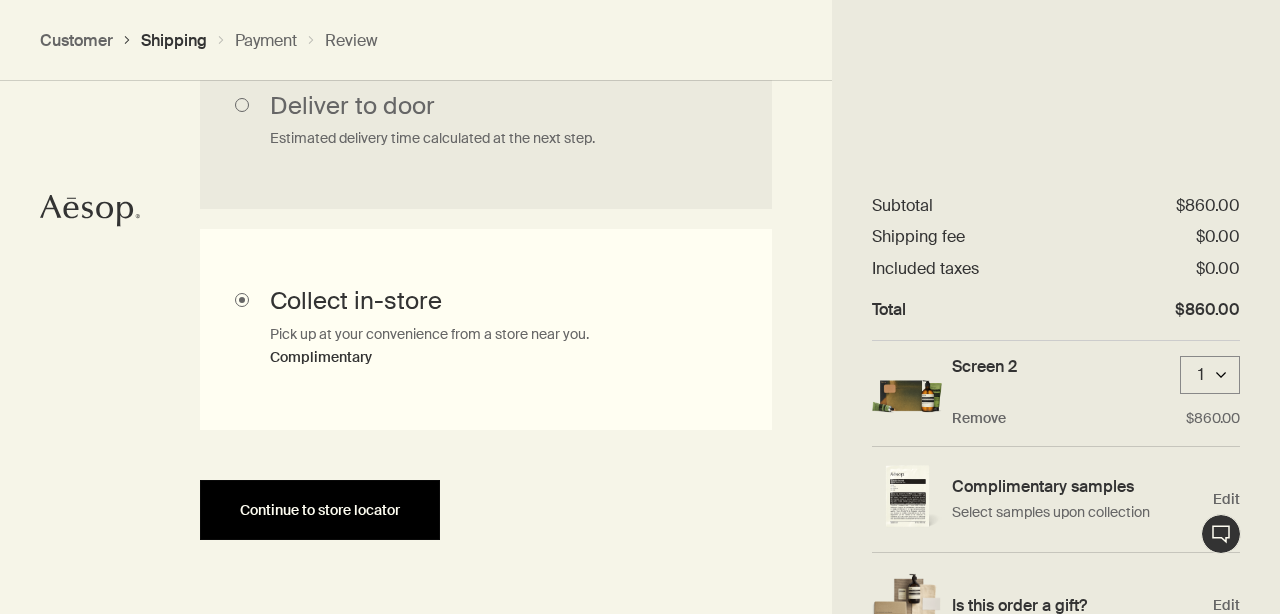 click on "Continue to store locator" at bounding box center (320, 510) 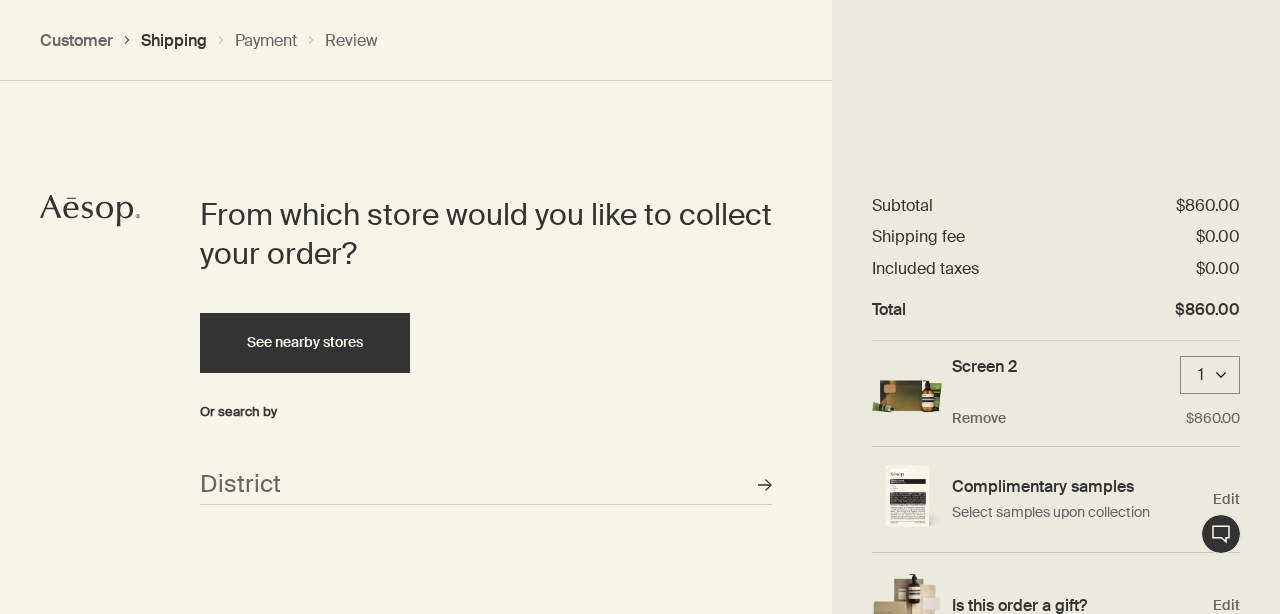 scroll, scrollTop: 927, scrollLeft: 0, axis: vertical 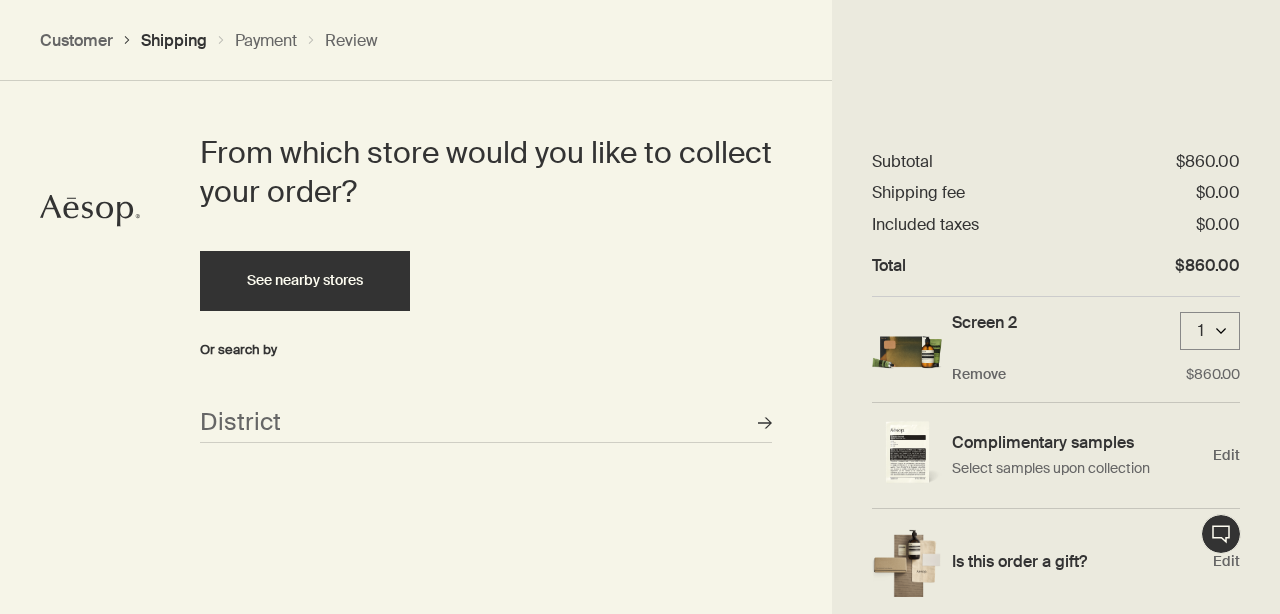 click on "See nearby stores" at bounding box center [305, 281] 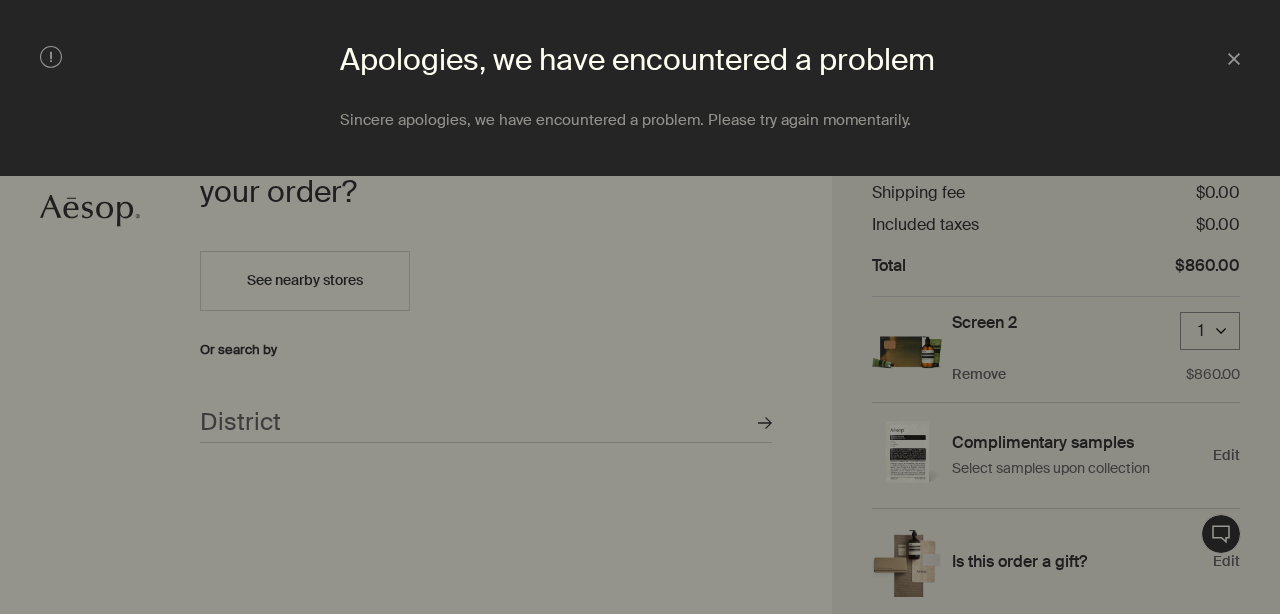 click at bounding box center [640, 307] 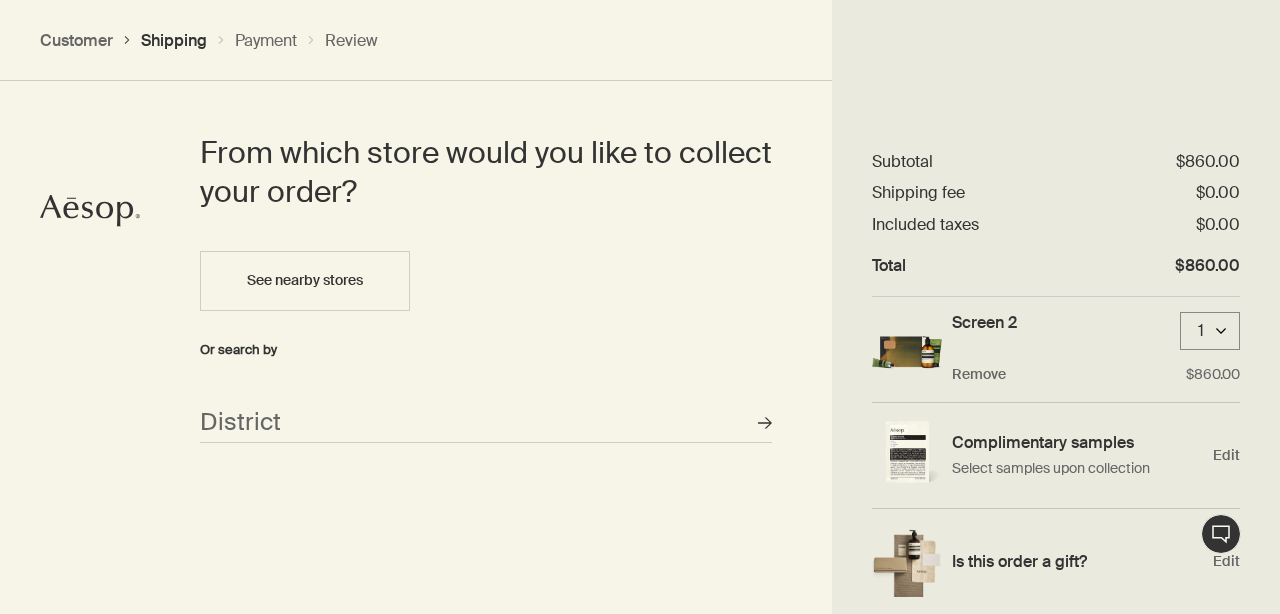 click at bounding box center [640, 307] 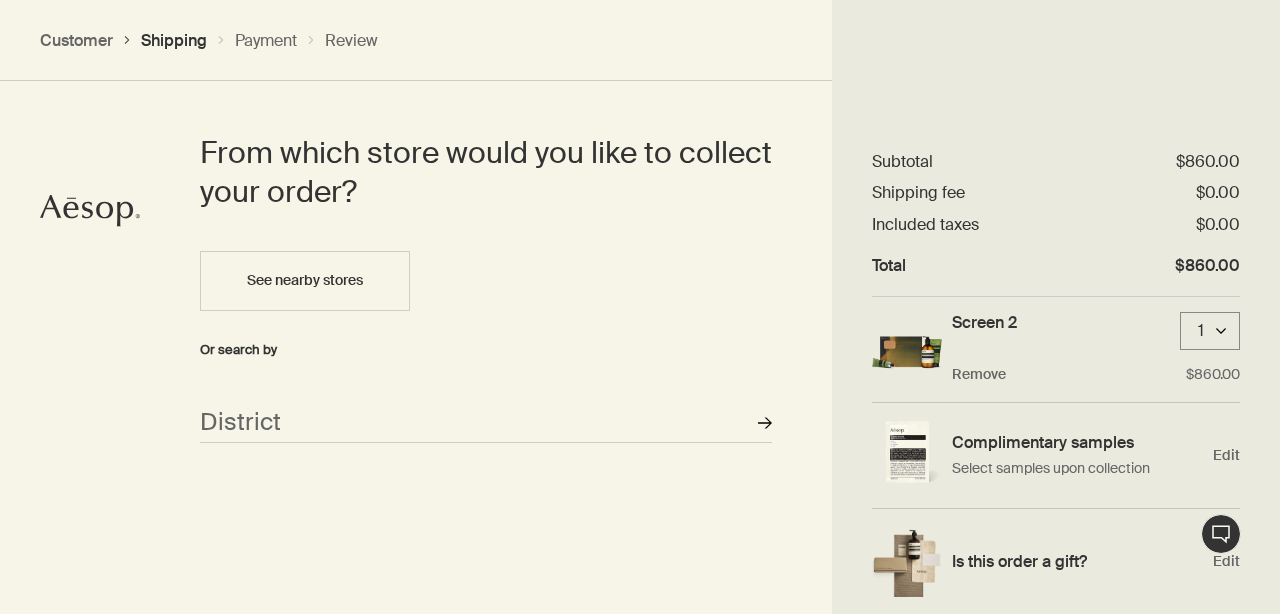 click on "Stores" 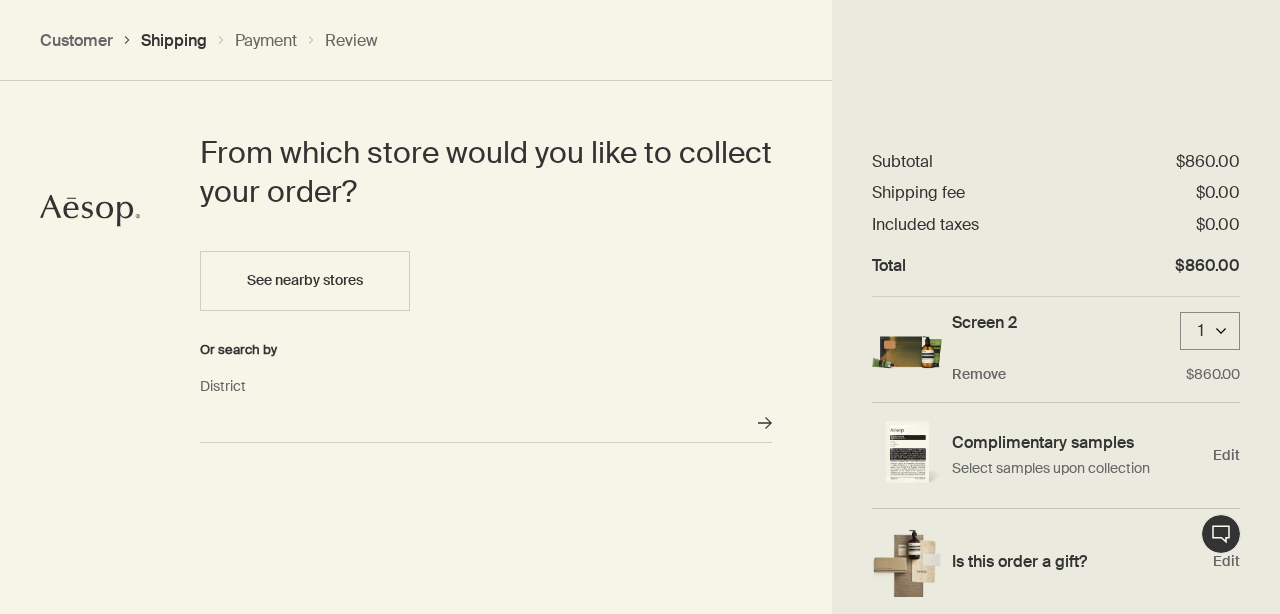 click on "District" at bounding box center [486, 423] 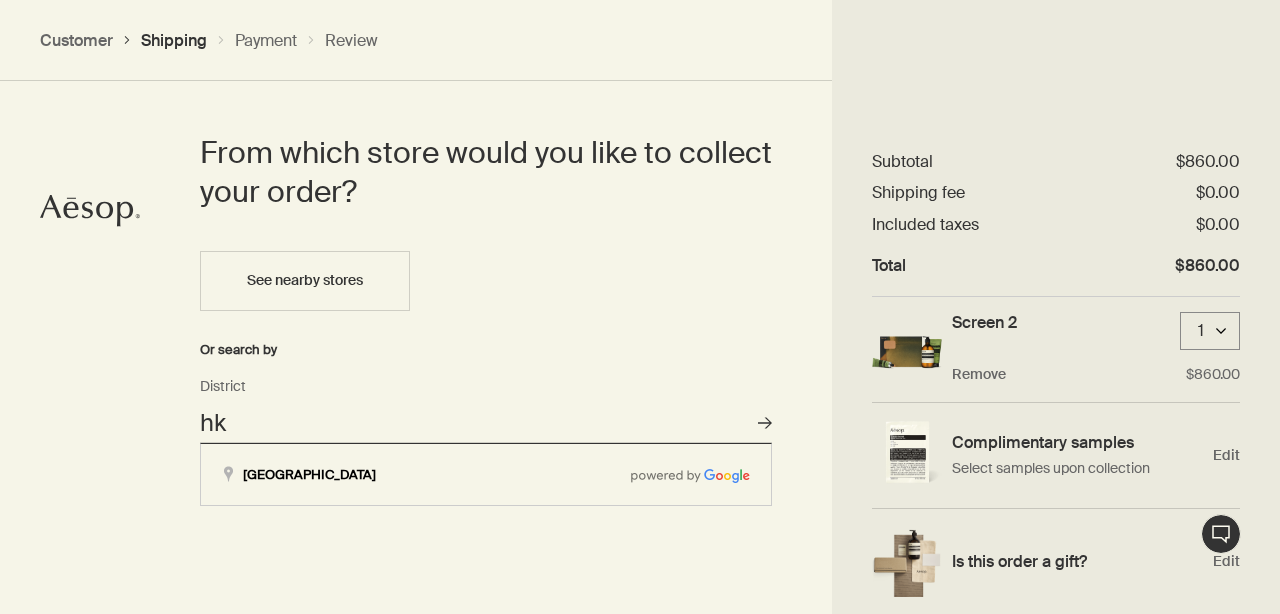 type on "Hong Kong" 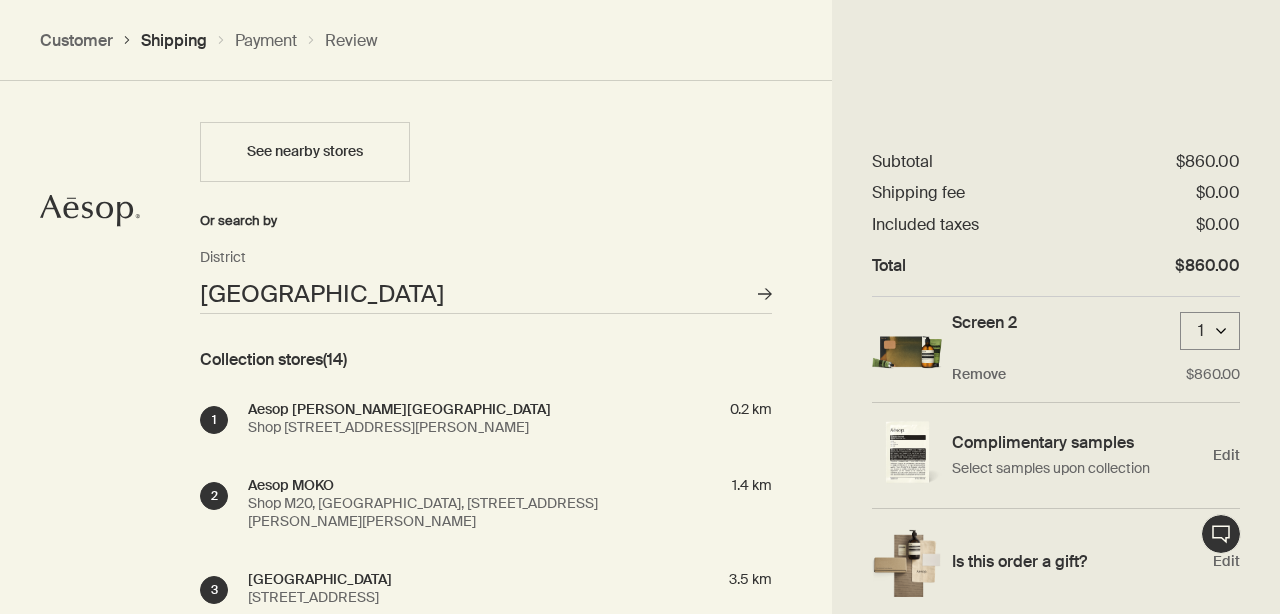 scroll, scrollTop: 1154, scrollLeft: 0, axis: vertical 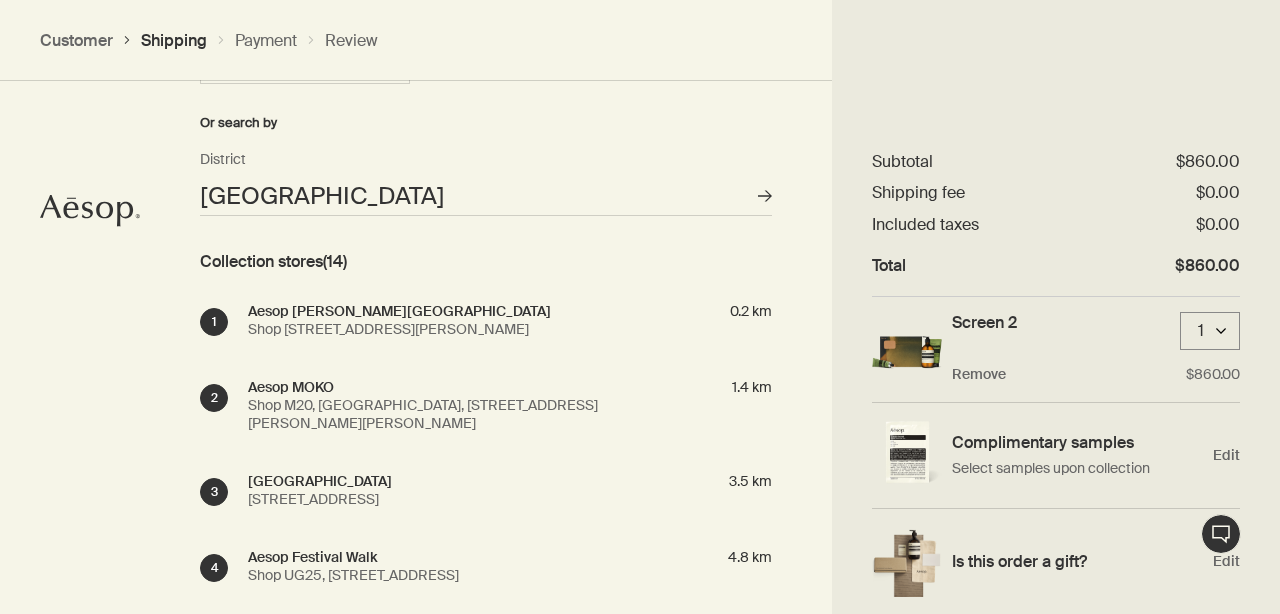 click on "1 Aesop Langham Place Shop No. 32 on Level 1, Langham Place, 8 Argyle Street, Mongkok, Hong Kong, SAR 0.2 km" at bounding box center [486, 320] 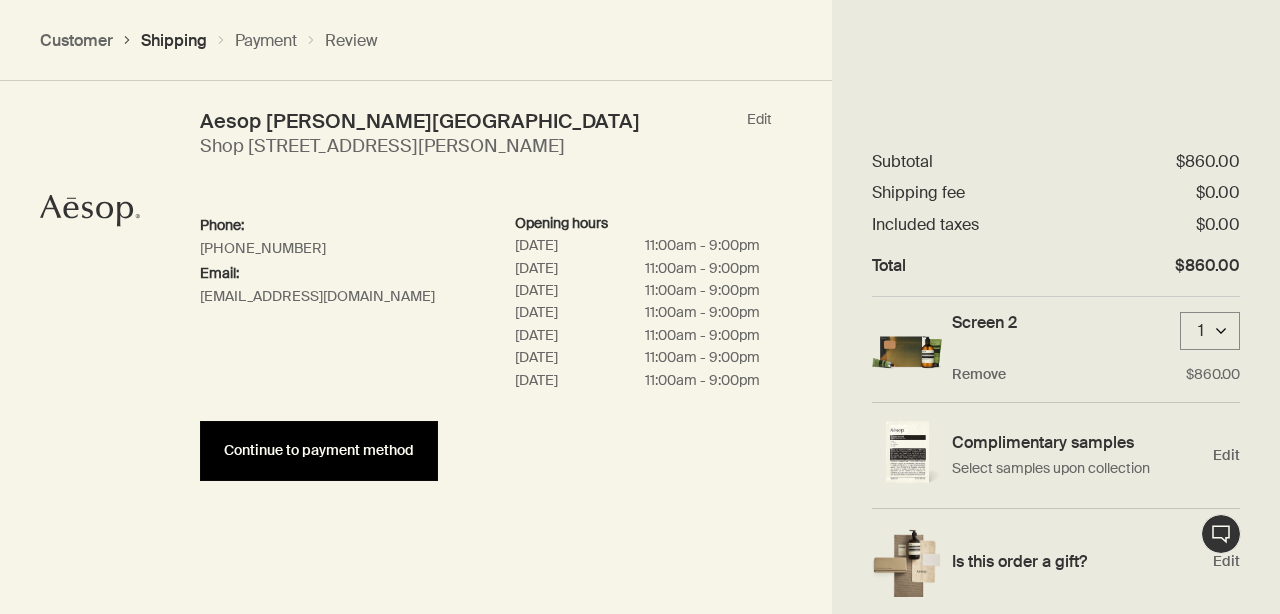 click on "Continue to payment method" at bounding box center [319, 451] 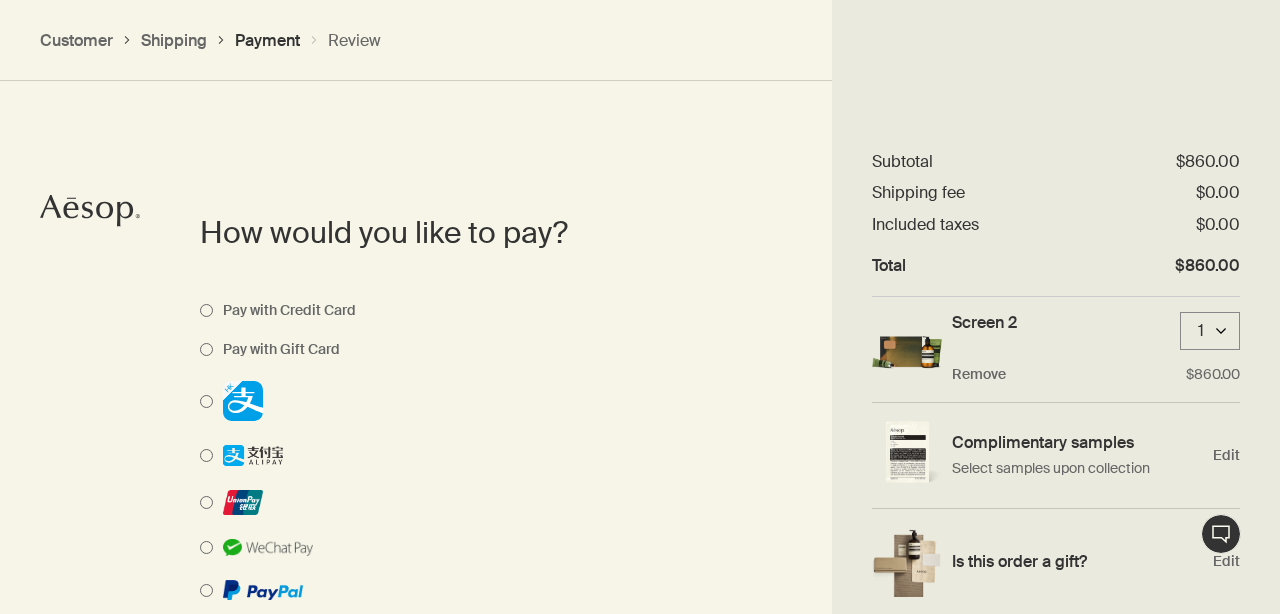 scroll, scrollTop: 1825, scrollLeft: 0, axis: vertical 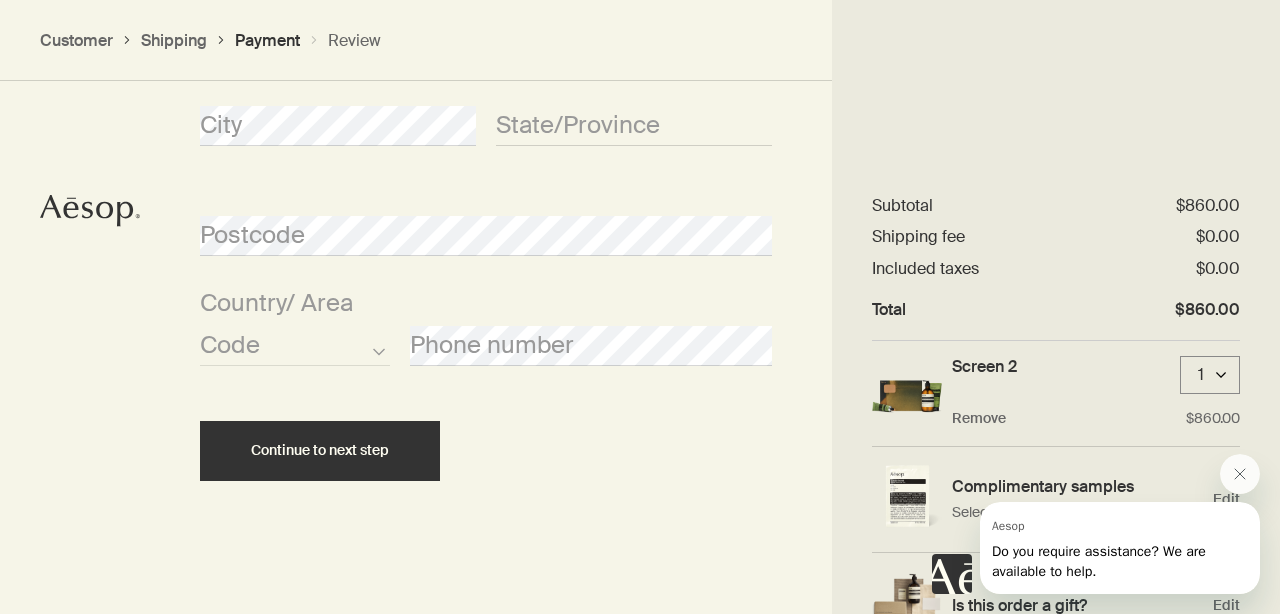 click at bounding box center [907, 393] 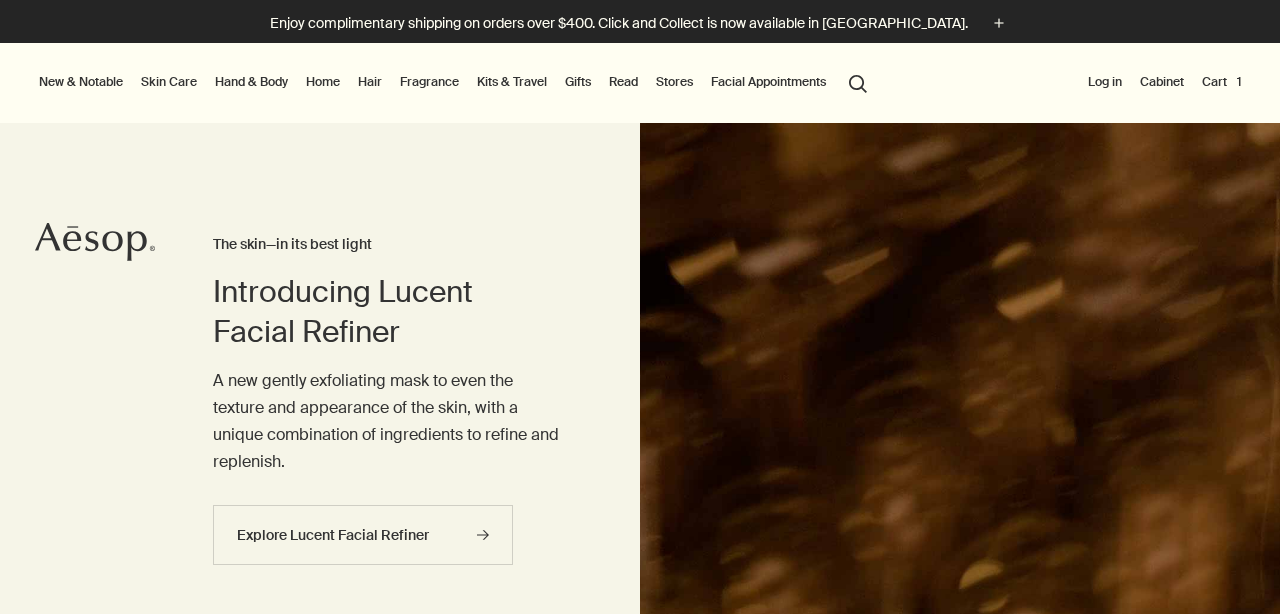 scroll, scrollTop: 0, scrollLeft: 0, axis: both 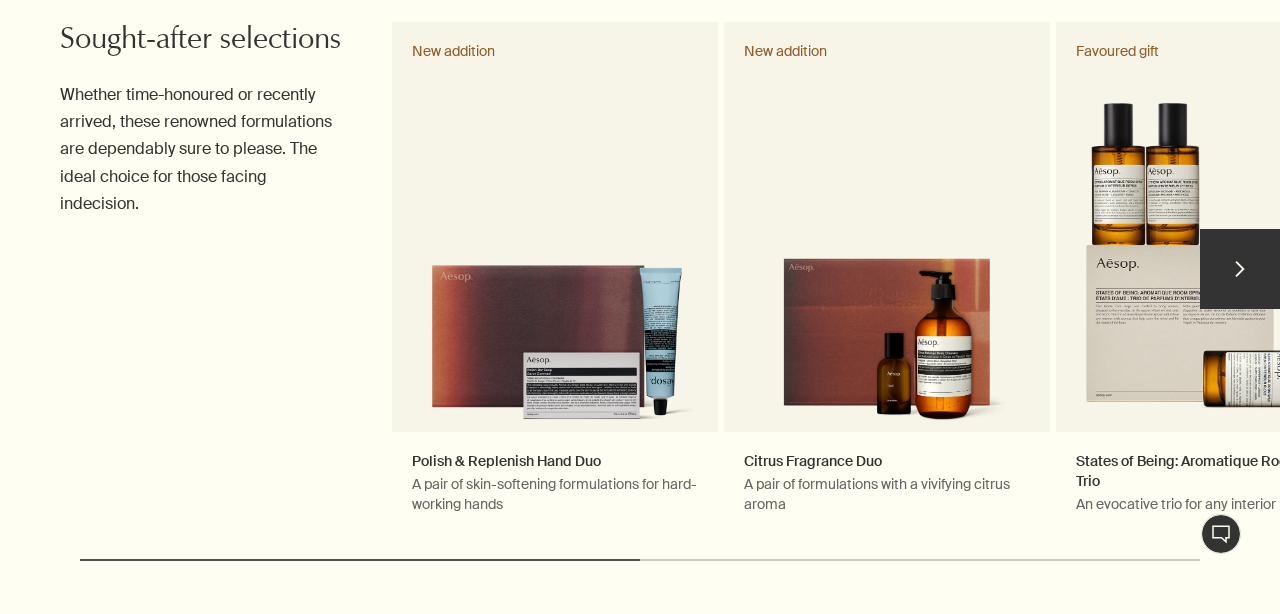 click on "chevron" at bounding box center [1240, 269] 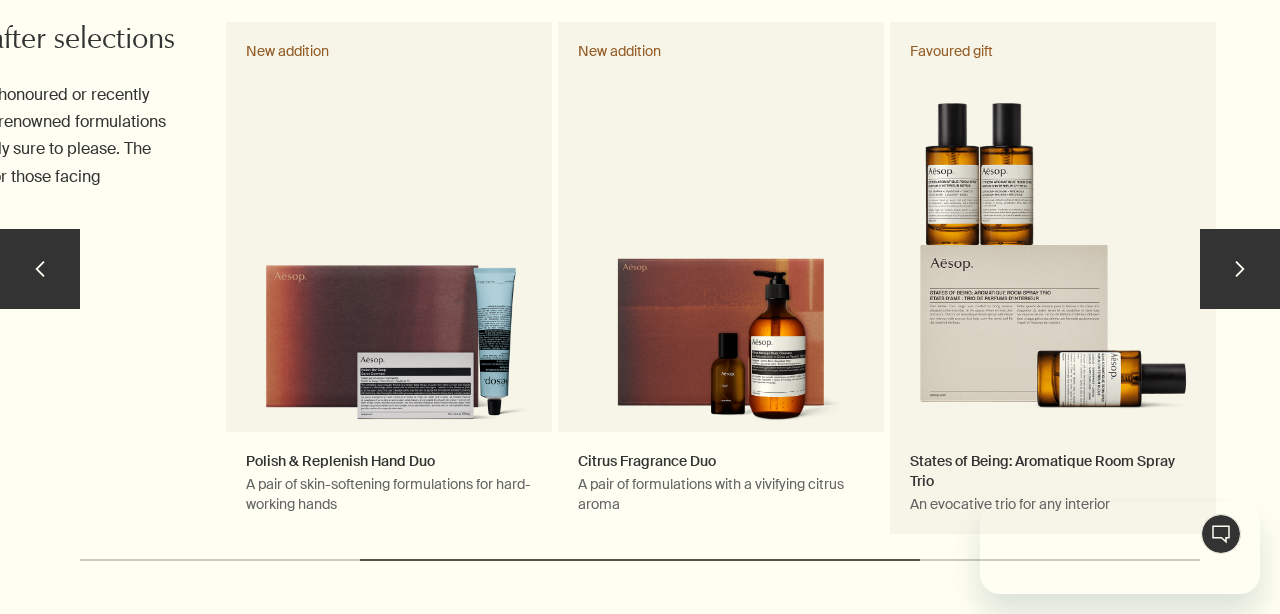scroll, scrollTop: 0, scrollLeft: 0, axis: both 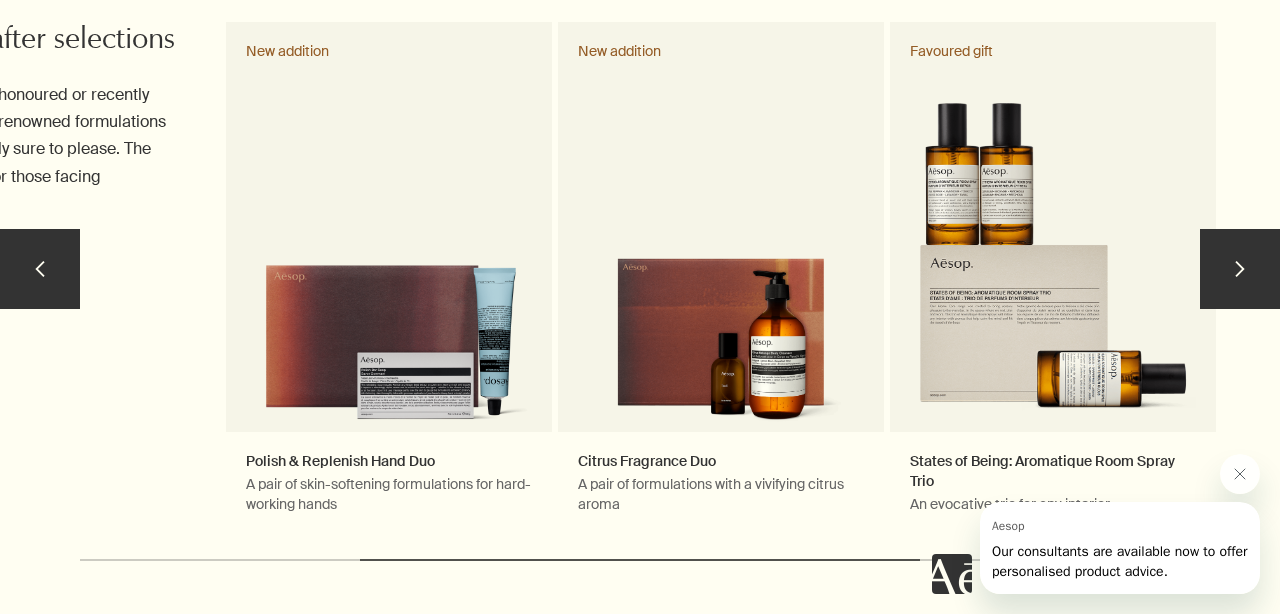click on "chevron" at bounding box center [1240, 269] 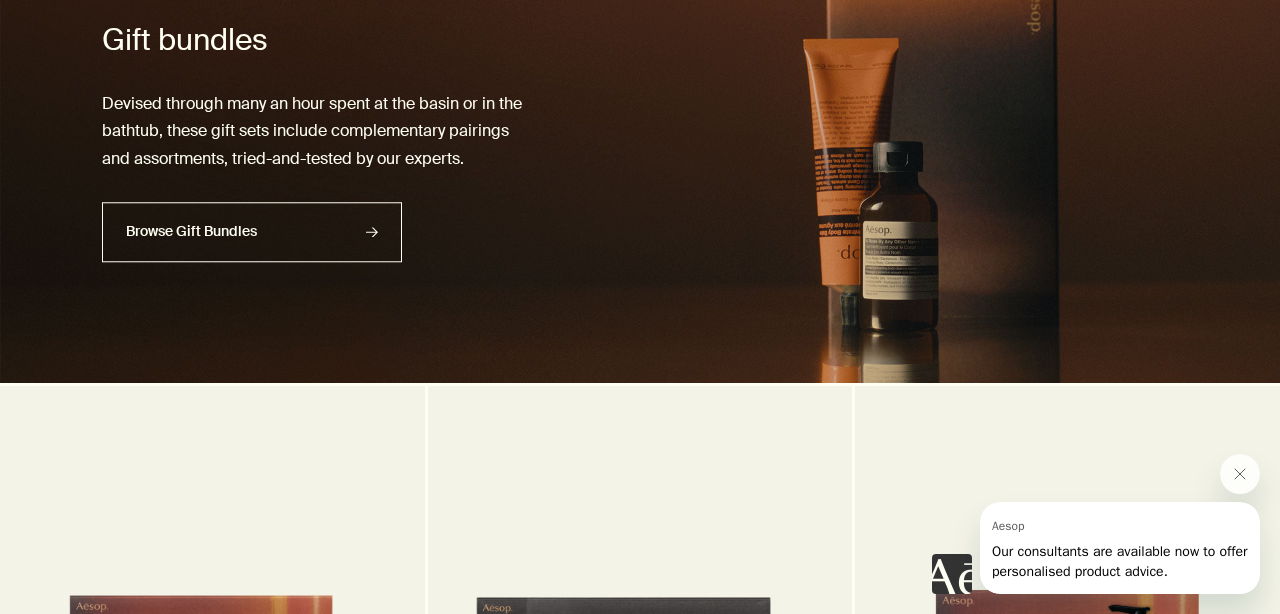 scroll, scrollTop: 2995, scrollLeft: 0, axis: vertical 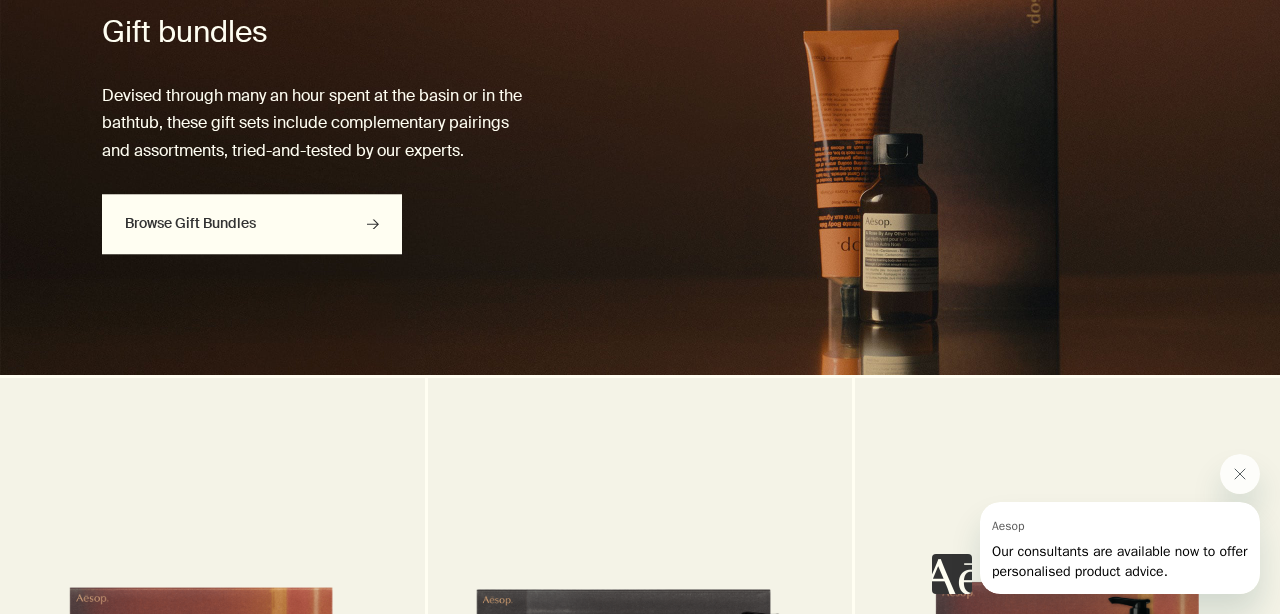click on "Browse Gift Bundles   rightArrow" at bounding box center (252, 224) 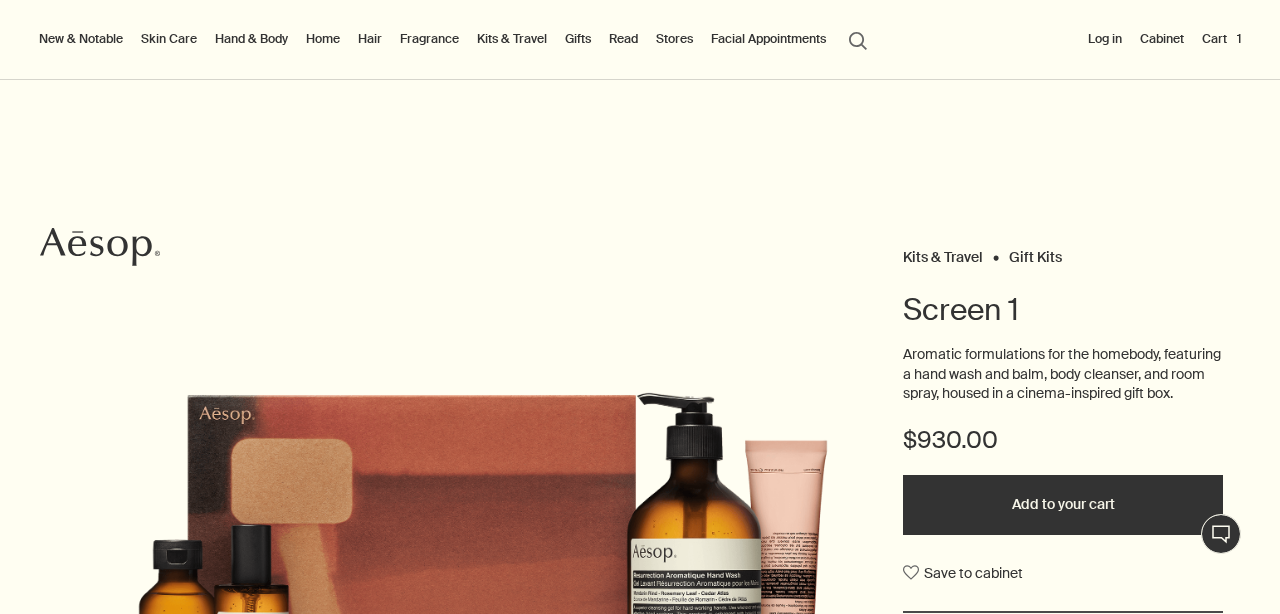 scroll, scrollTop: 0, scrollLeft: 0, axis: both 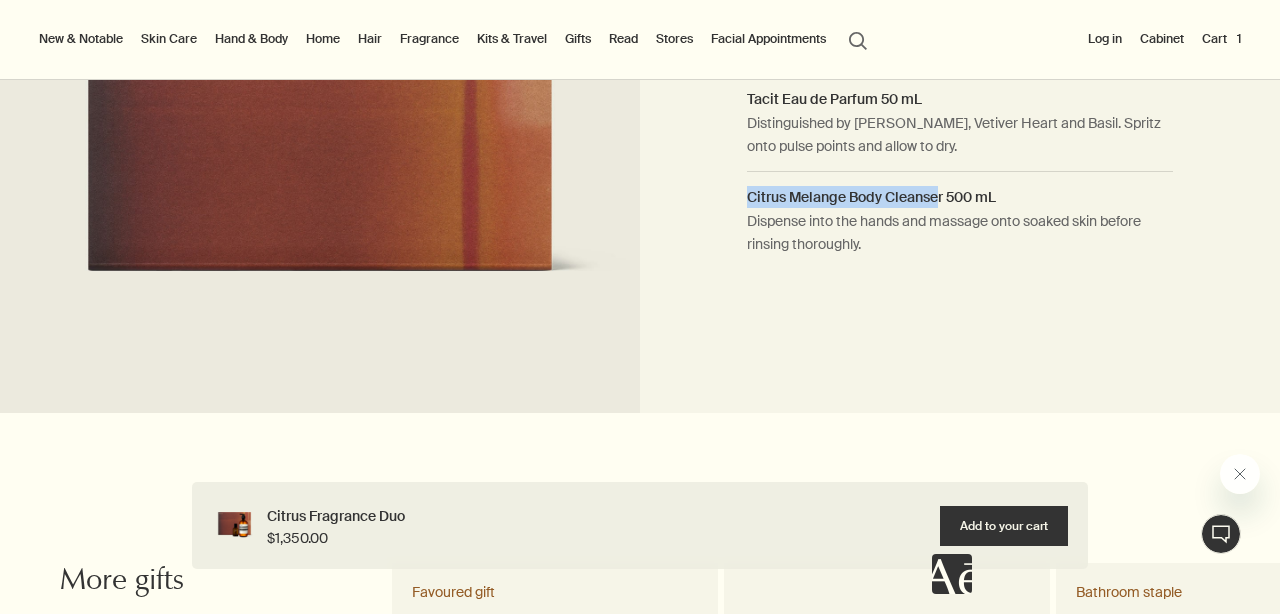 drag, startPoint x: 747, startPoint y: 197, endPoint x: 939, endPoint y: 192, distance: 192.0651 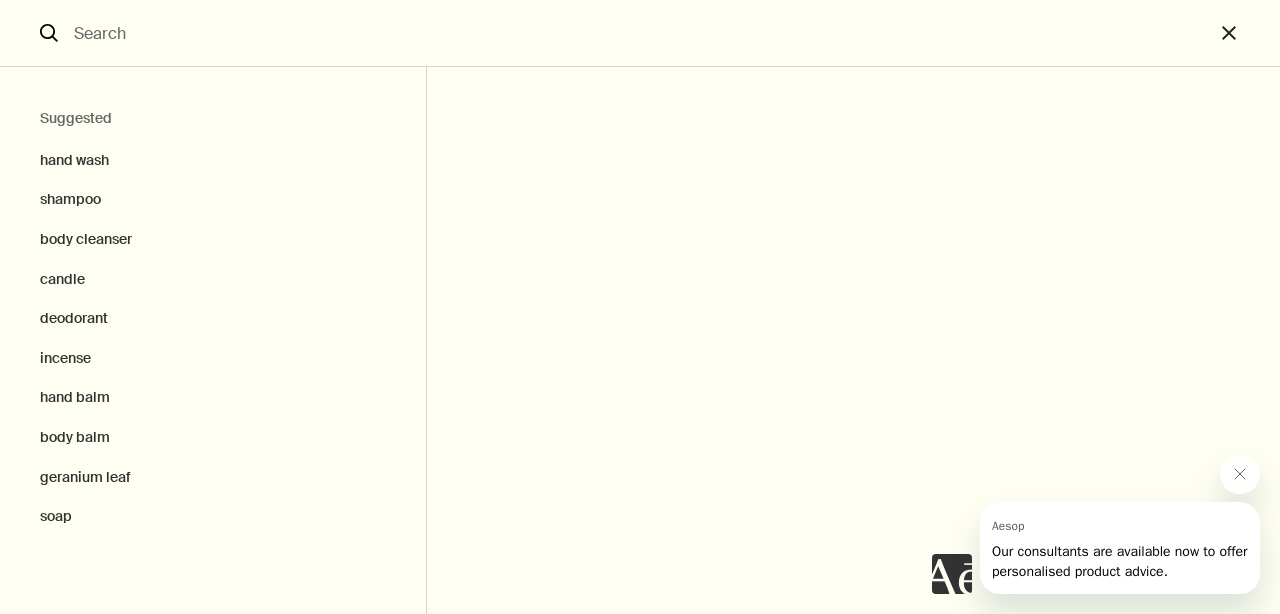 click at bounding box center (640, 33) 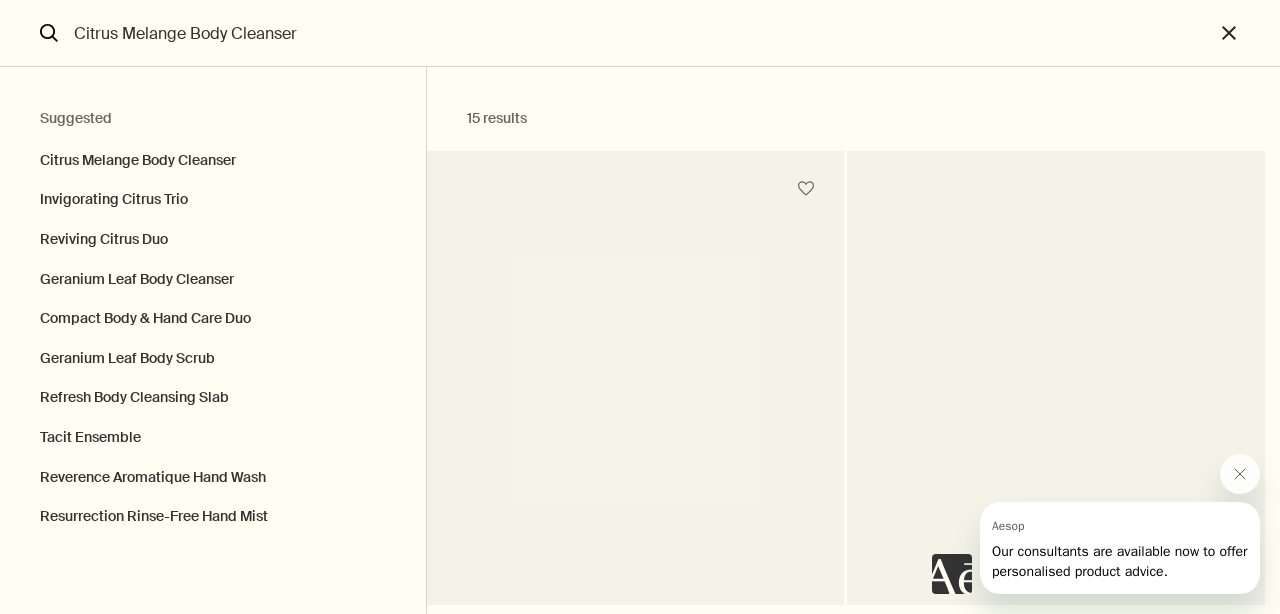 type on "Citrus Melange Body Cleanser" 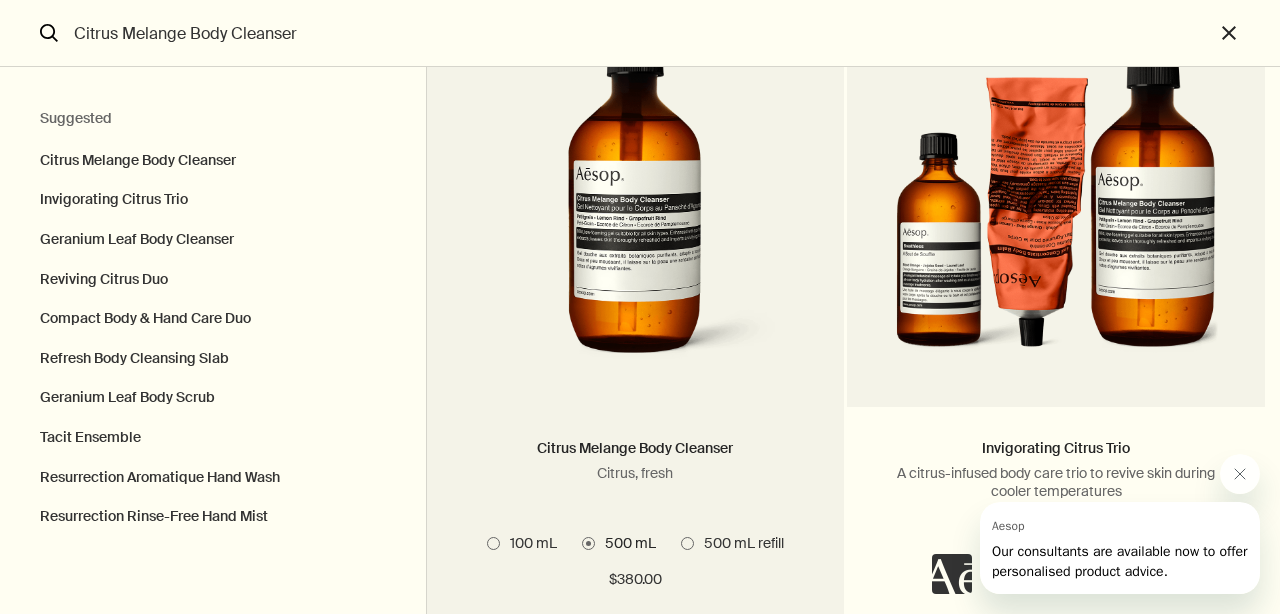scroll, scrollTop: 0, scrollLeft: 0, axis: both 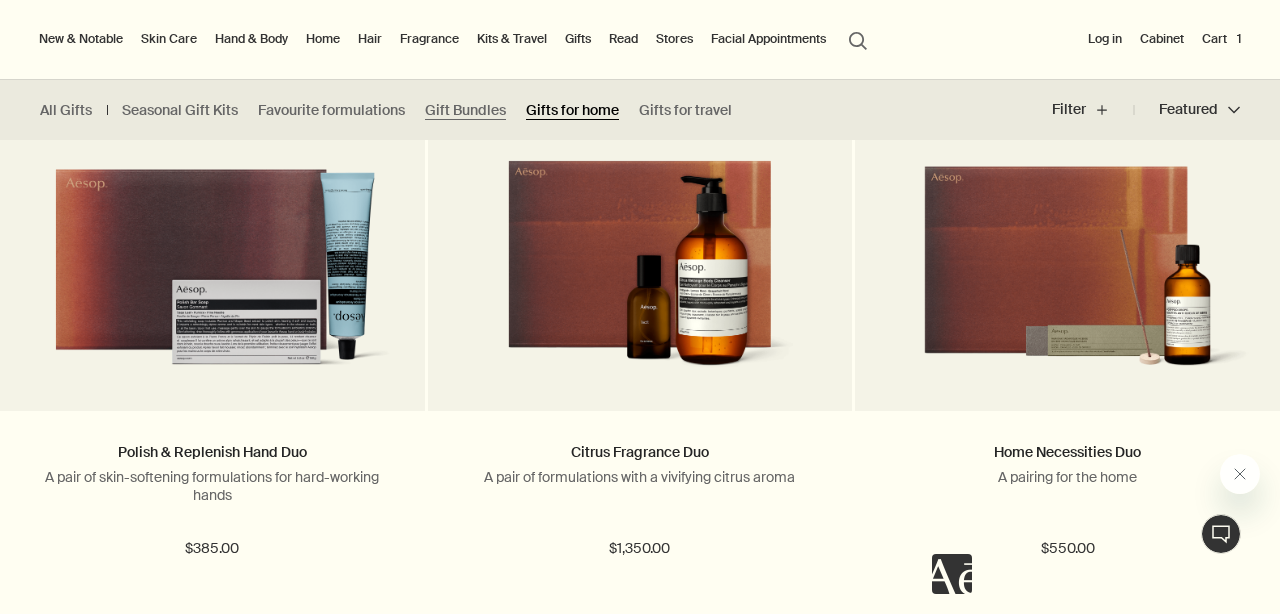 click on "Gifts for home" at bounding box center [572, 110] 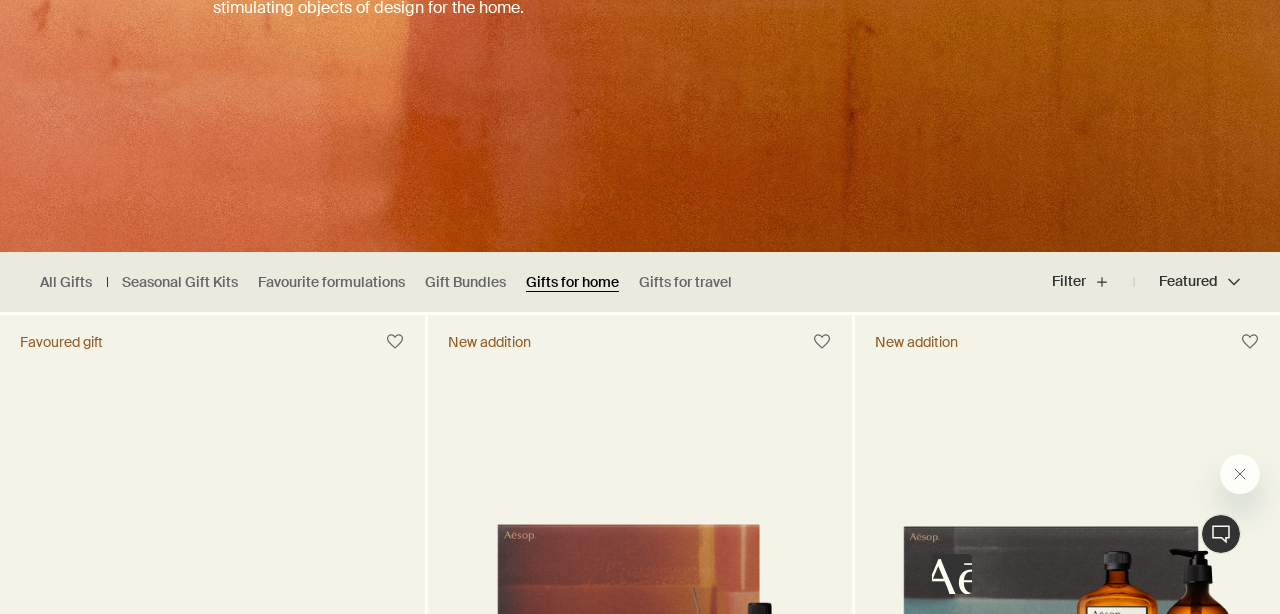 scroll, scrollTop: 317, scrollLeft: 0, axis: vertical 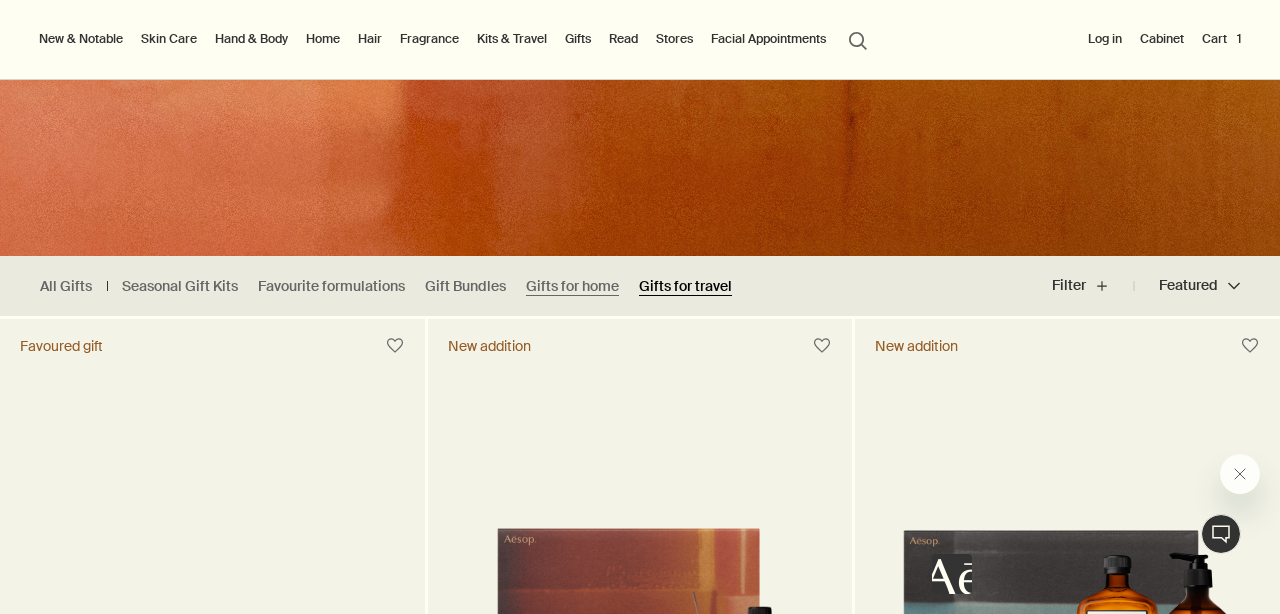 click on "Gifts for travel" at bounding box center [685, 286] 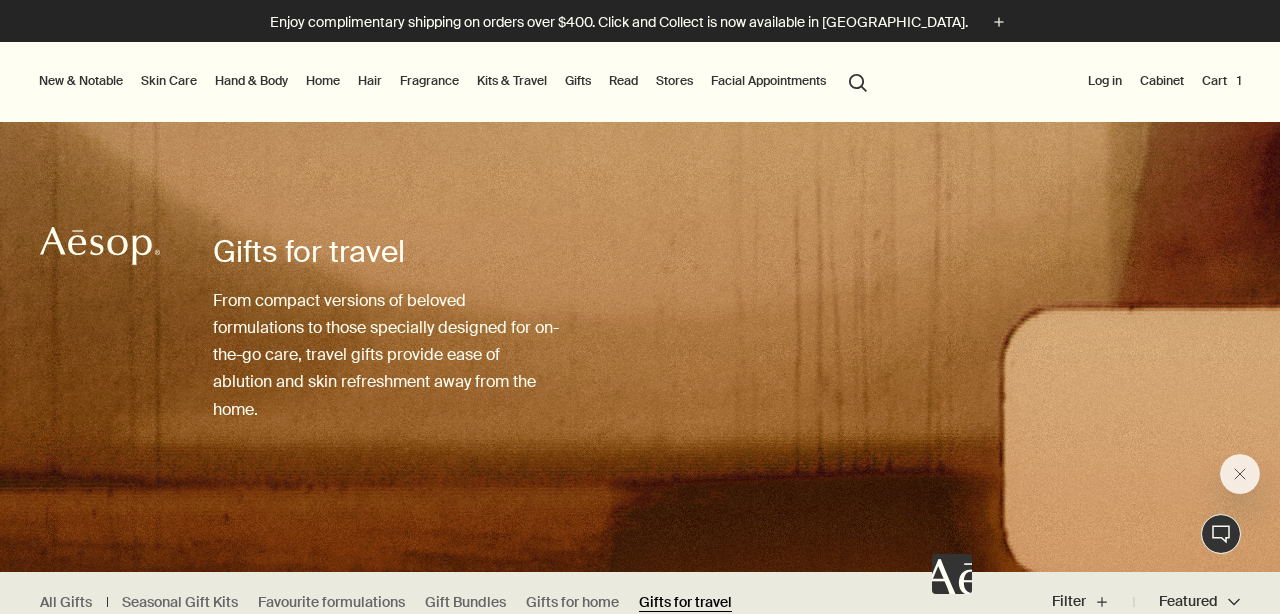 scroll, scrollTop: 0, scrollLeft: 0, axis: both 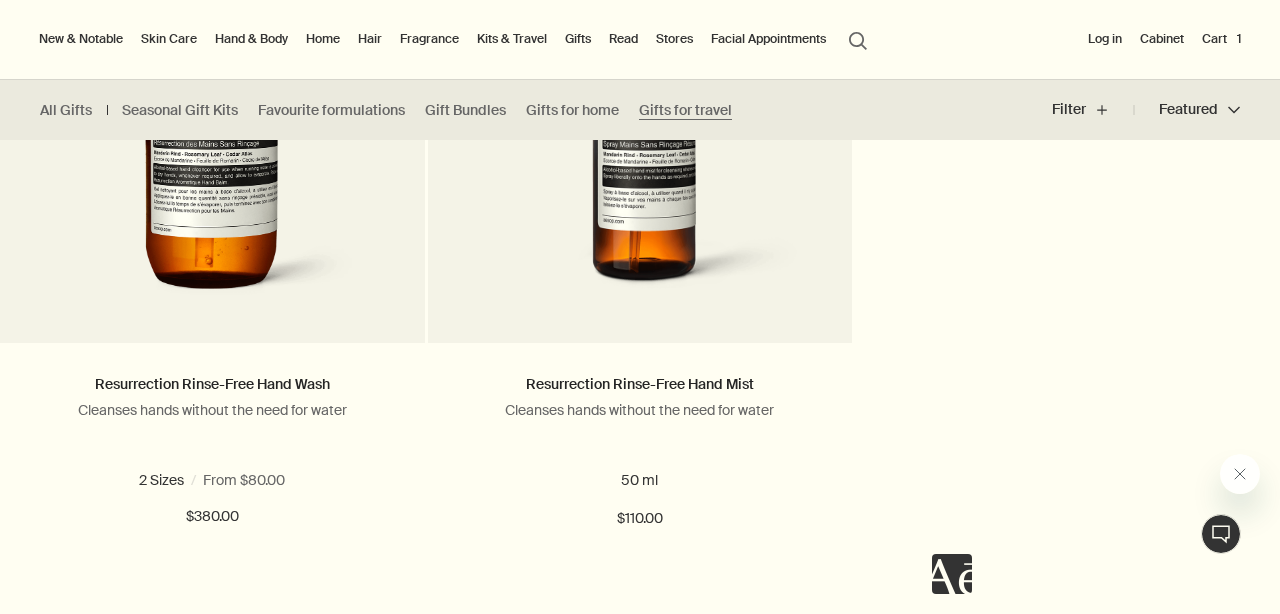 click on "search Search" at bounding box center [858, 39] 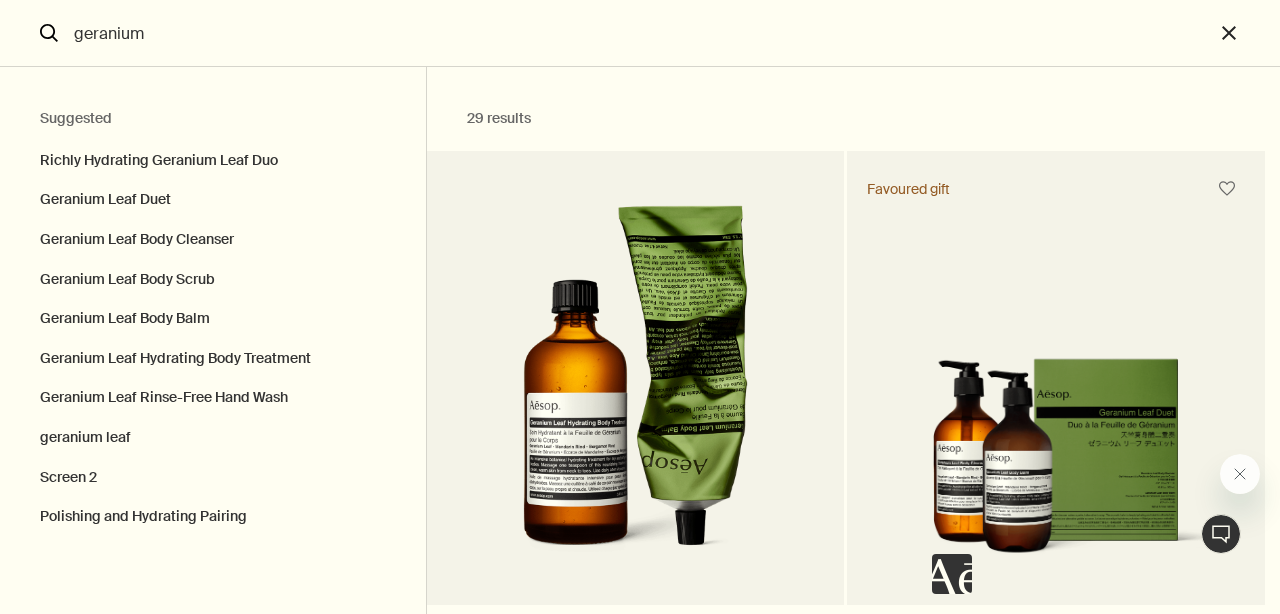 type on "geranium" 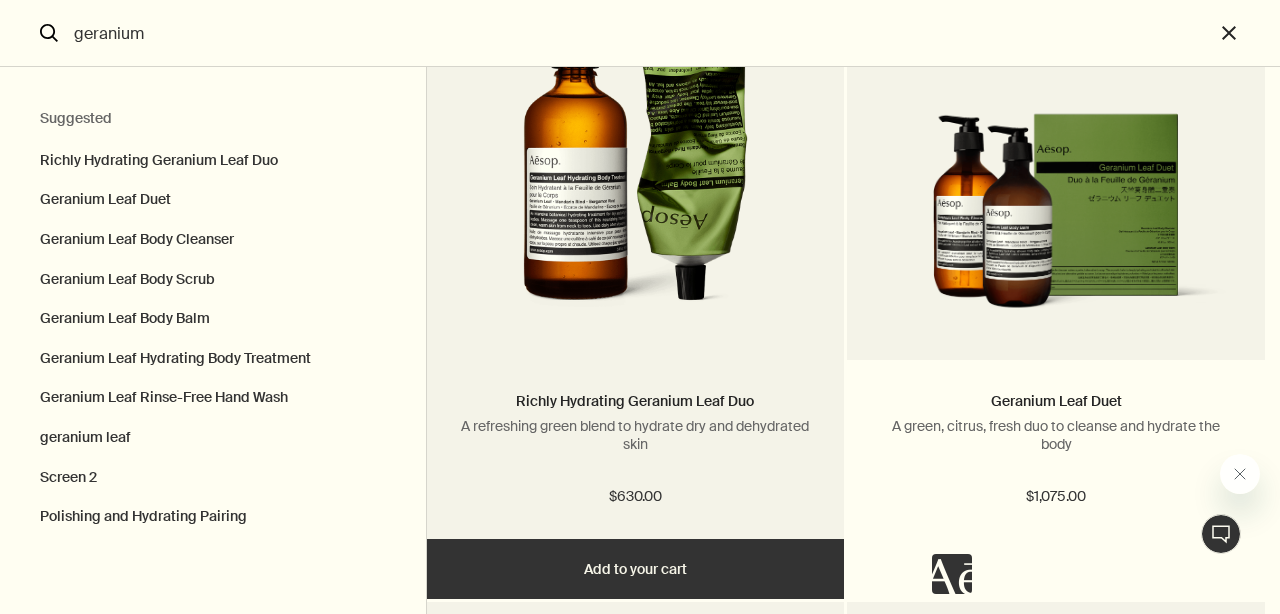 scroll, scrollTop: 247, scrollLeft: 0, axis: vertical 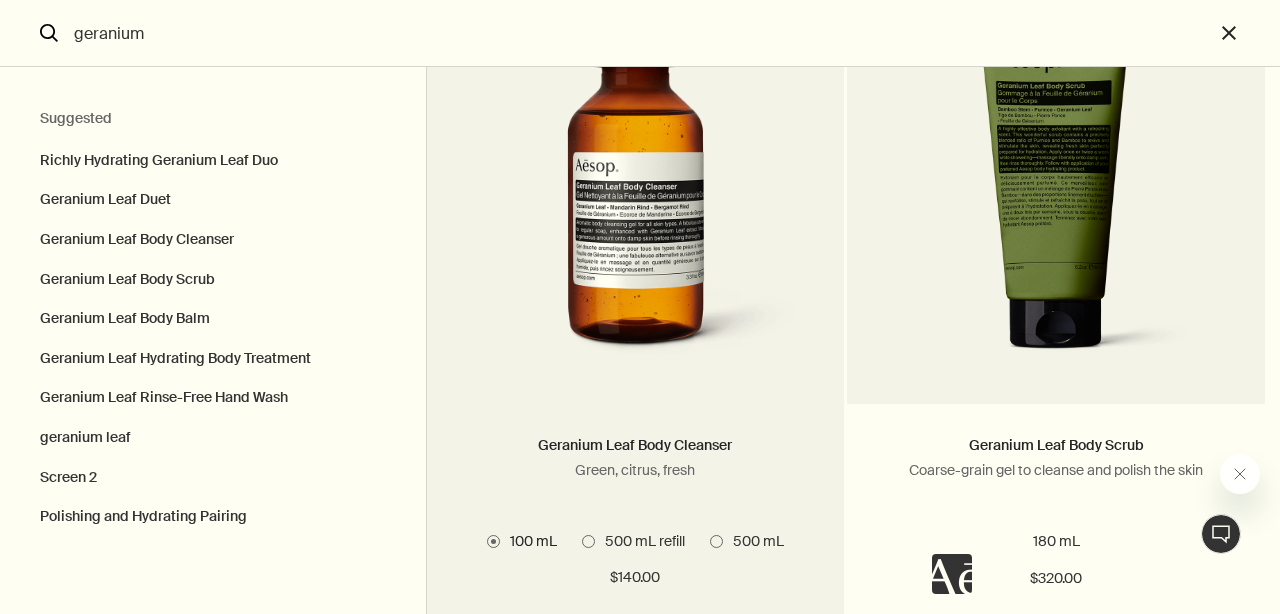 click at bounding box center [716, 541] 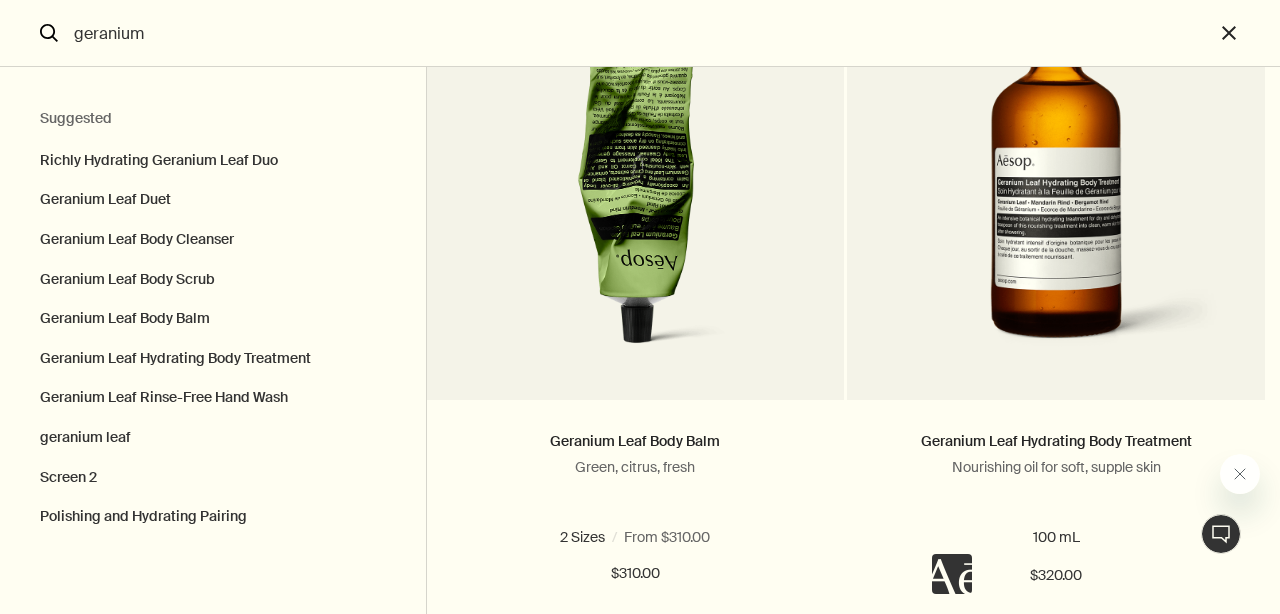 scroll, scrollTop: 1636, scrollLeft: 0, axis: vertical 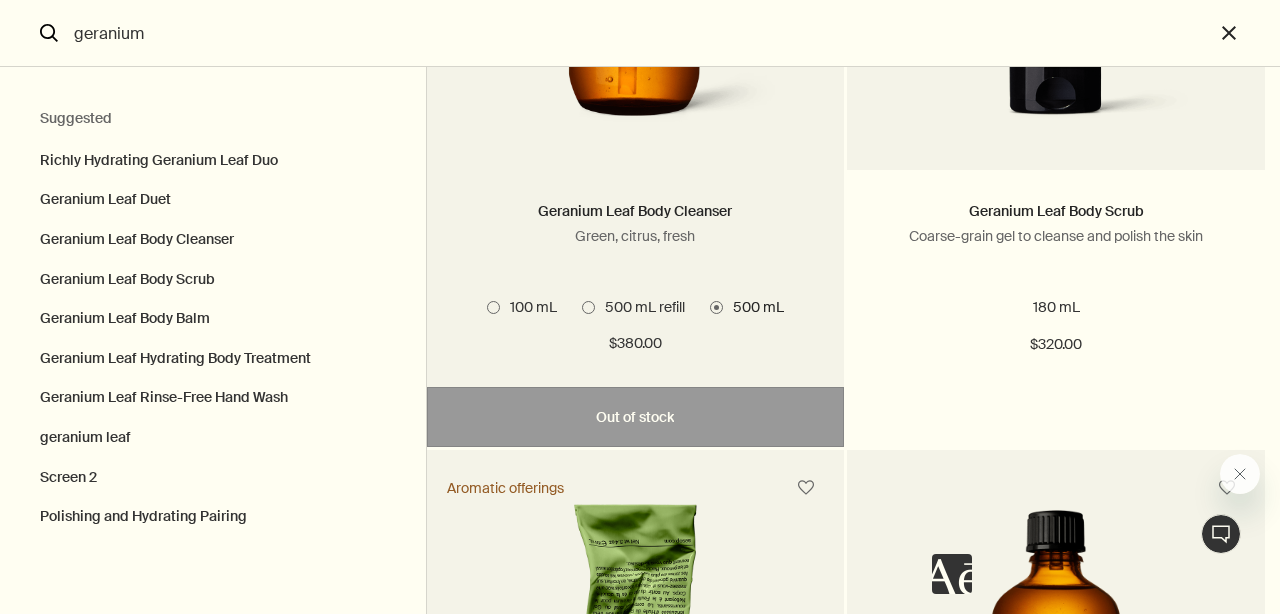 click at bounding box center (635, -45) 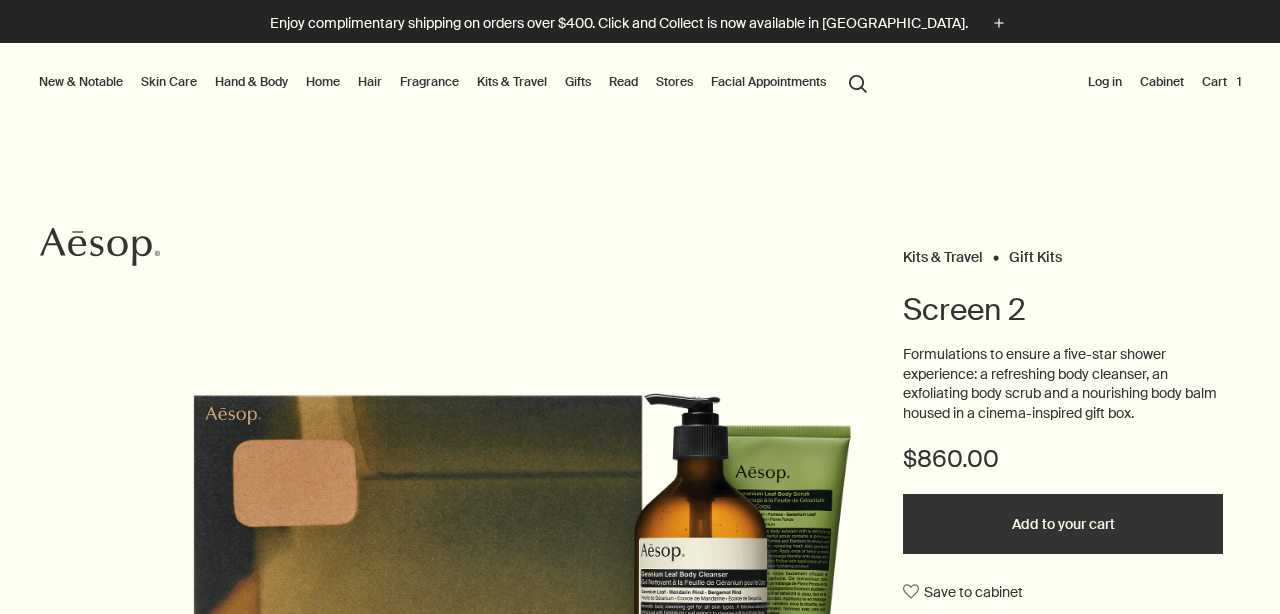 scroll, scrollTop: 0, scrollLeft: 0, axis: both 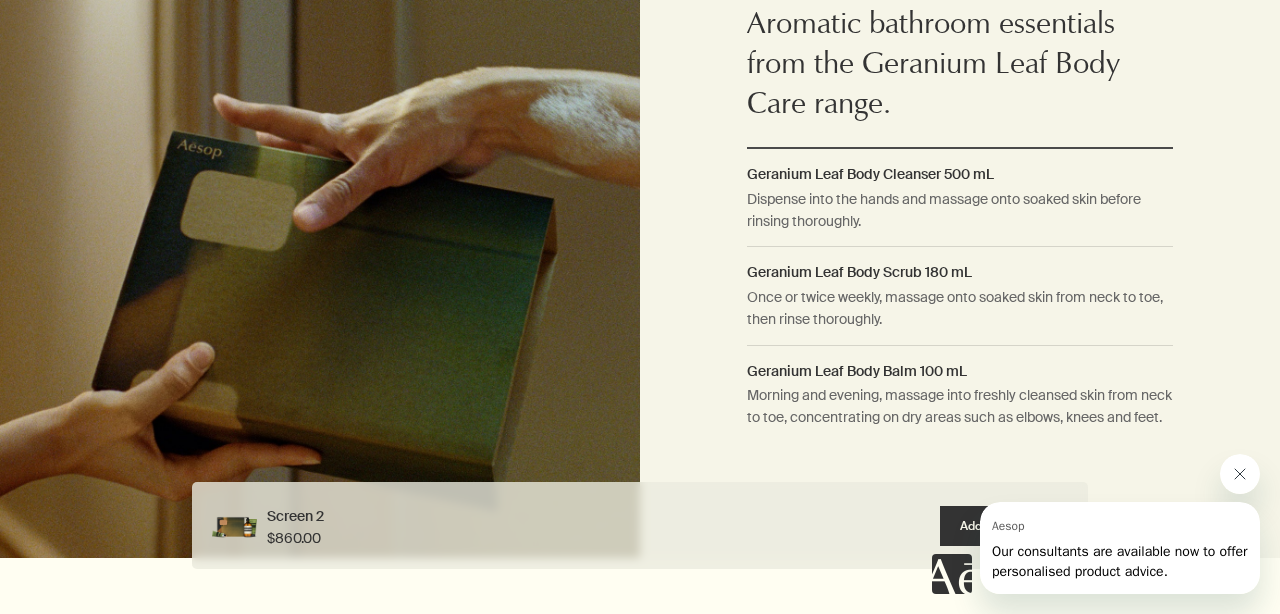 click at bounding box center (1240, 474) 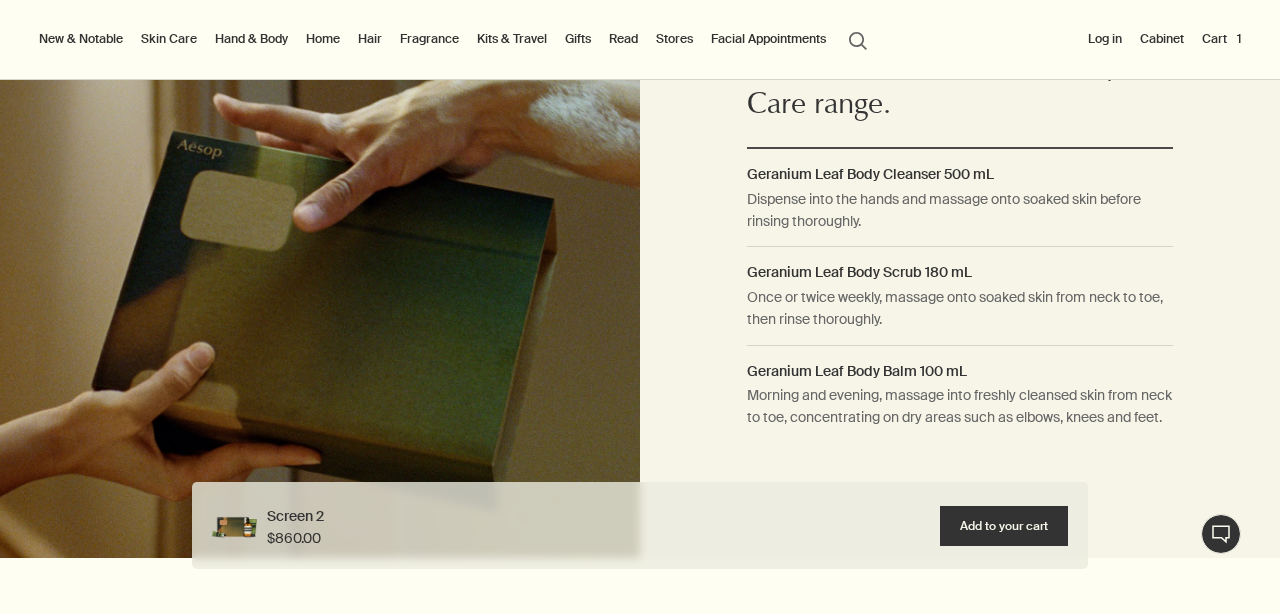 scroll, scrollTop: 0, scrollLeft: 0, axis: both 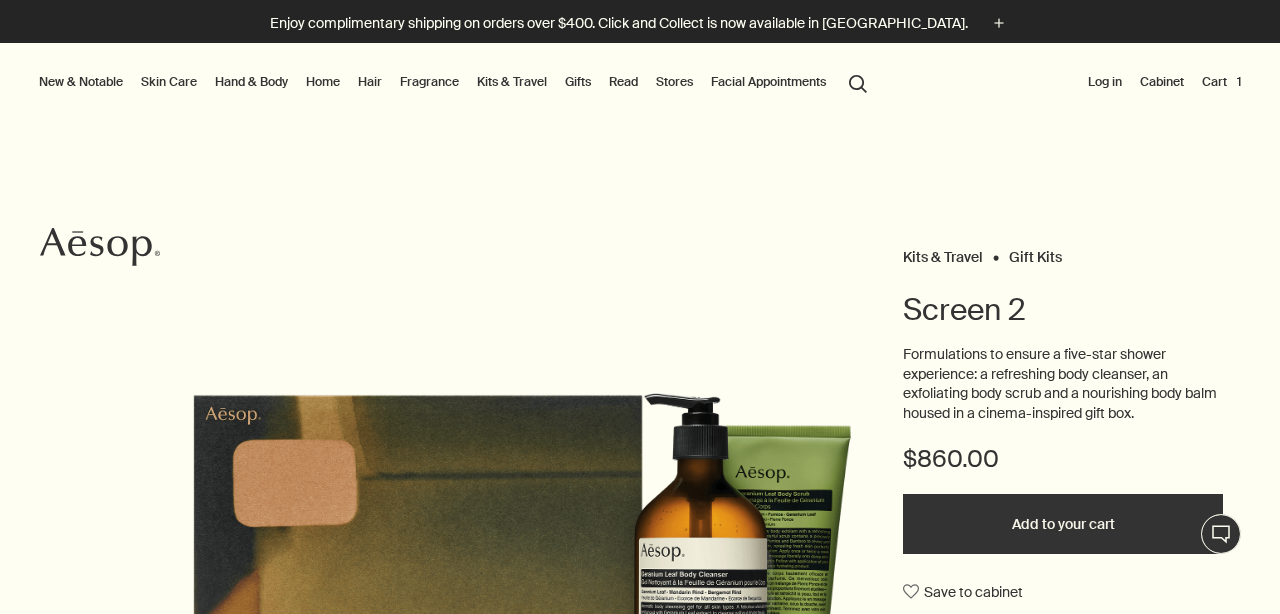 click on "Cart 1" at bounding box center (1221, 82) 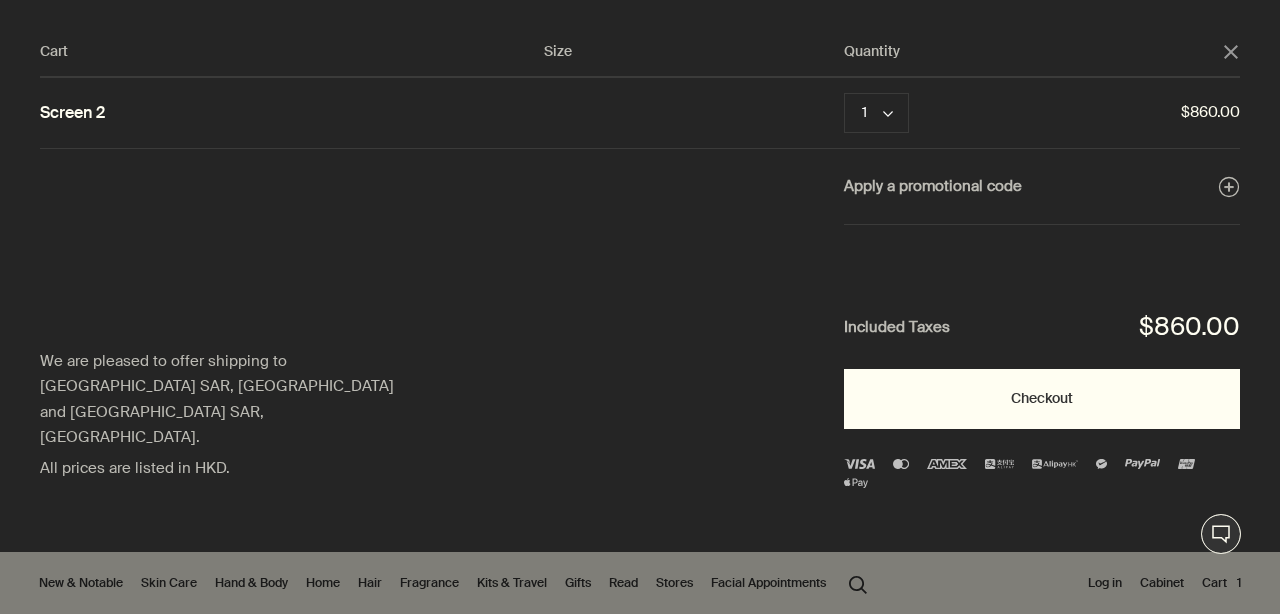 click on "Checkout" at bounding box center (1042, 399) 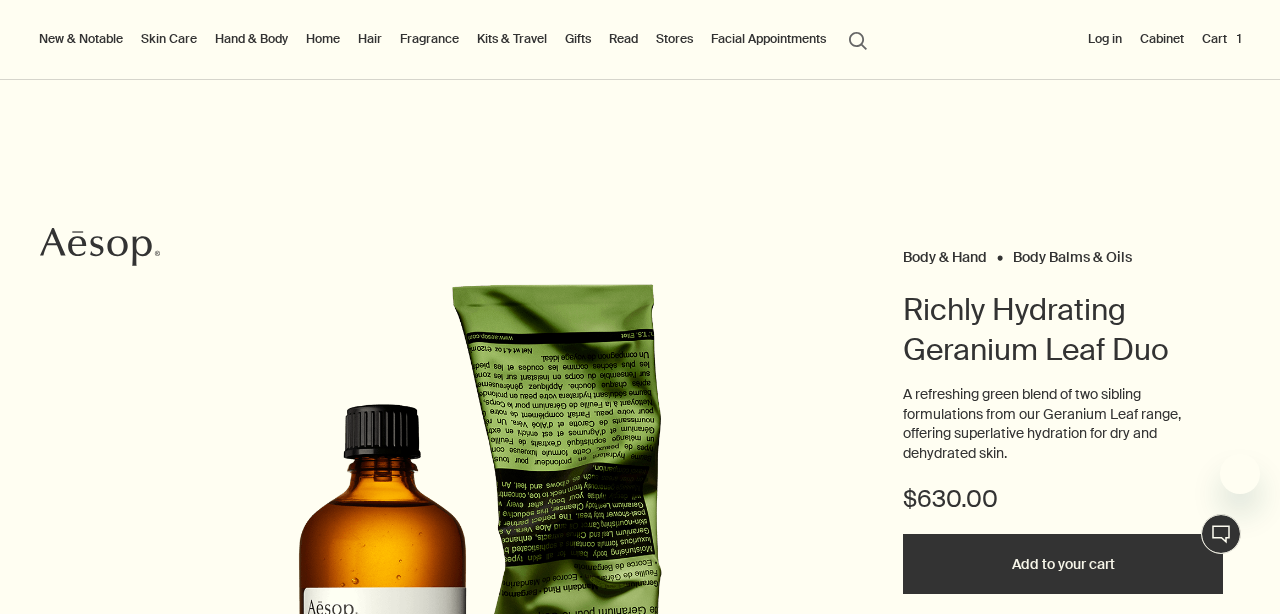 scroll, scrollTop: 0, scrollLeft: 0, axis: both 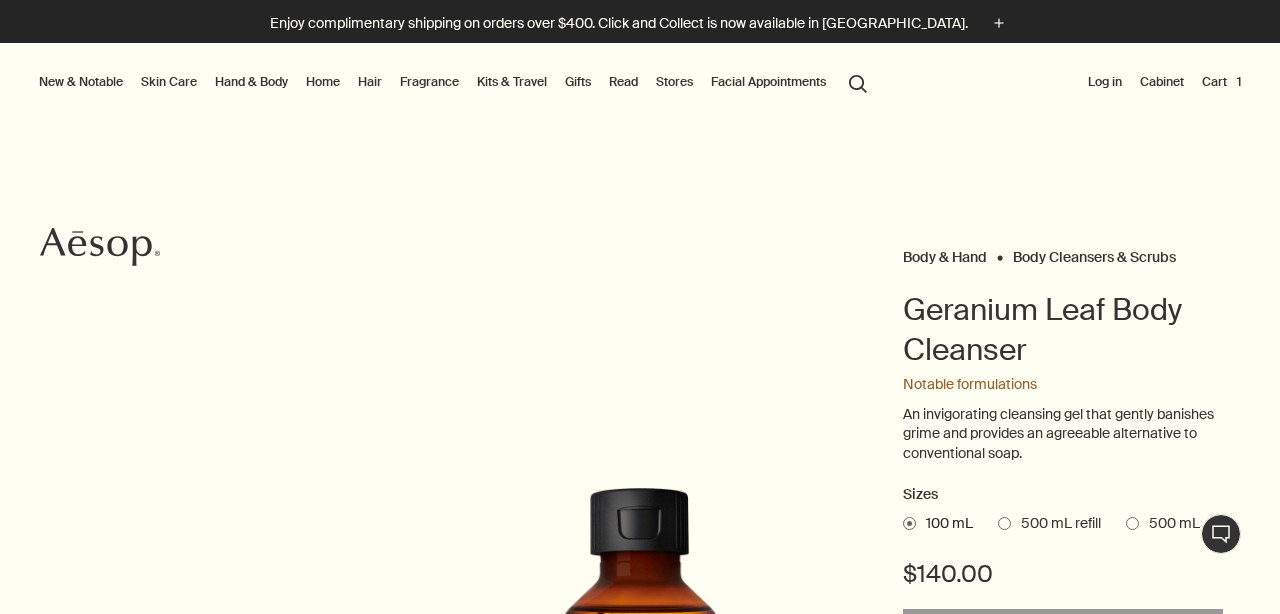 click on "Facial Appointments" at bounding box center [768, 82] 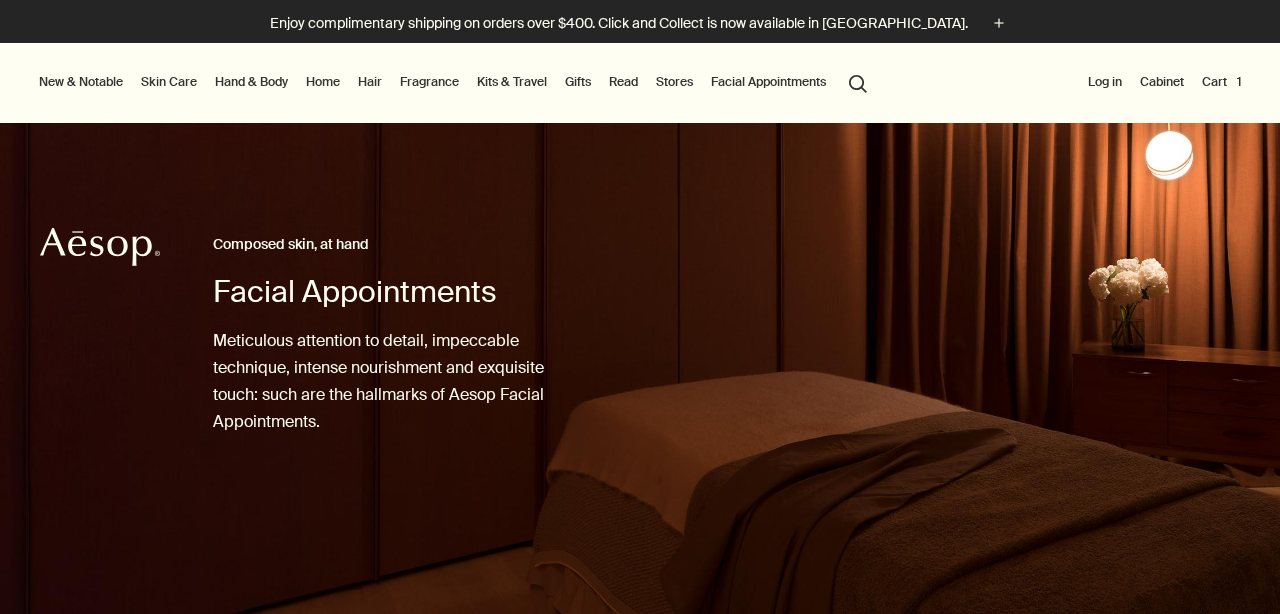 scroll, scrollTop: 0, scrollLeft: 0, axis: both 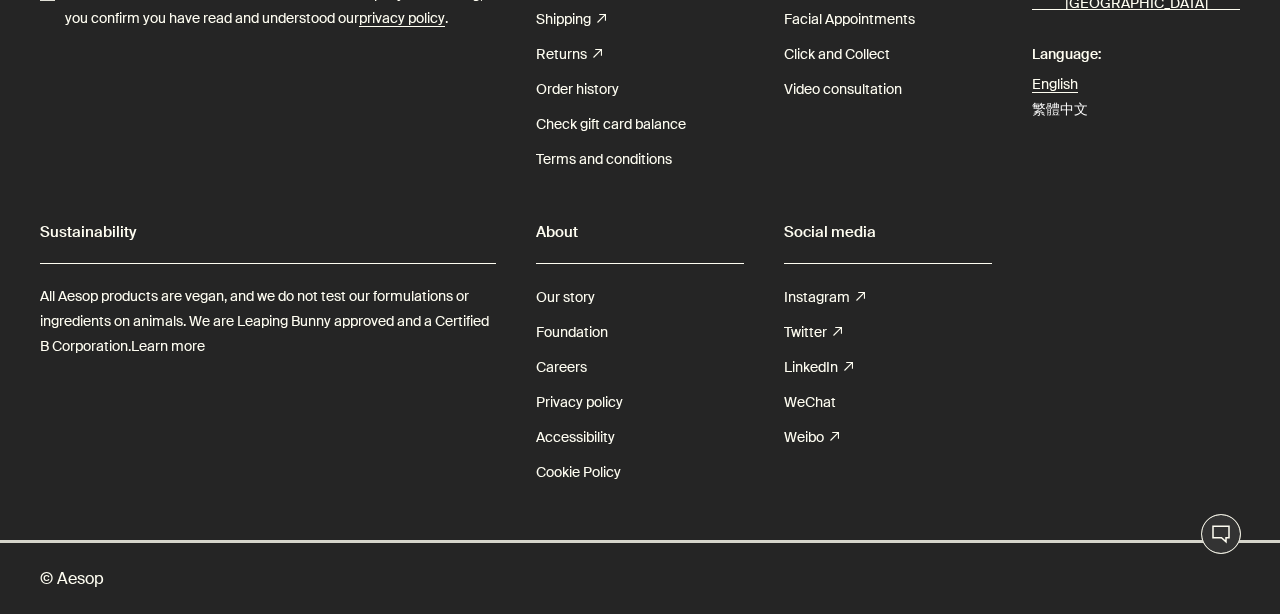 click on "繁體中文" at bounding box center (1060, 109) 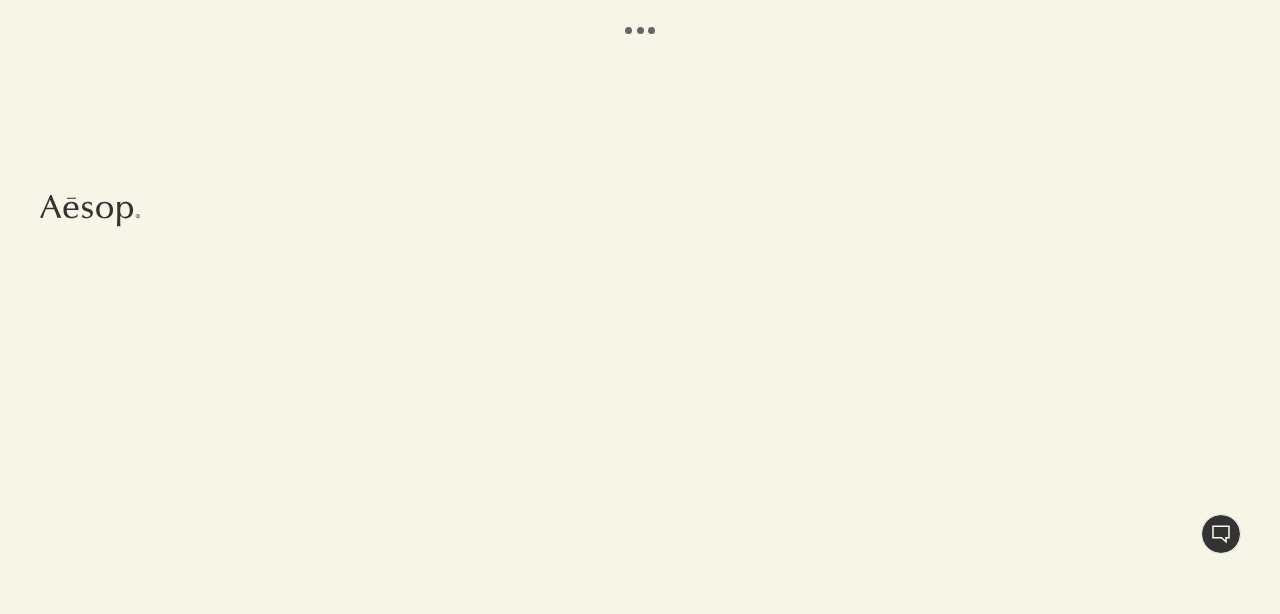 scroll, scrollTop: 0, scrollLeft: 0, axis: both 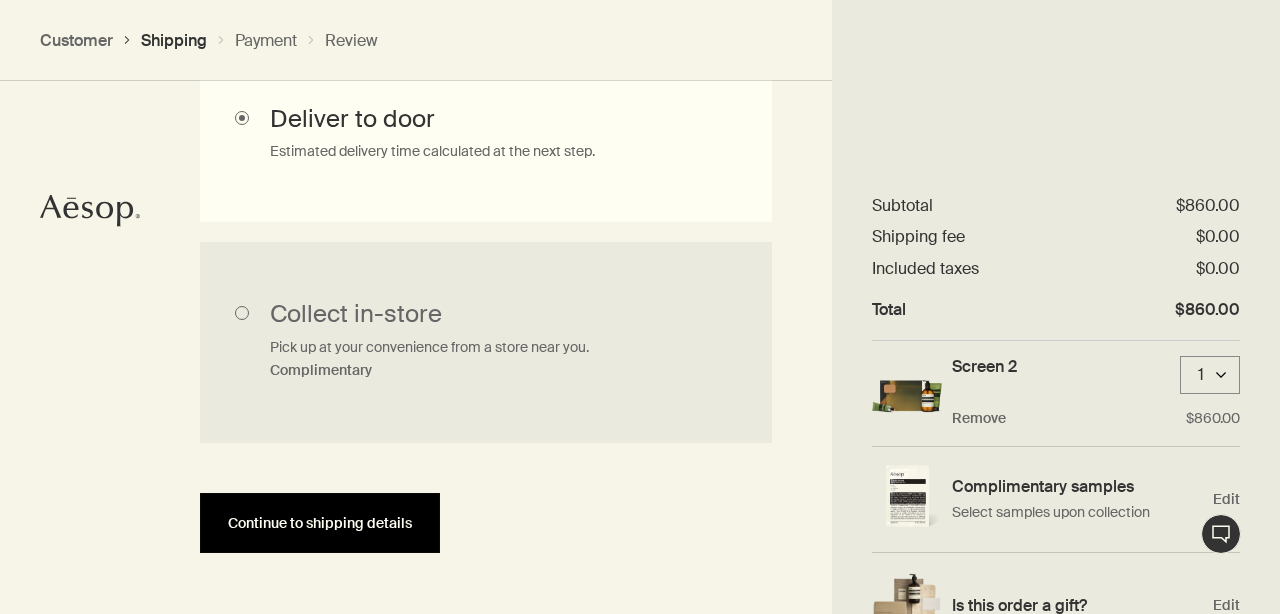 click on "Continue to shipping details" at bounding box center (320, 523) 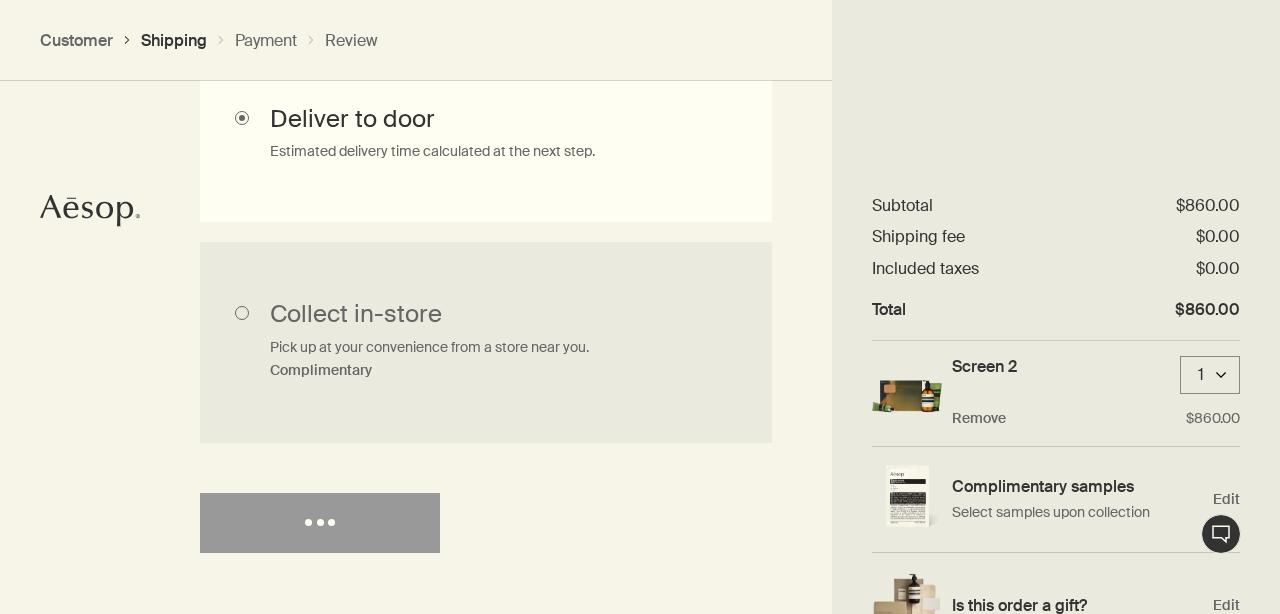 select on "HK" 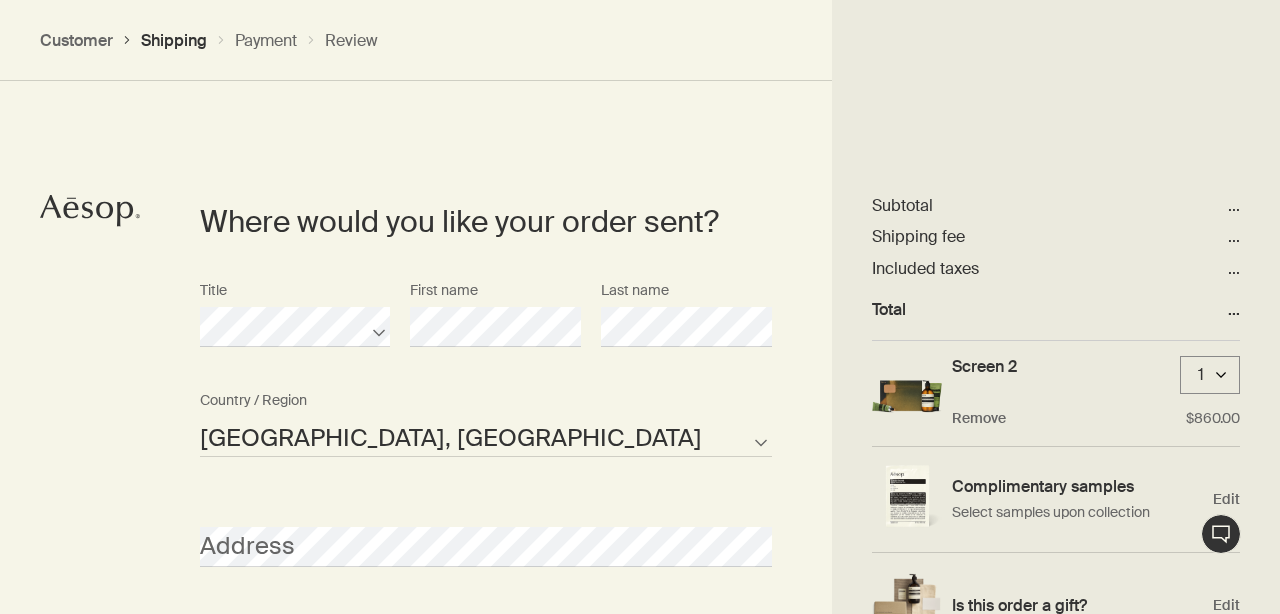 scroll, scrollTop: 865, scrollLeft: 0, axis: vertical 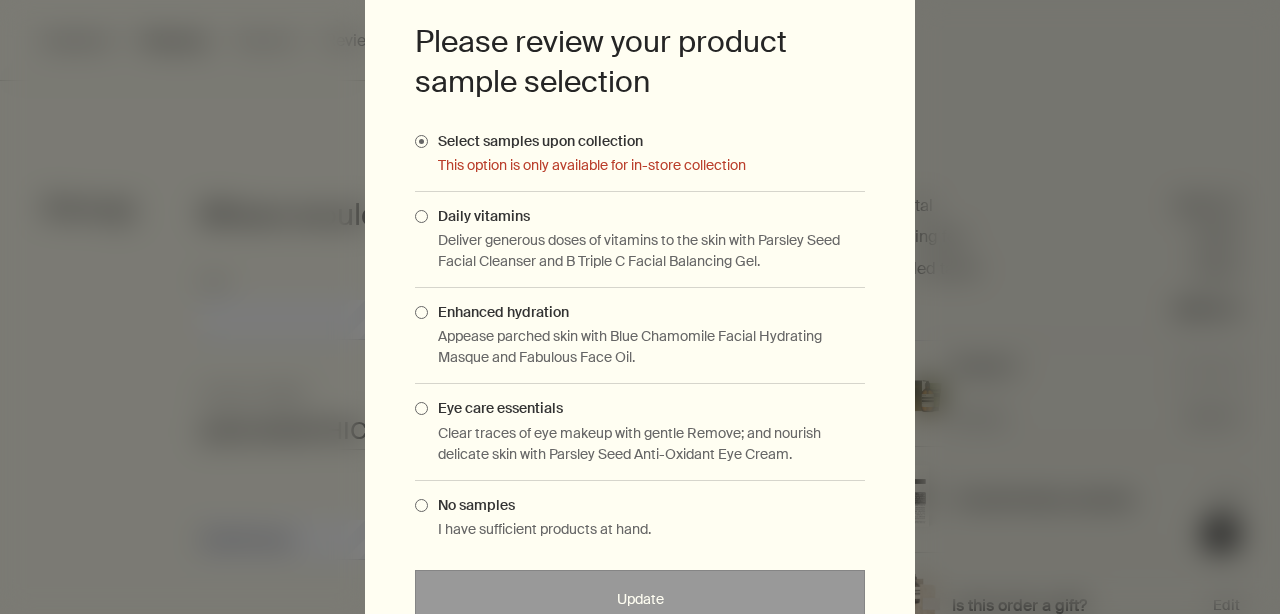 click on "Please review your product sample selection Select samples upon collection This option is only available for in-store collection  Daily vitamins Deliver generous doses of vitamins to the skin with Parsley Seed Facial Cleanser and B Triple C Facial Balancing Gel. Enhanced hydration Appease parched skin with Blue Chamomile Facial Hydrating Masque and Fabulous Face Oil. Eye care essentials Clear traces of eye makeup with gentle Remove; and nourish delicate skin with Parsley Seed Anti-Oxidant Eye Cream. No samples I have sufficient products at hand. Update close" at bounding box center (640, 307) 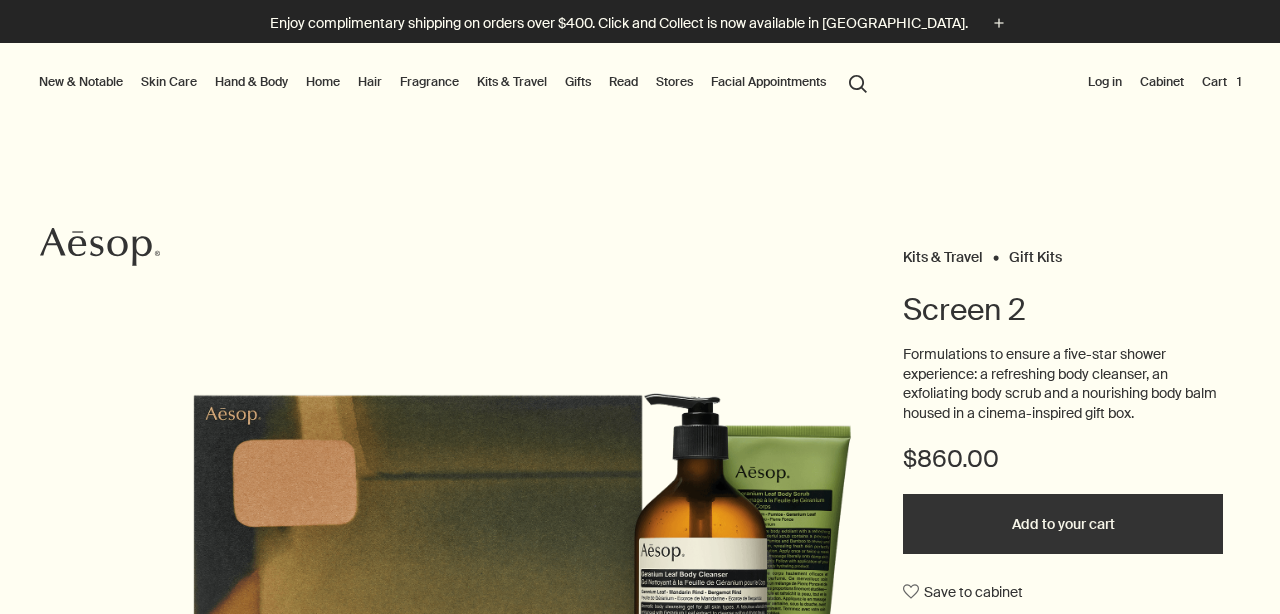 scroll, scrollTop: 0, scrollLeft: 0, axis: both 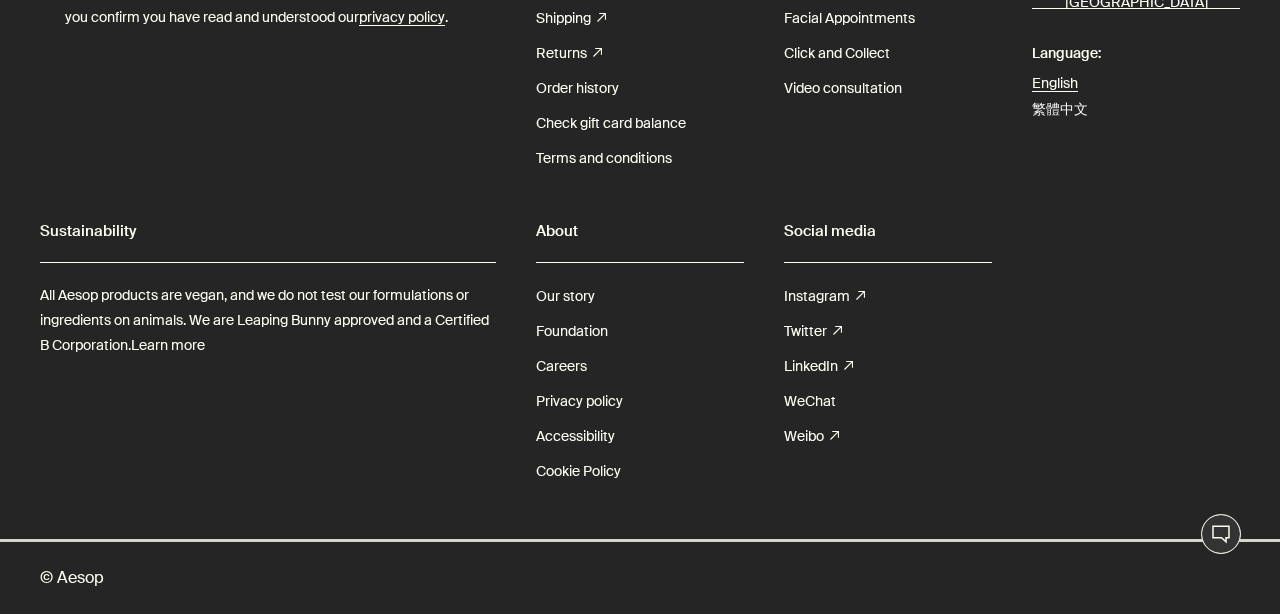 click on "繁體中文" at bounding box center (1060, 109) 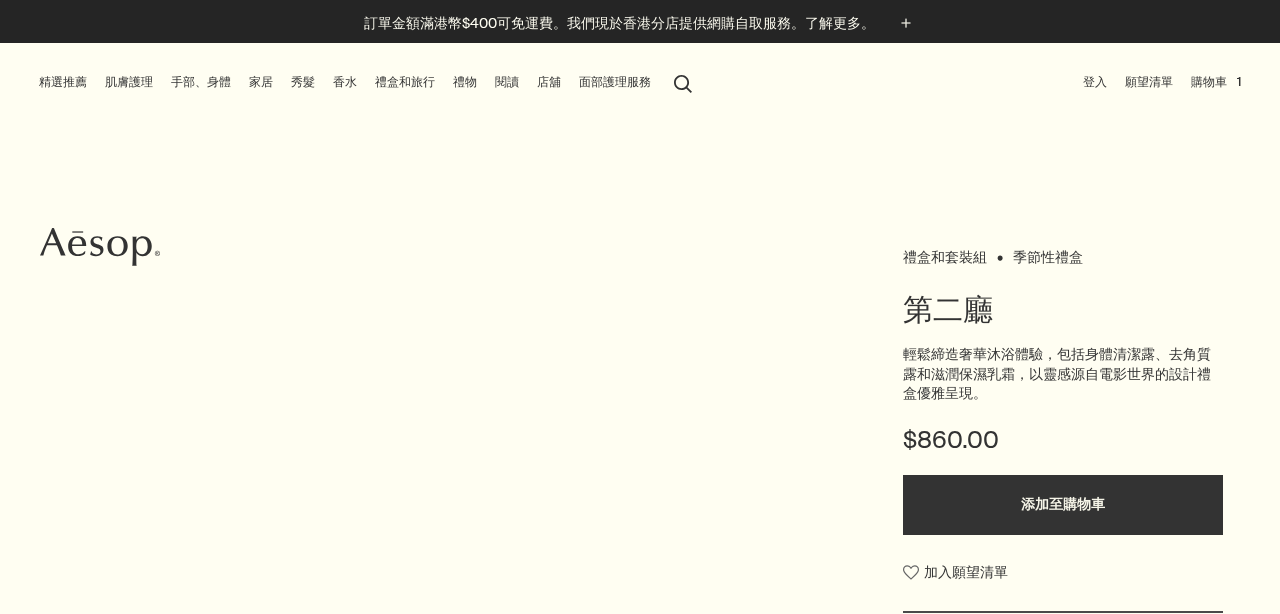 scroll, scrollTop: 0, scrollLeft: 0, axis: both 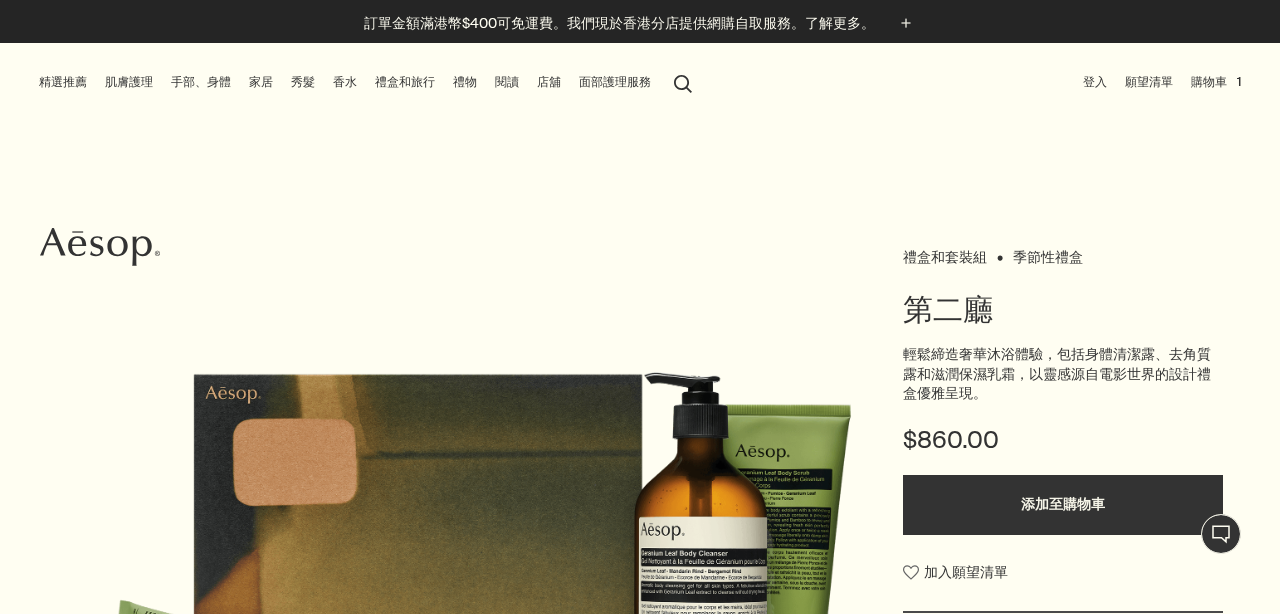 click on "購物車 1" at bounding box center [1216, 82] 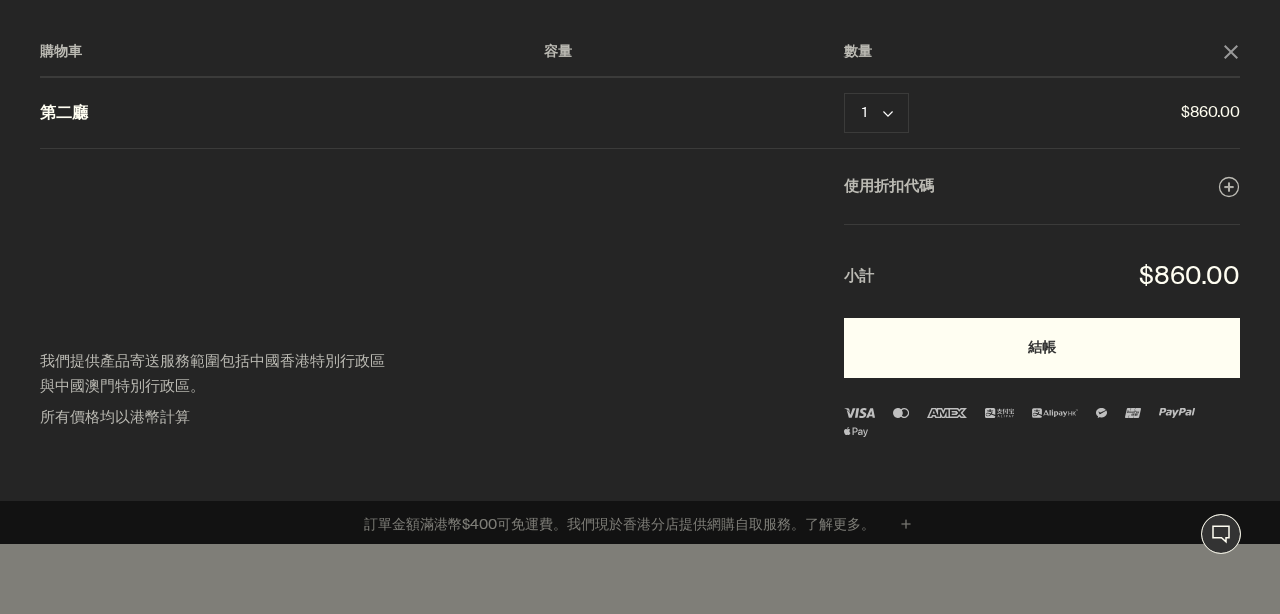 click on "結帳" at bounding box center (1042, 348) 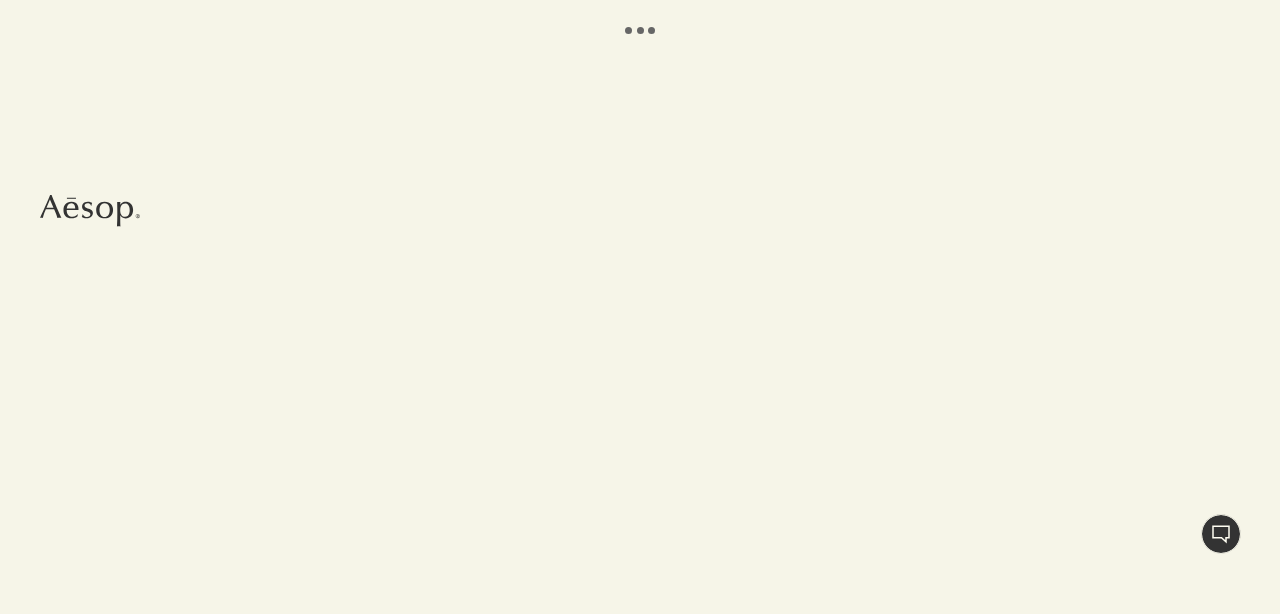 scroll, scrollTop: 0, scrollLeft: 0, axis: both 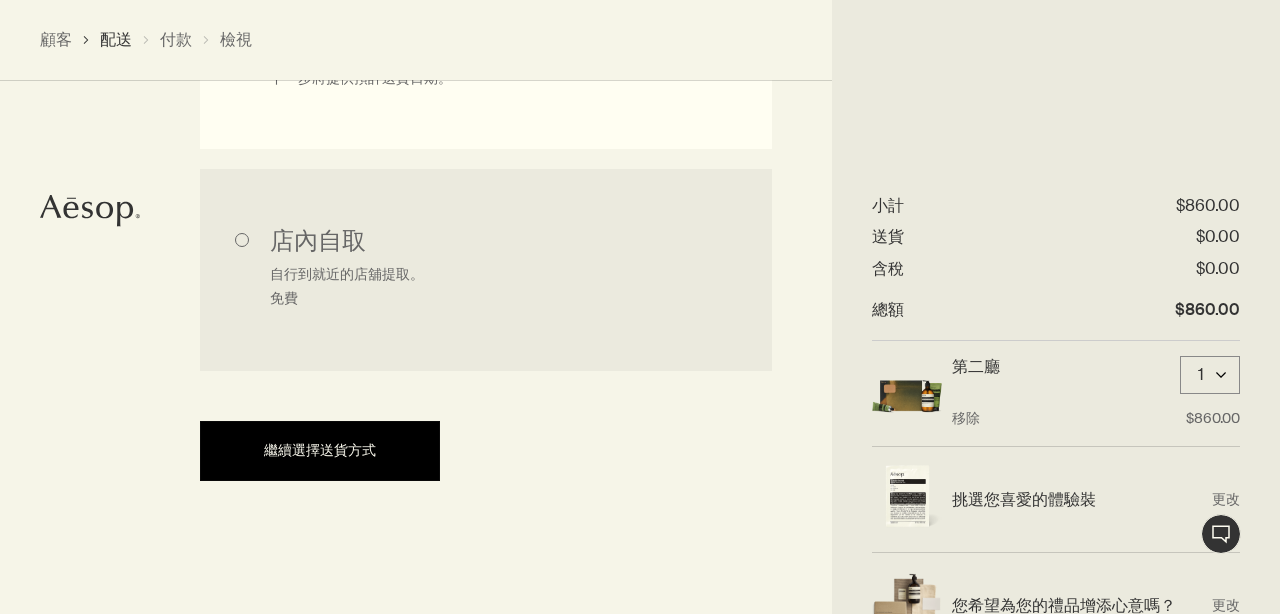 click on "繼續選擇送貨方式" at bounding box center (320, 451) 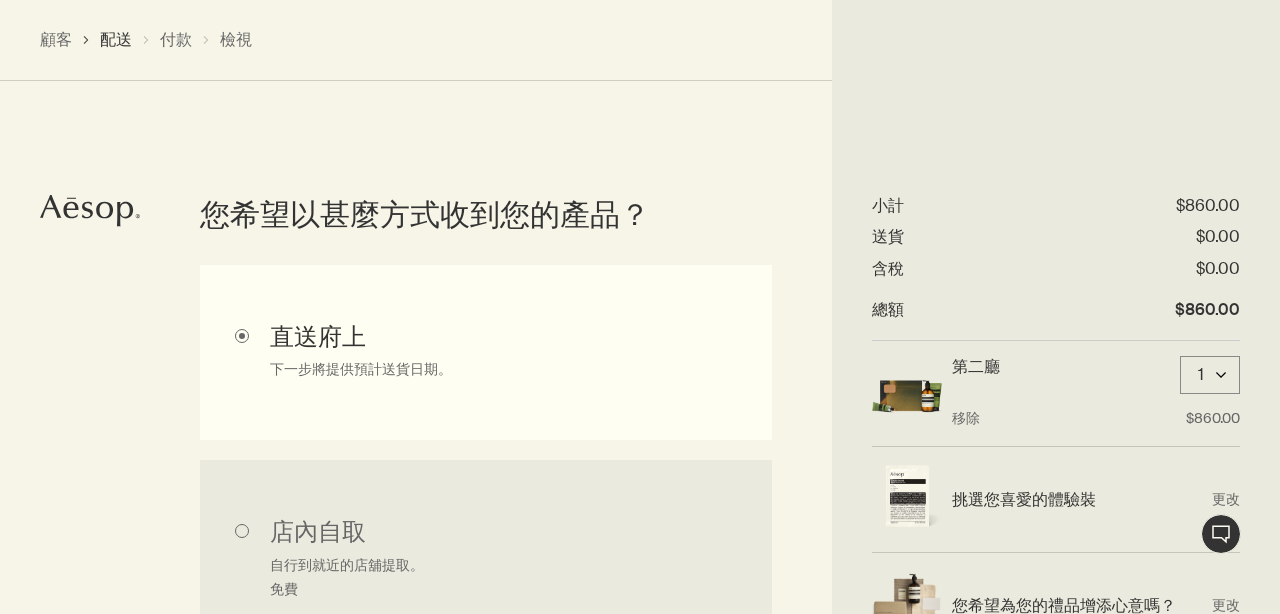 select on "HK" 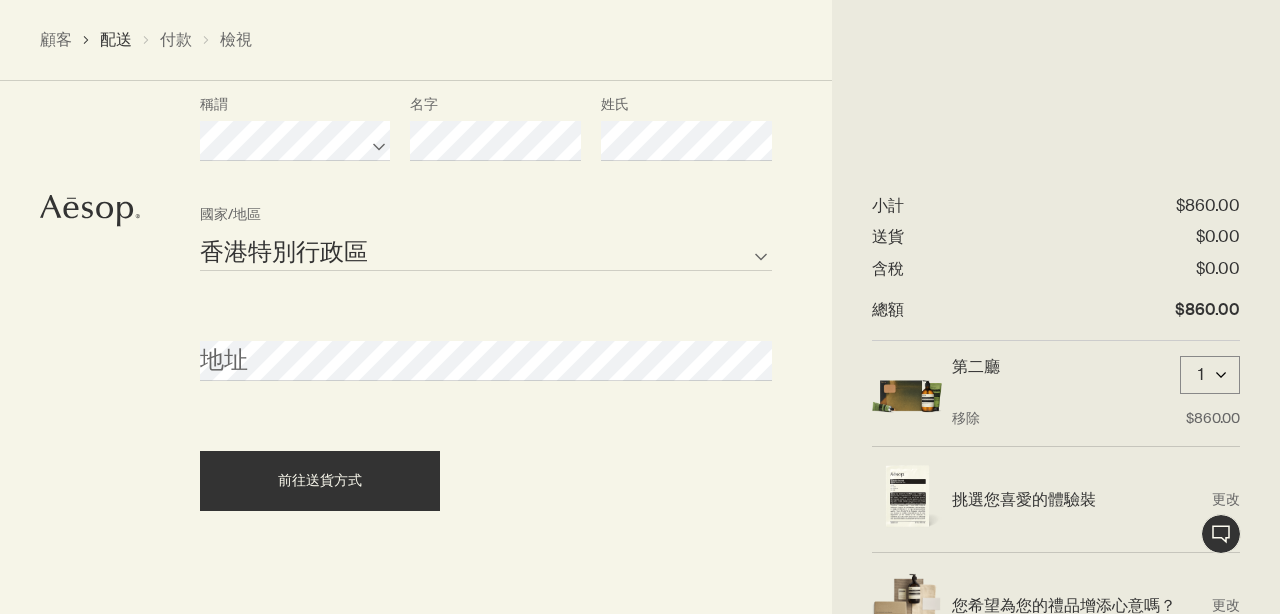 scroll, scrollTop: 1078, scrollLeft: 0, axis: vertical 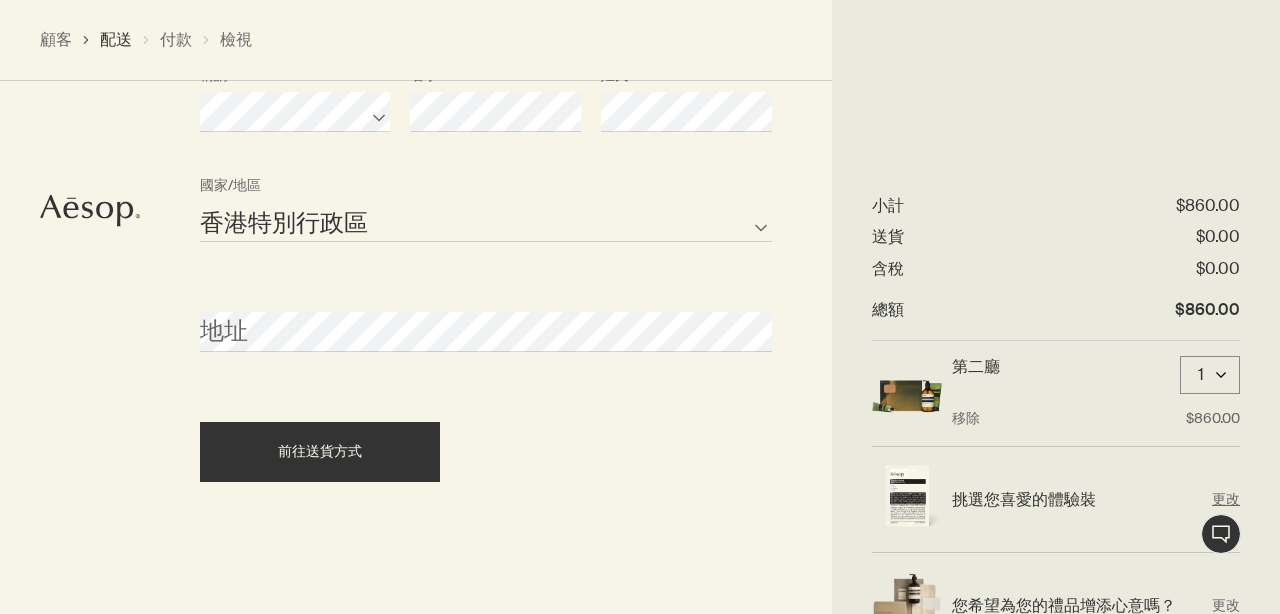 click on "挑選您喜愛的體驗裝" at bounding box center [1077, 499] 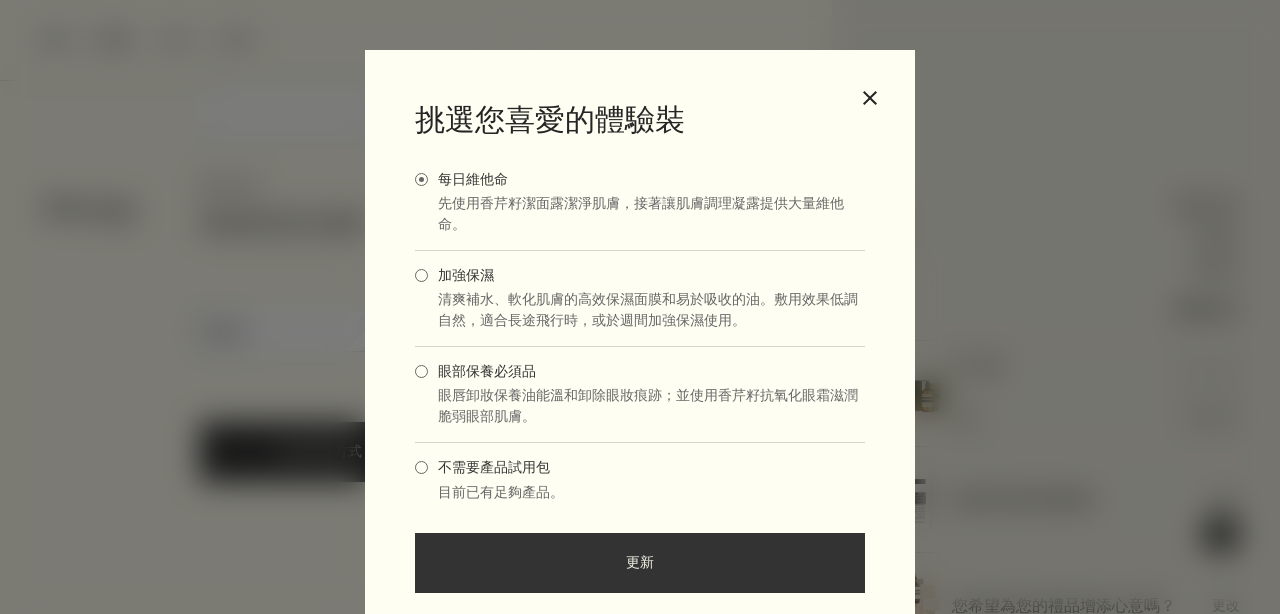 click on "加強保濕" at bounding box center [461, 275] 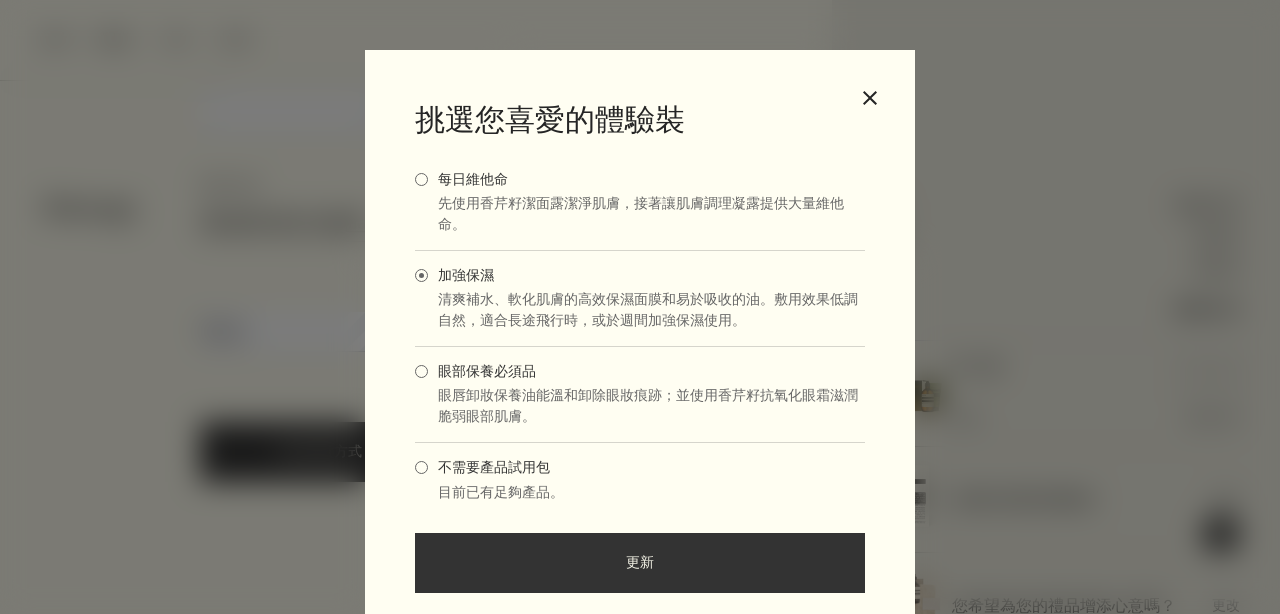 click on "眼部保養必須品" at bounding box center (482, 371) 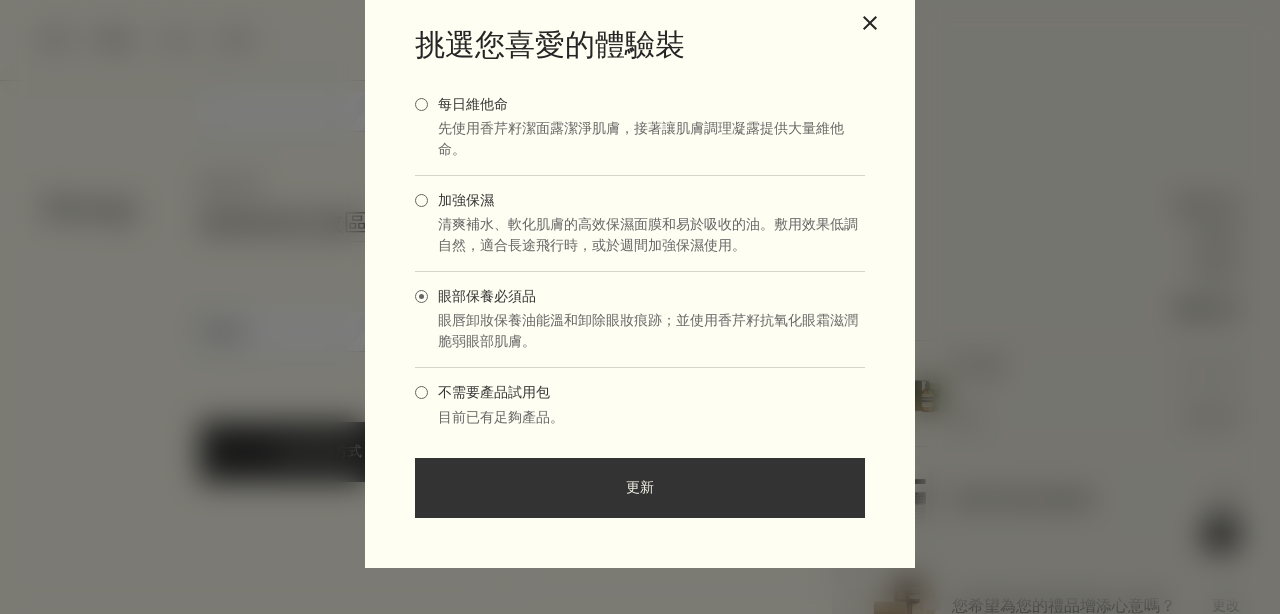 scroll, scrollTop: 76, scrollLeft: 0, axis: vertical 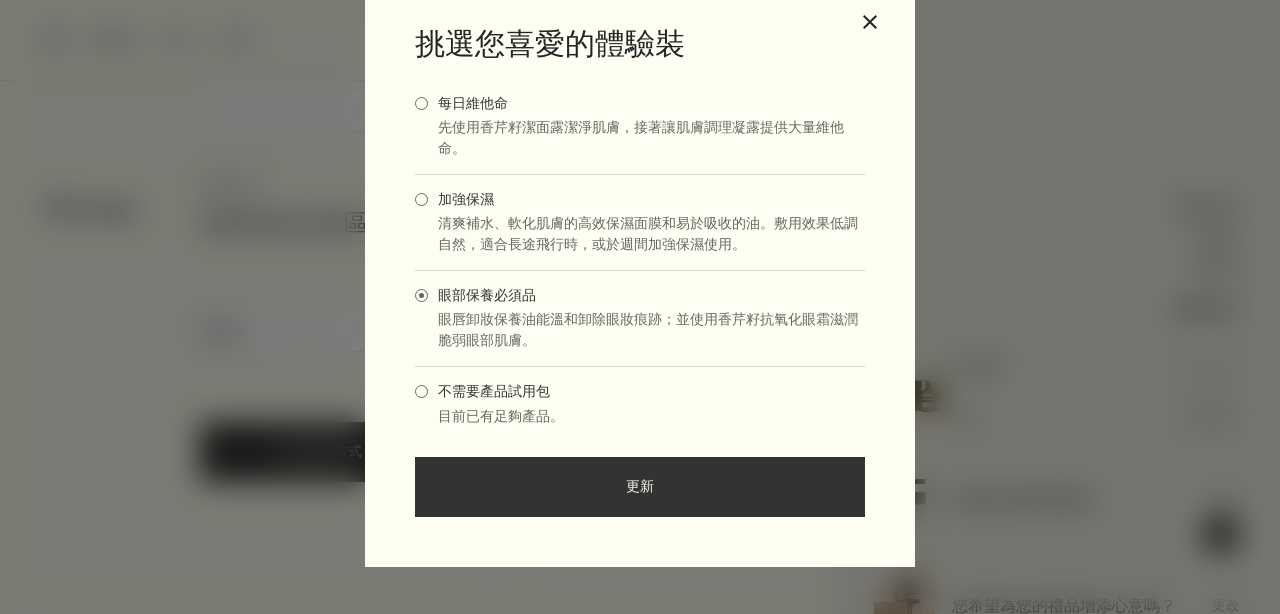 click on "加強保濕" at bounding box center [461, 199] 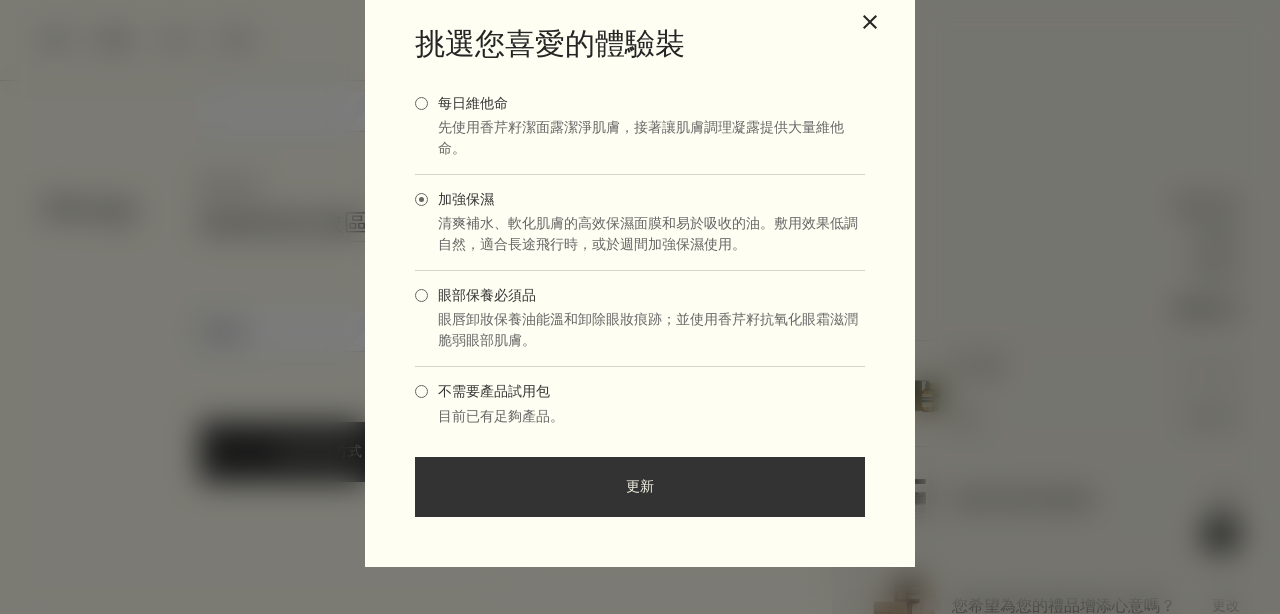 click on "更新" at bounding box center [640, 487] 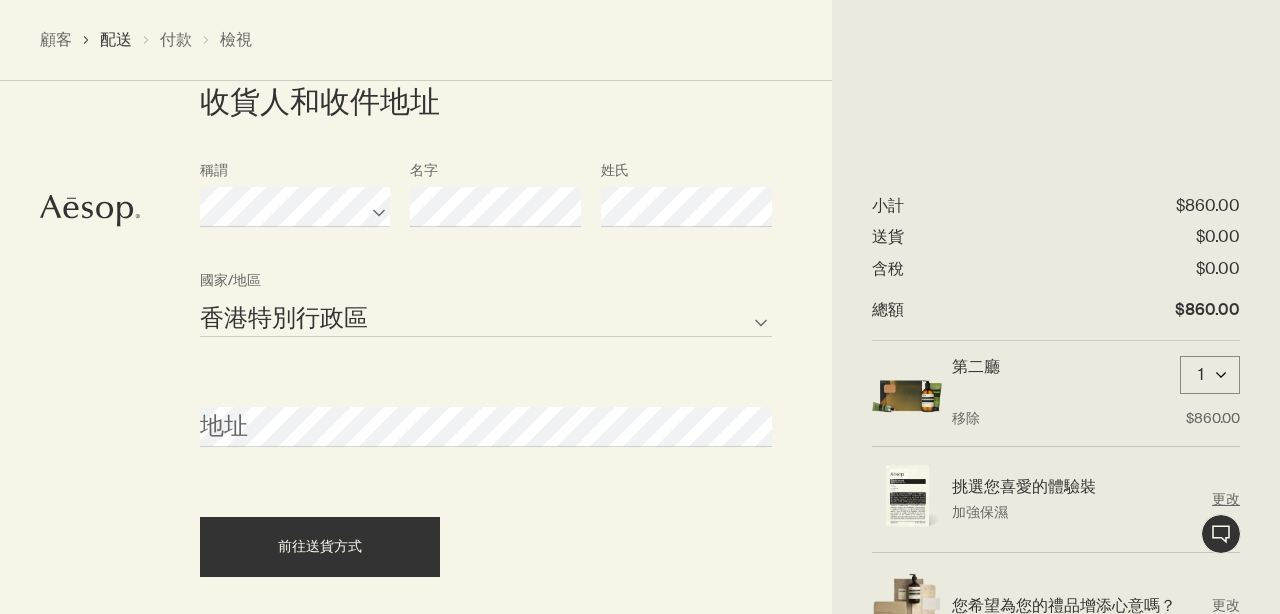 scroll, scrollTop: 1007, scrollLeft: 0, axis: vertical 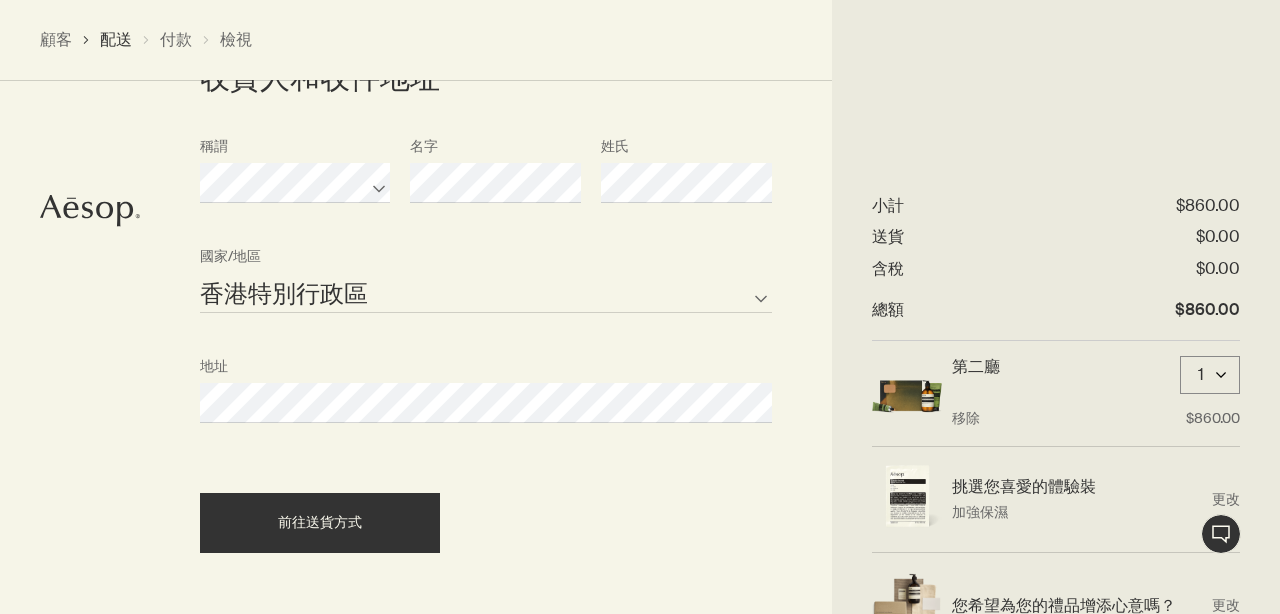 select on "HK" 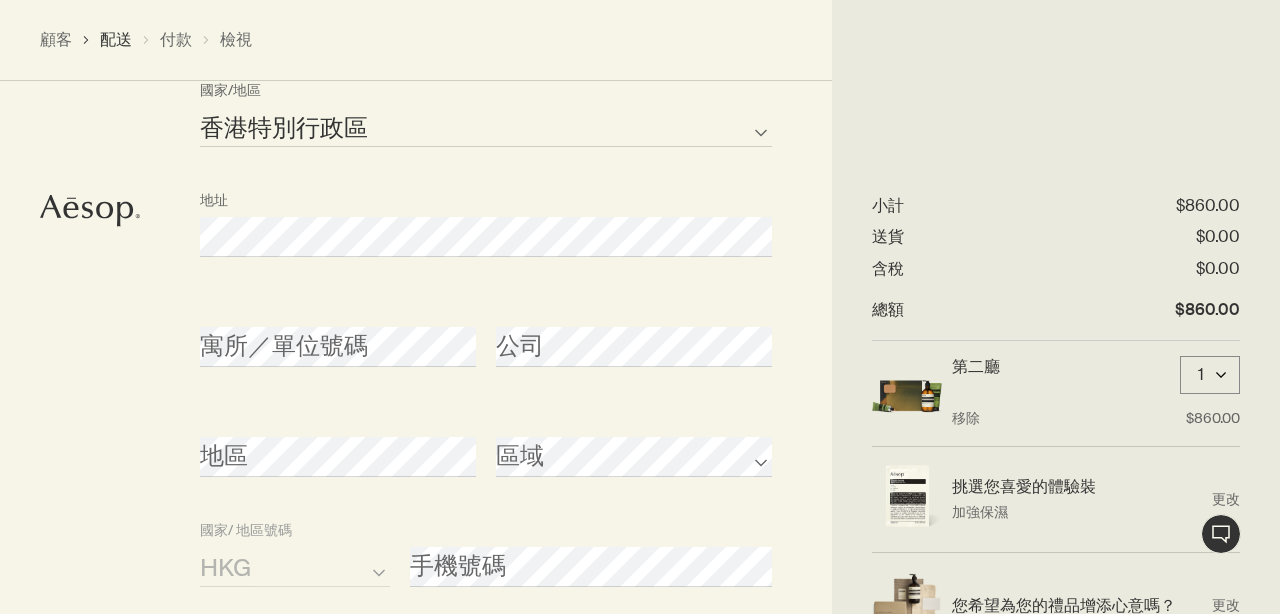 scroll, scrollTop: 1223, scrollLeft: 0, axis: vertical 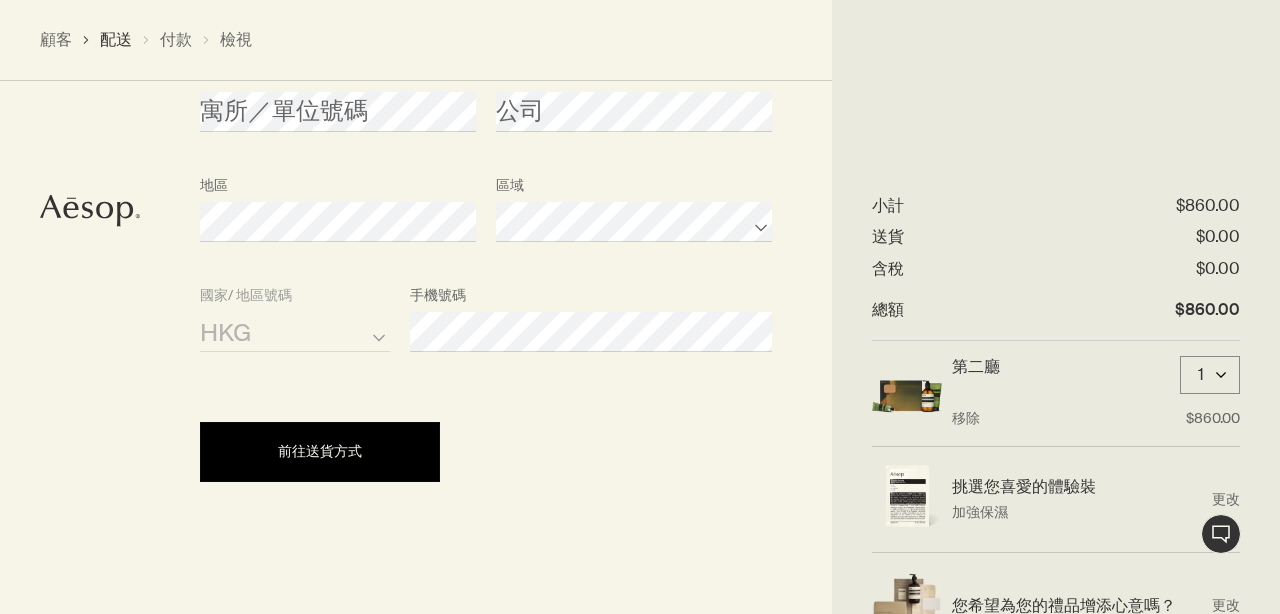 click on "前往送貨方式" at bounding box center [320, 452] 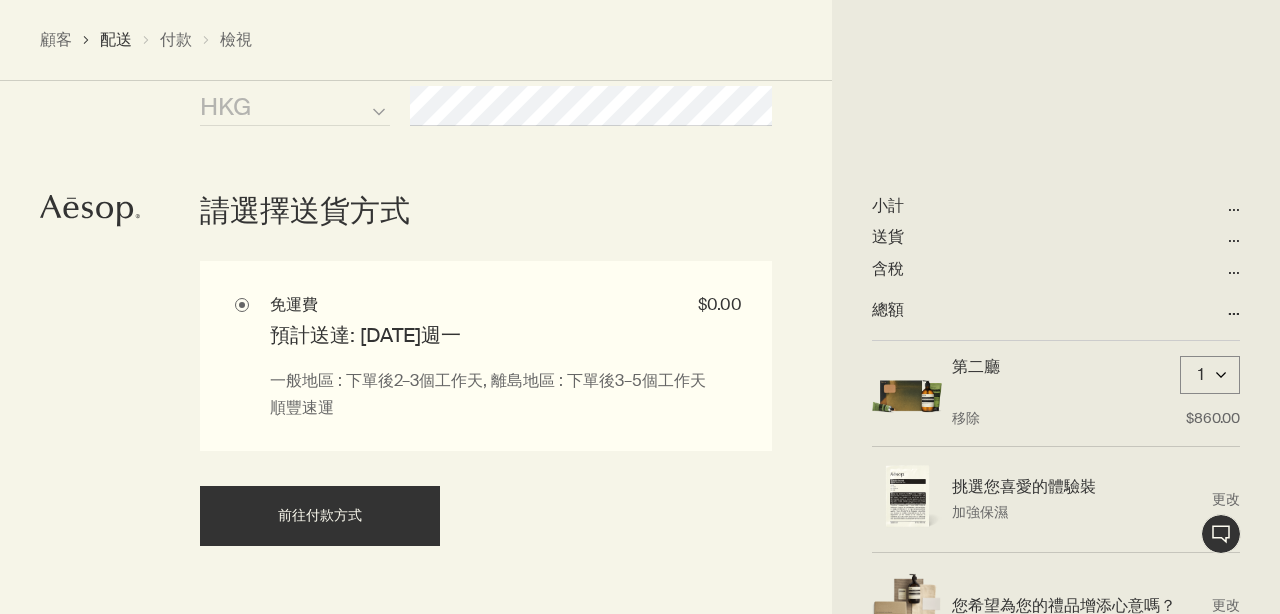 scroll, scrollTop: 1637, scrollLeft: 0, axis: vertical 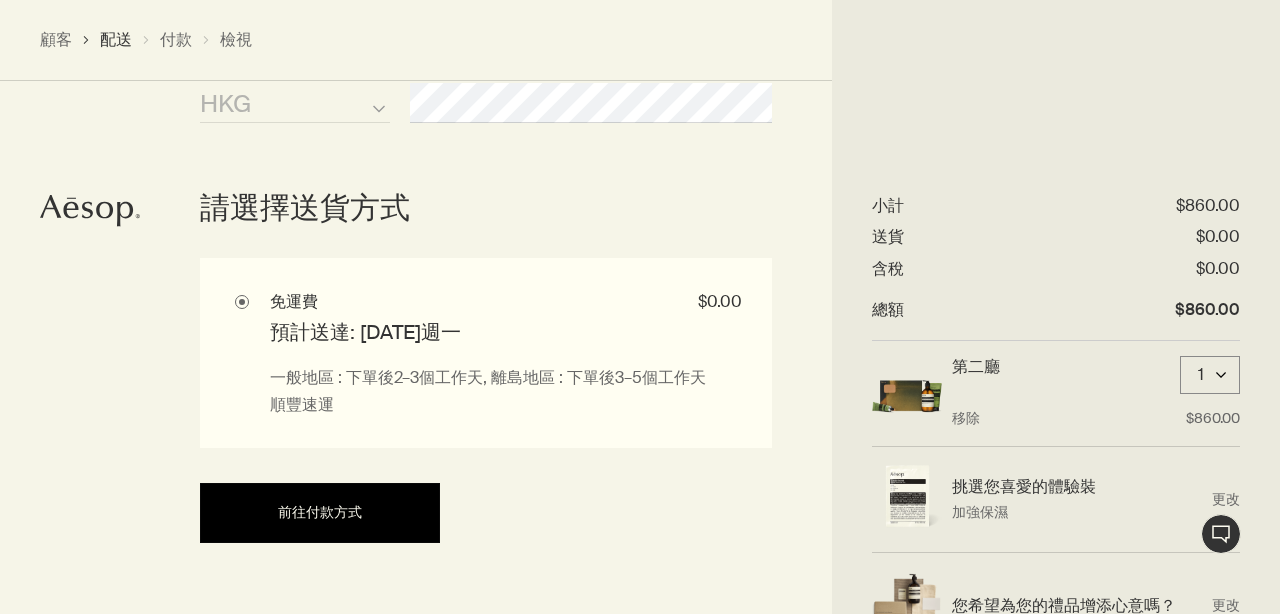 click on "前往付款方式" at bounding box center (320, 512) 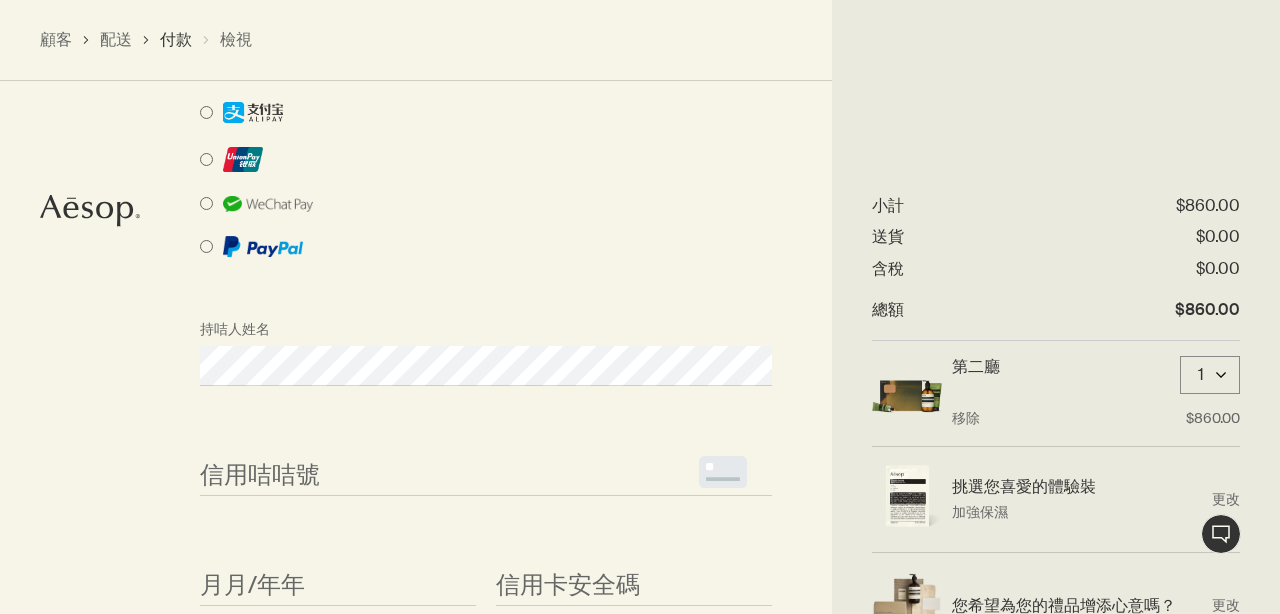 scroll, scrollTop: 1778, scrollLeft: 0, axis: vertical 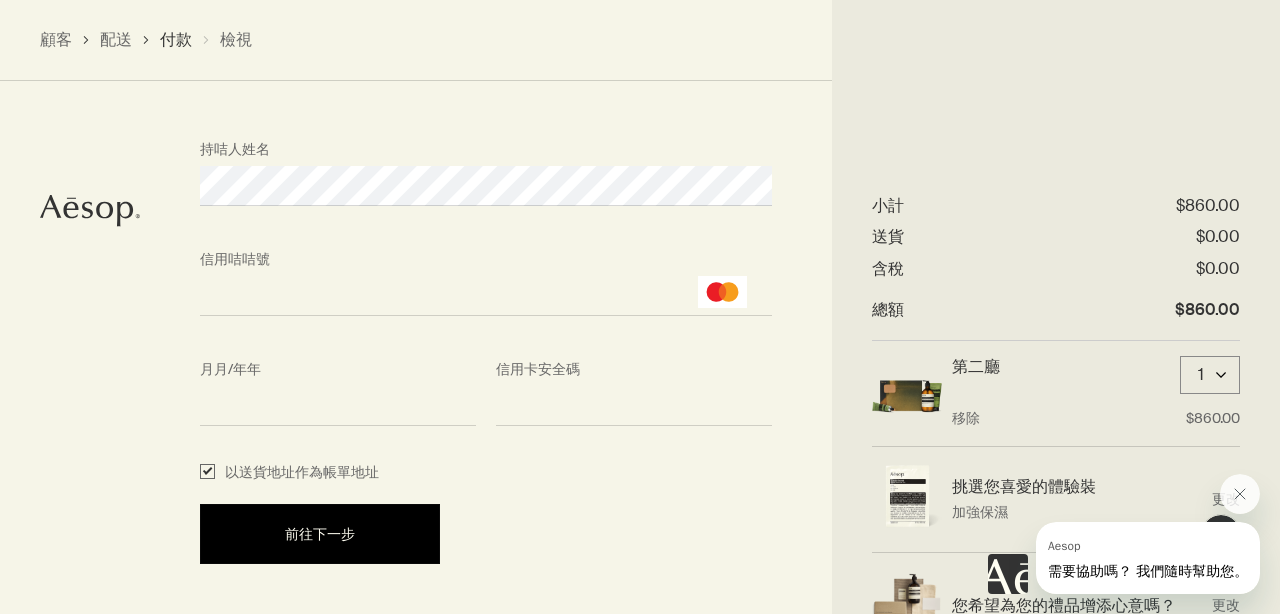 click on "前往下一步" at bounding box center [320, 534] 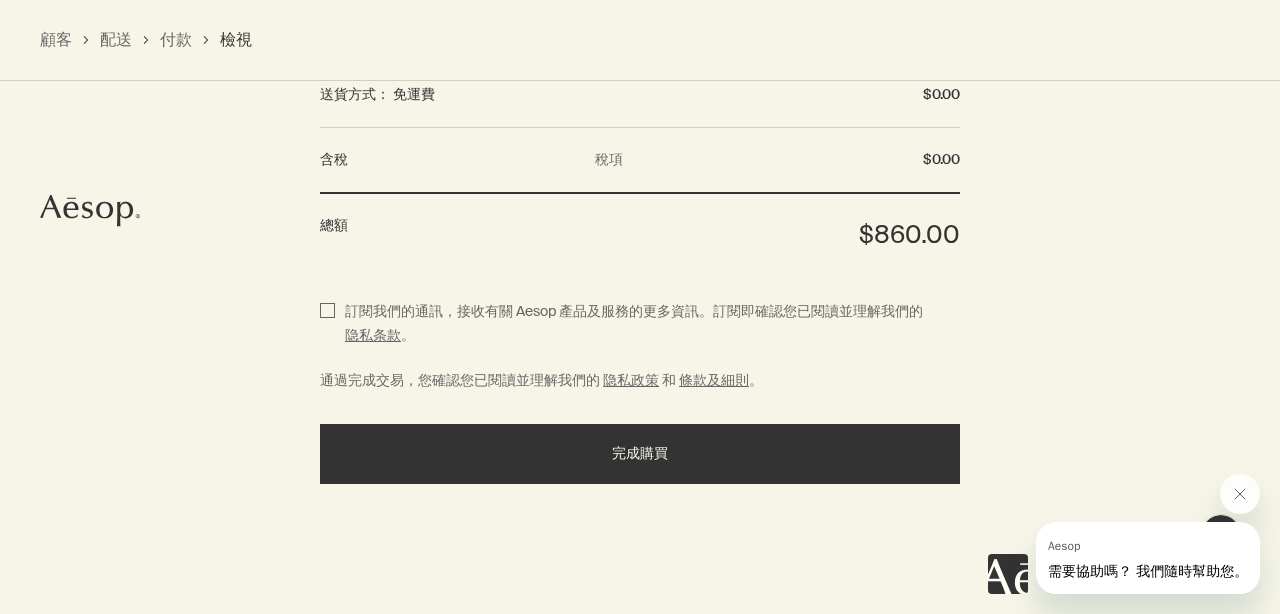 scroll, scrollTop: 2482, scrollLeft: 0, axis: vertical 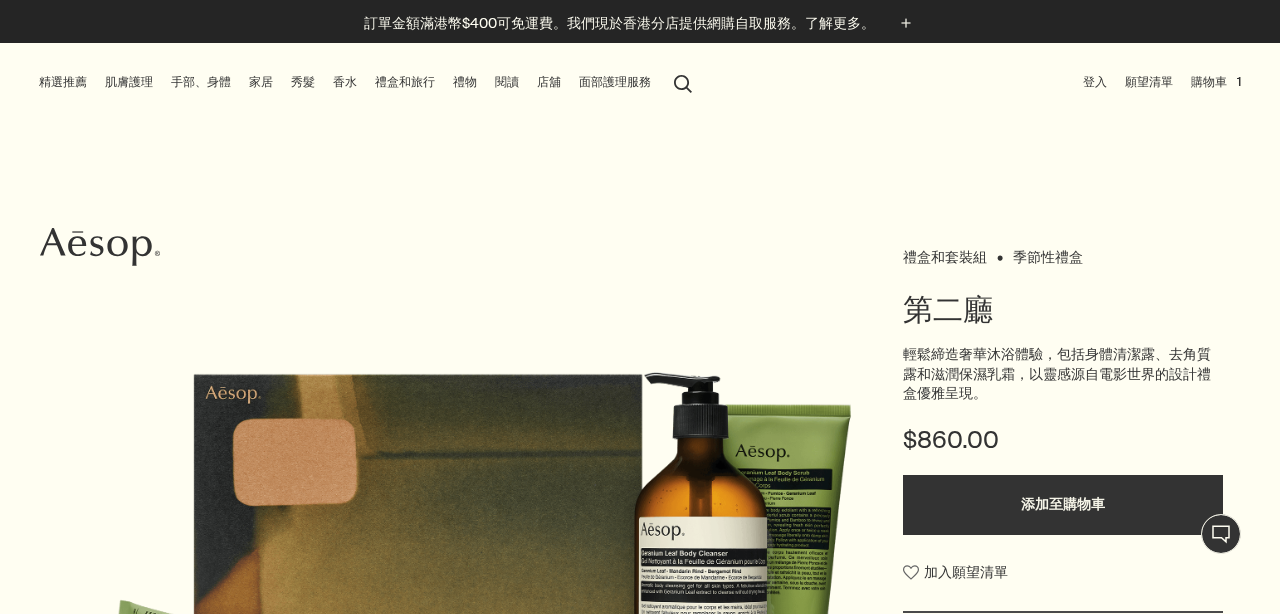 click on "購物車 1" at bounding box center (1216, 82) 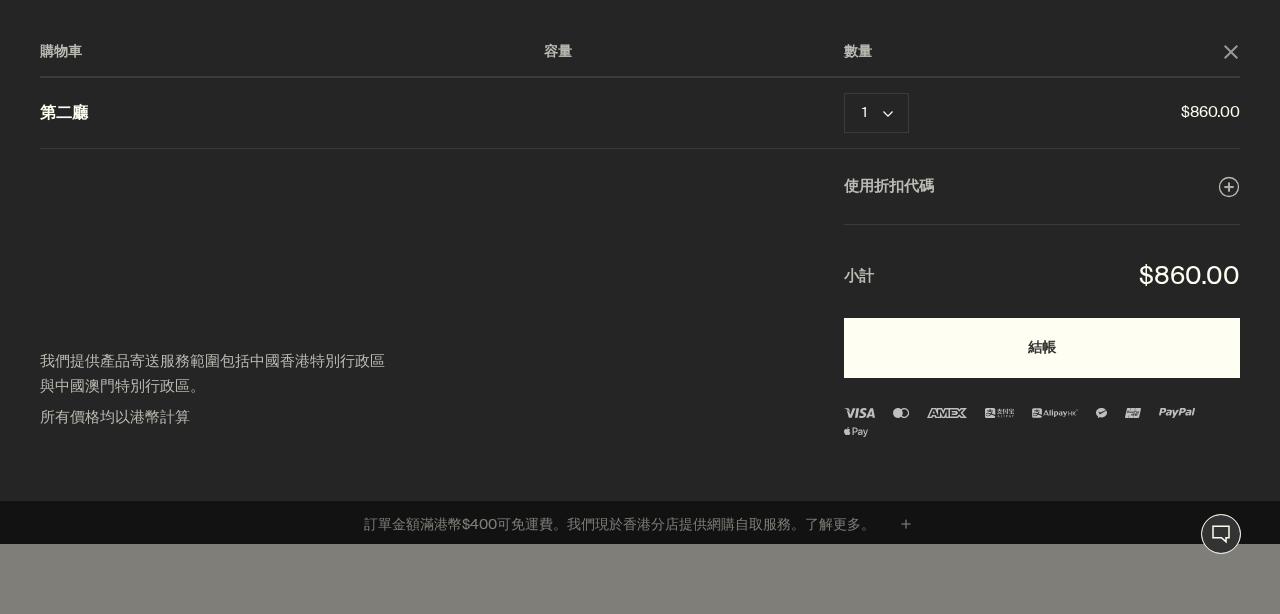 click on "結帳" at bounding box center [1042, 348] 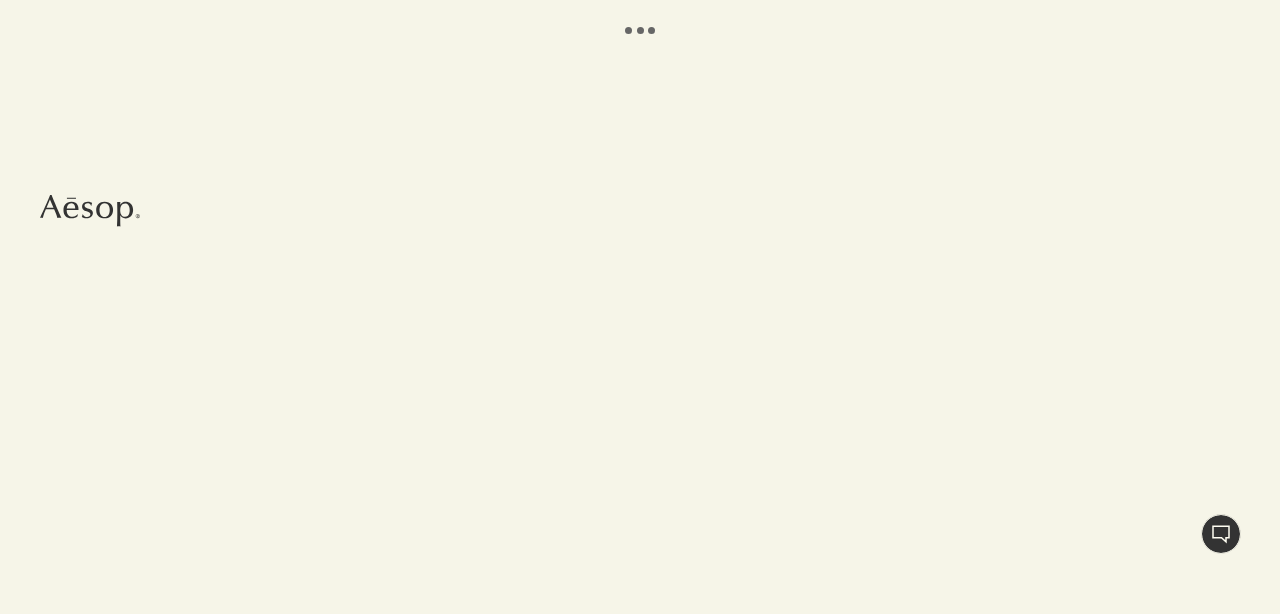 scroll, scrollTop: 0, scrollLeft: 0, axis: both 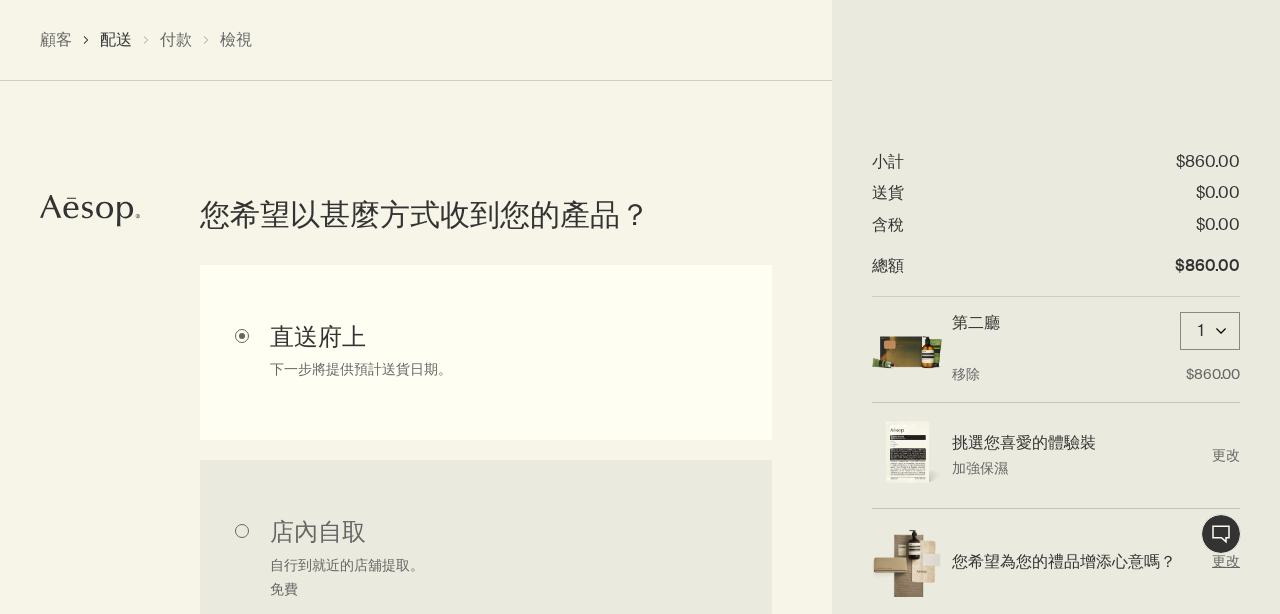 click on "您希望為您的禮品增添心意嗎？" at bounding box center (1077, 561) 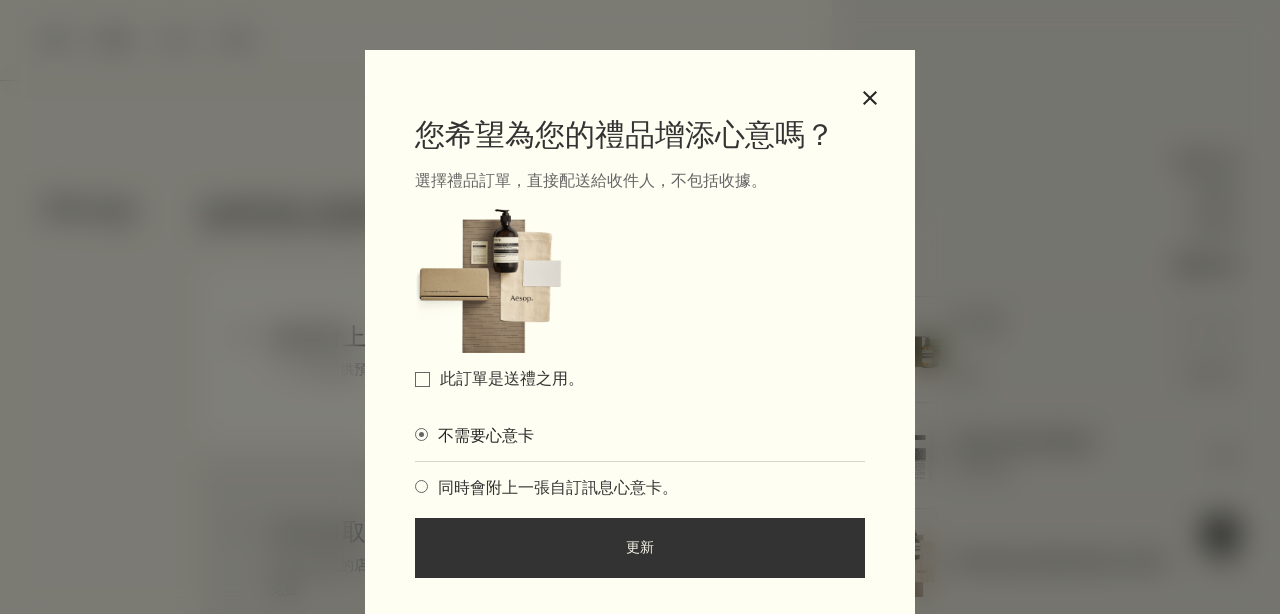 click on "此訂單是送禮之用。" at bounding box center [512, 378] 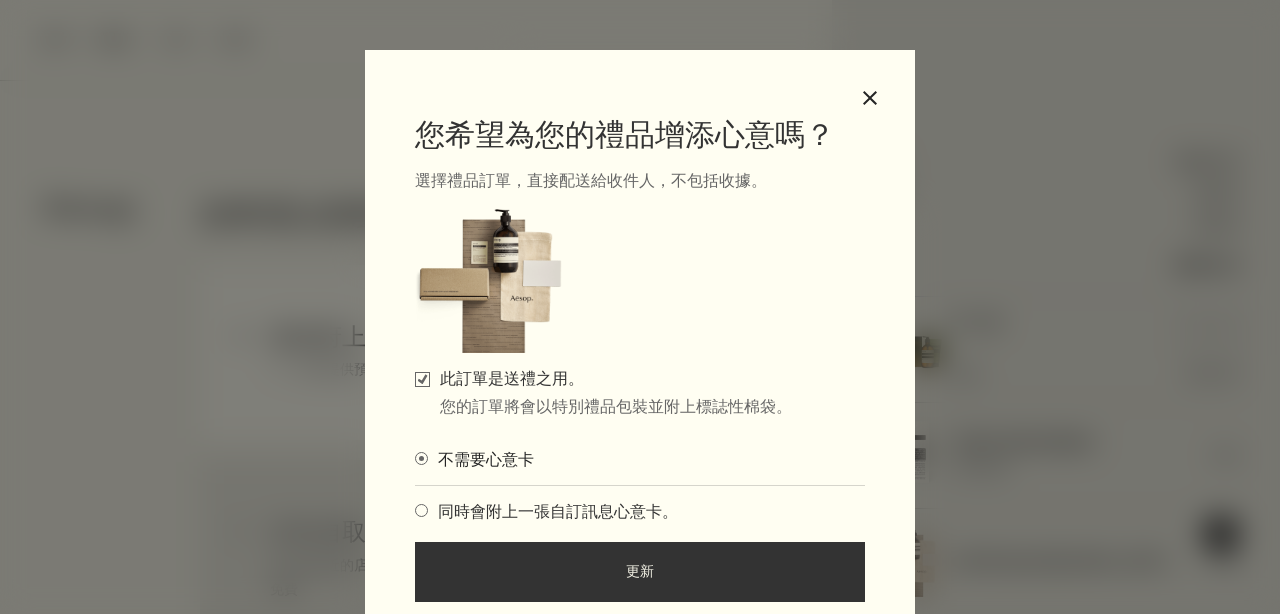 click on "同時會附上一張自訂訊息心意卡。" at bounding box center [553, 511] 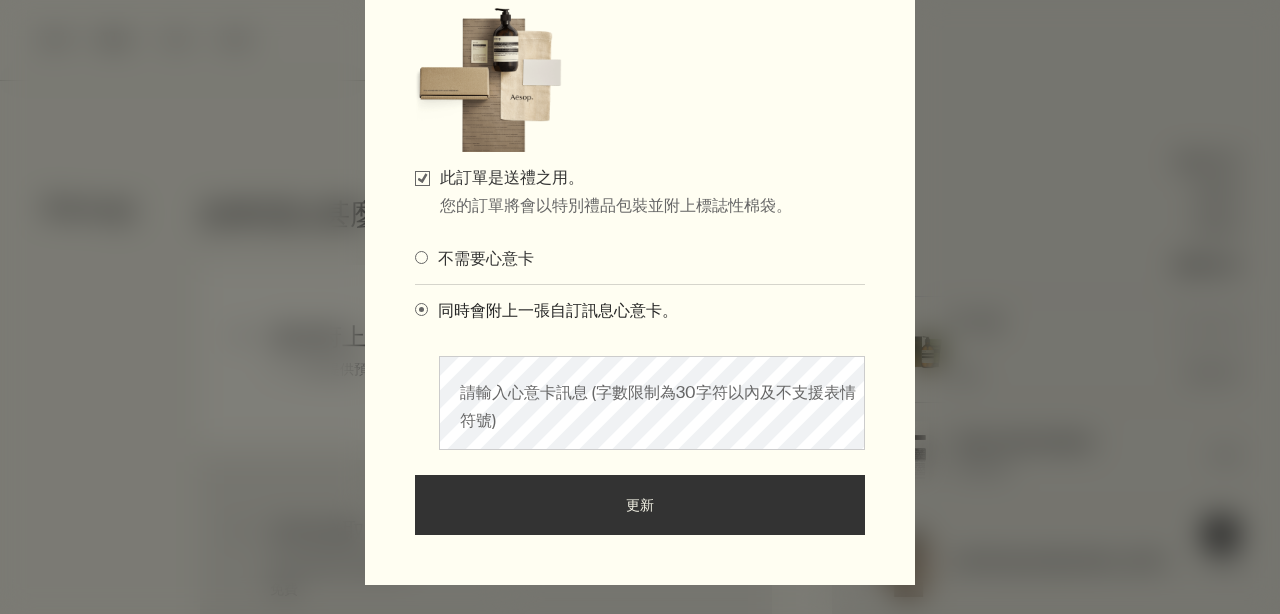 scroll, scrollTop: 221, scrollLeft: 0, axis: vertical 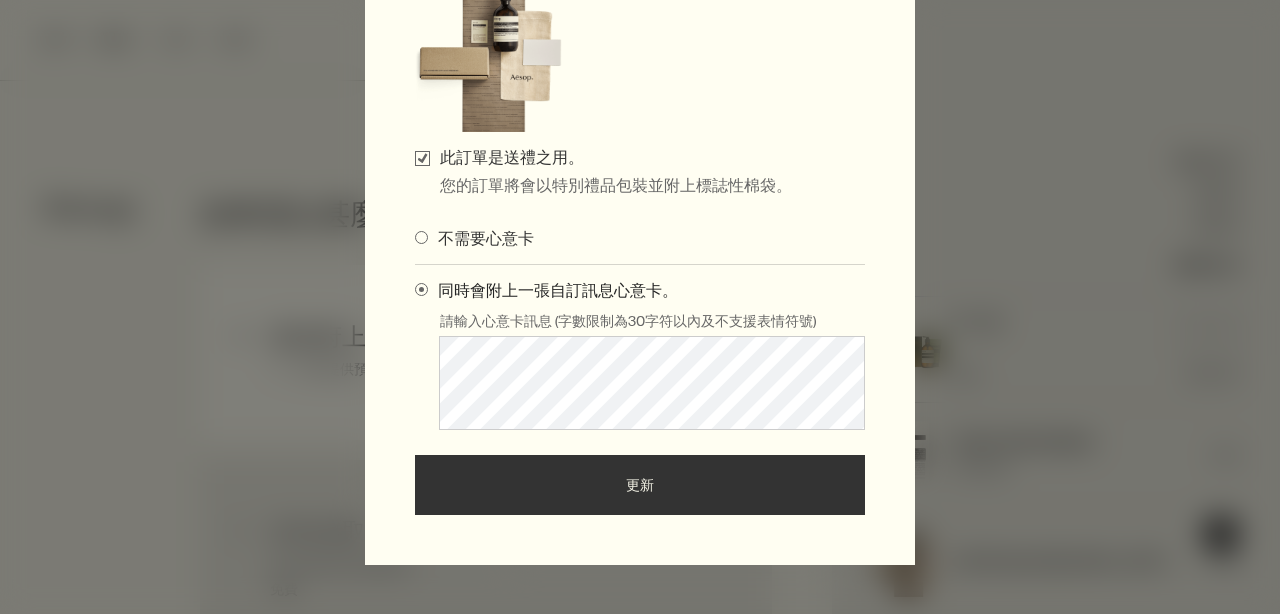 click on "更新" at bounding box center (640, 485) 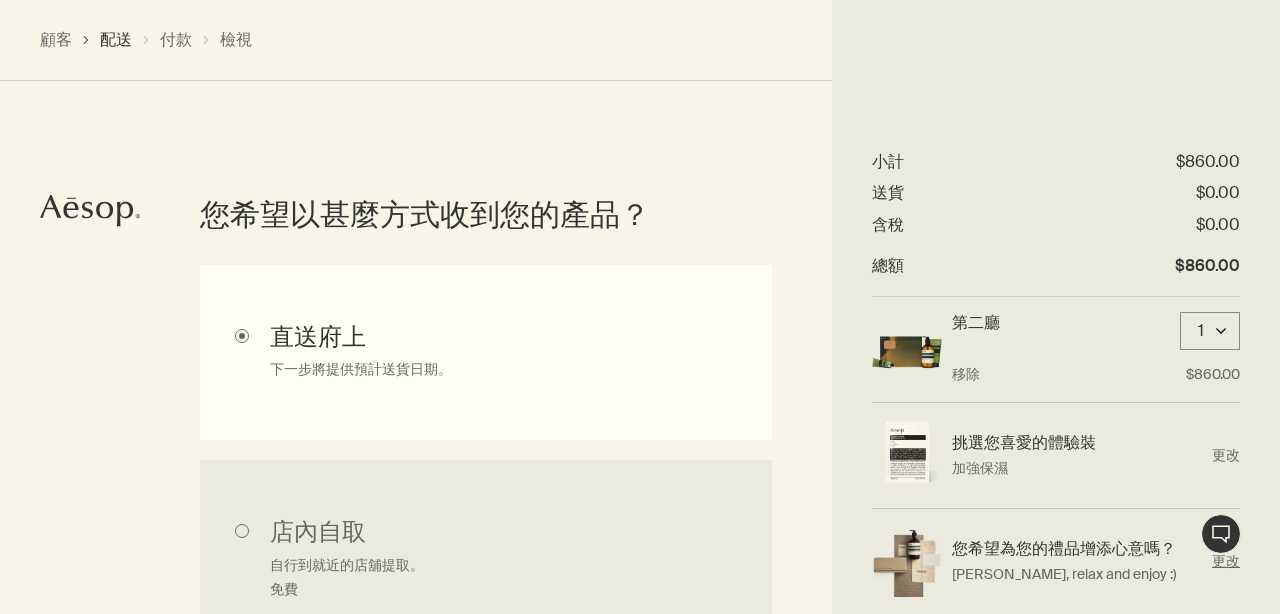 scroll, scrollTop: 741, scrollLeft: 0, axis: vertical 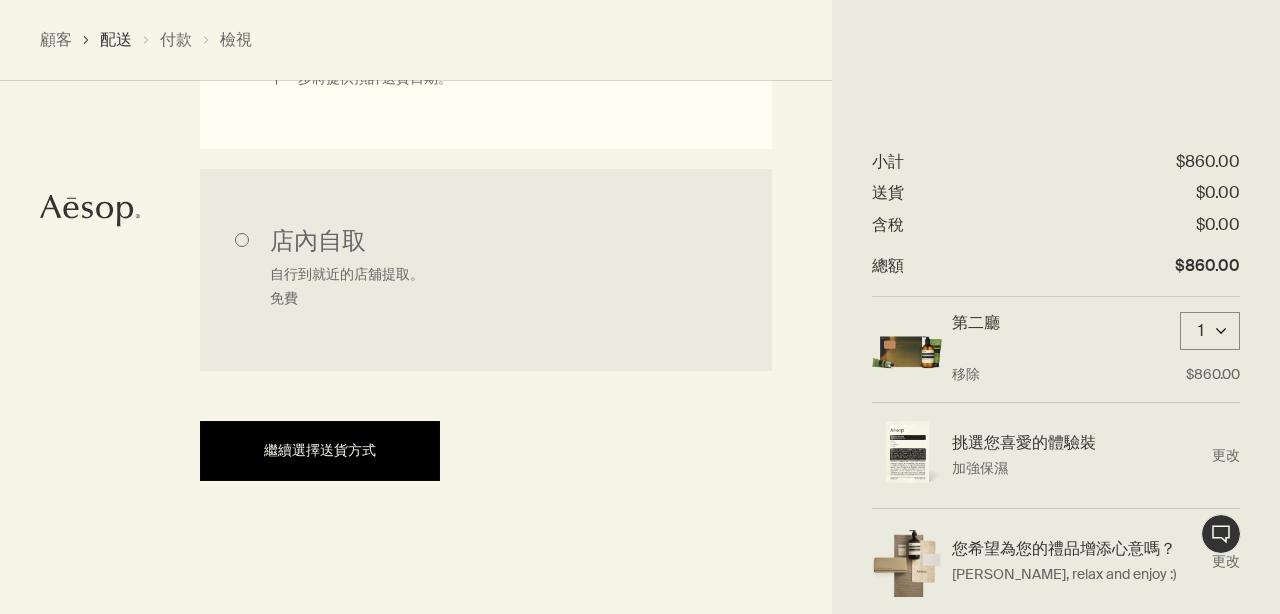 click on "繼續選擇送貨方式" at bounding box center [320, 450] 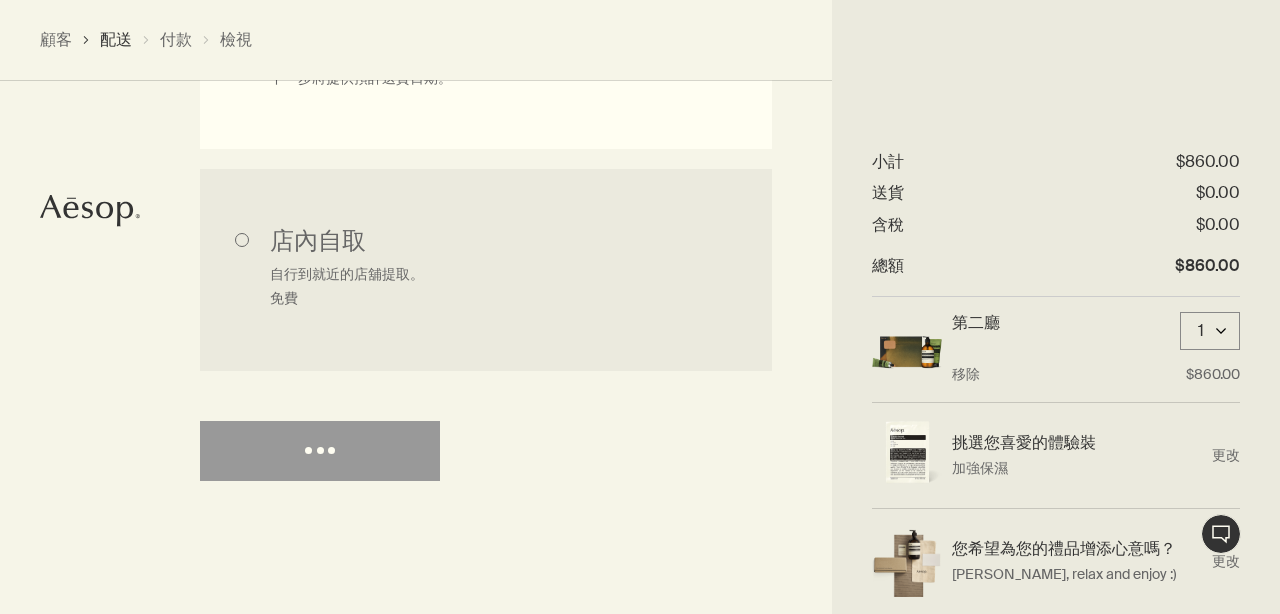 select on "HK" 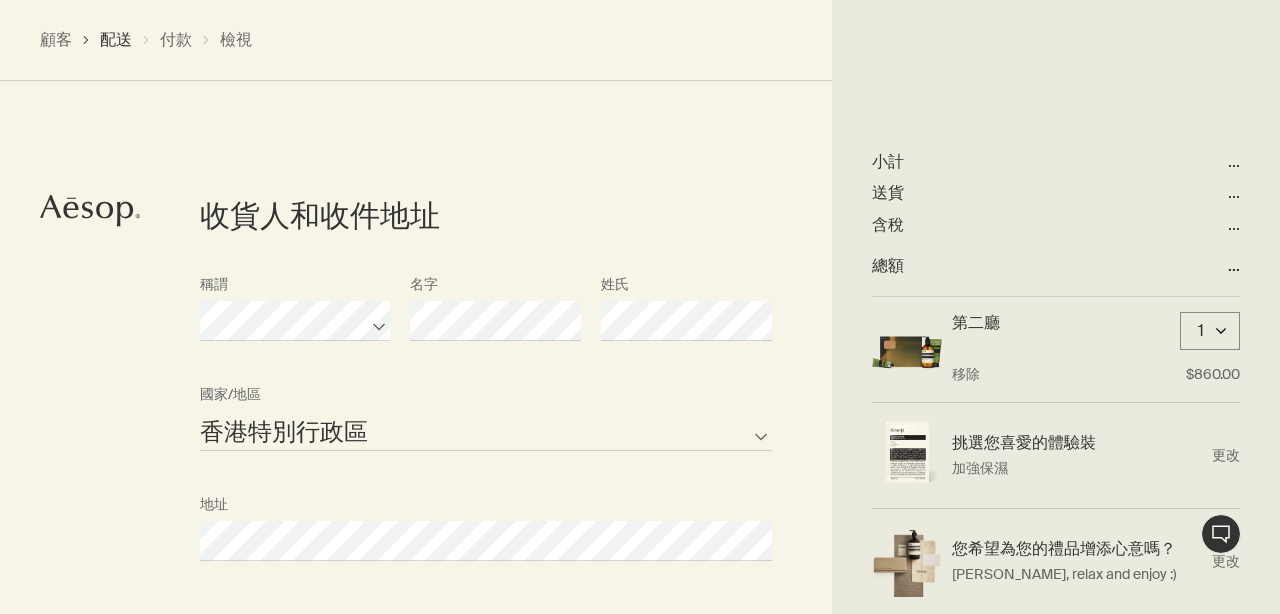 scroll, scrollTop: 870, scrollLeft: 0, axis: vertical 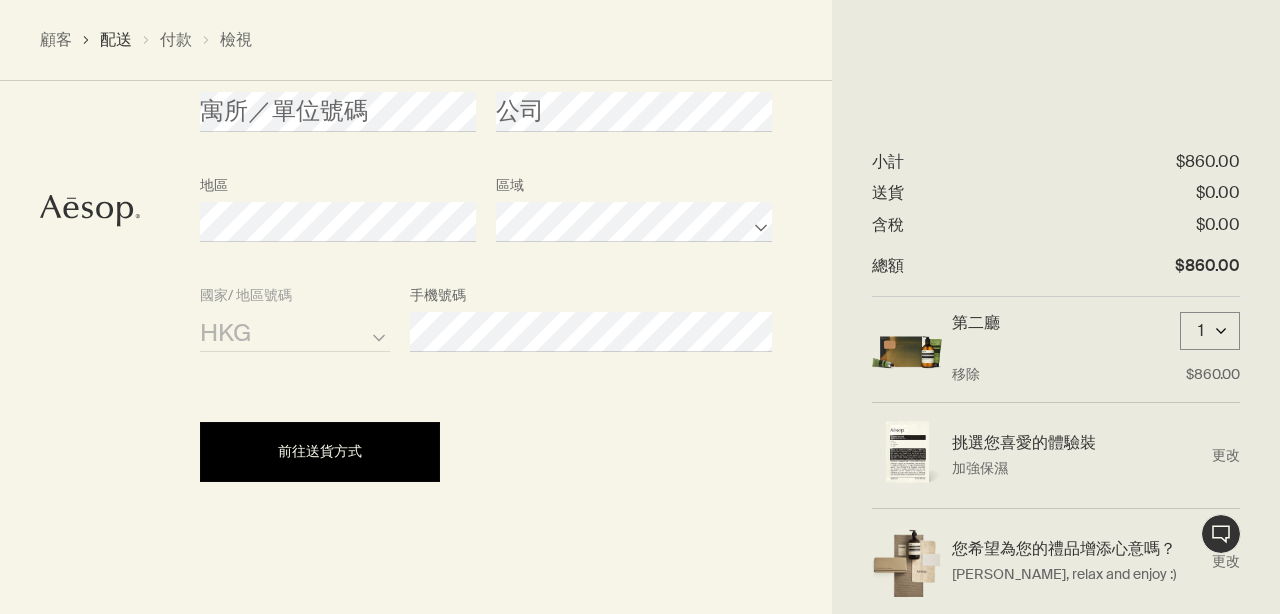 click on "前往送貨方式" at bounding box center [320, 451] 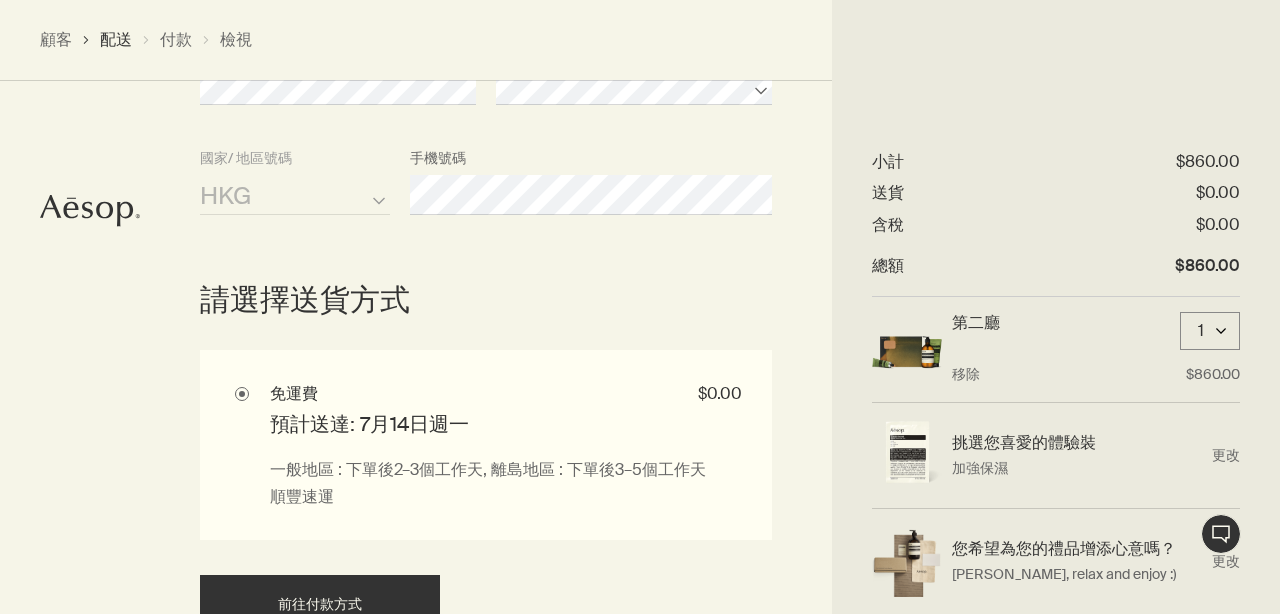 scroll, scrollTop: 1551, scrollLeft: 0, axis: vertical 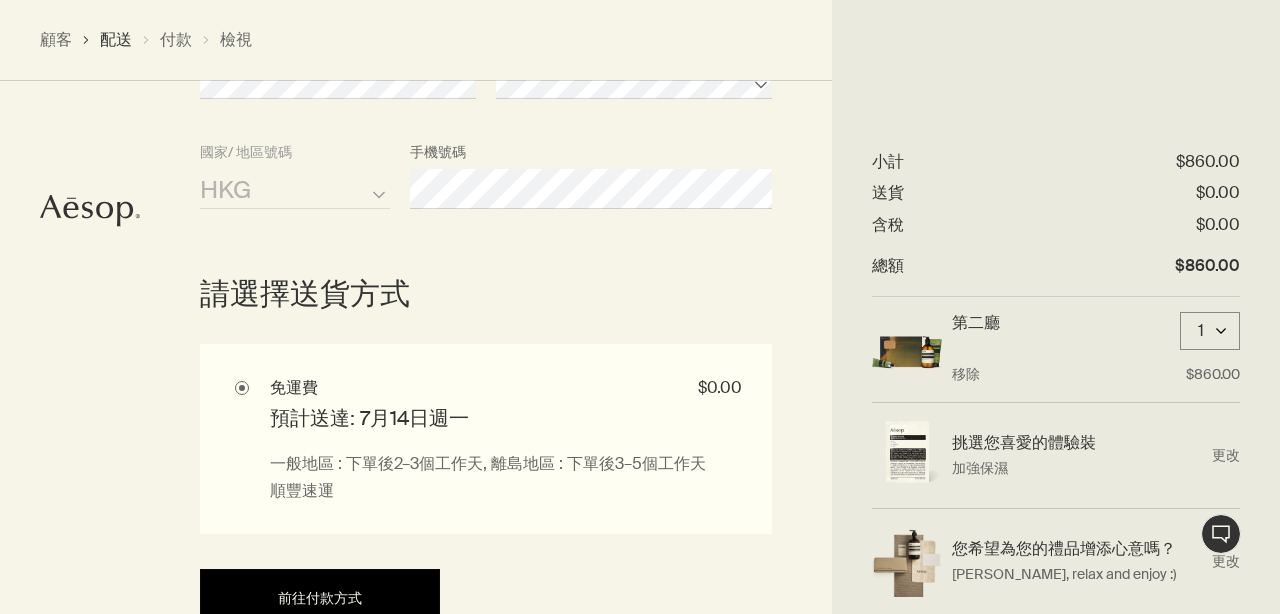 click on "前往付款方式" at bounding box center [320, 599] 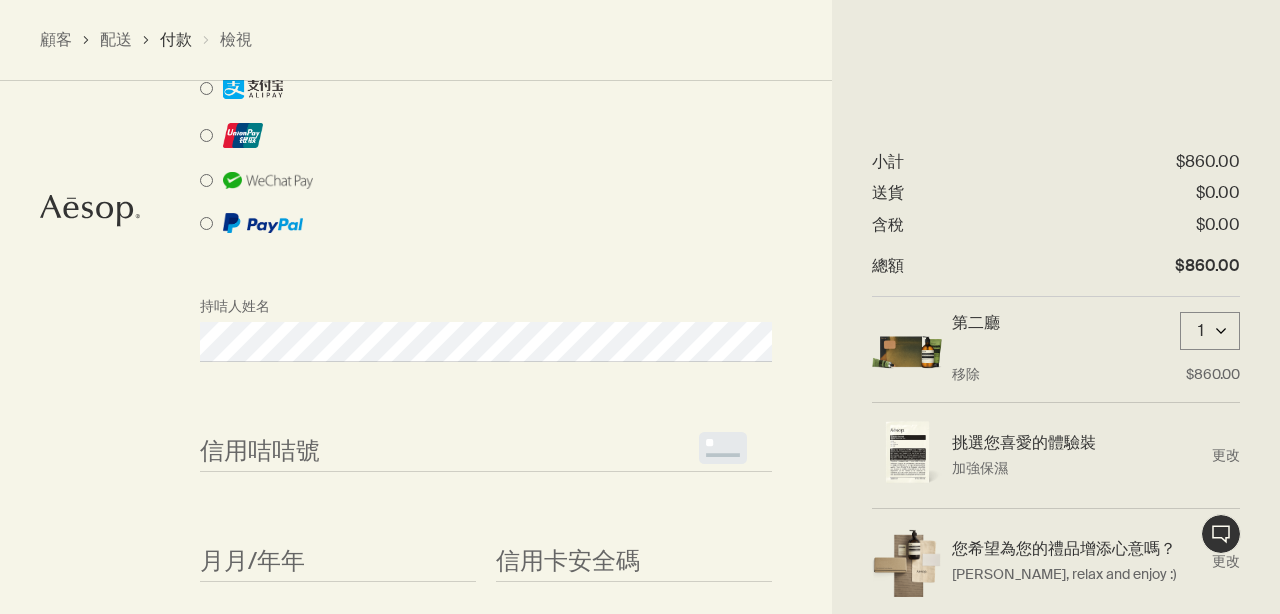 scroll, scrollTop: 1893, scrollLeft: 0, axis: vertical 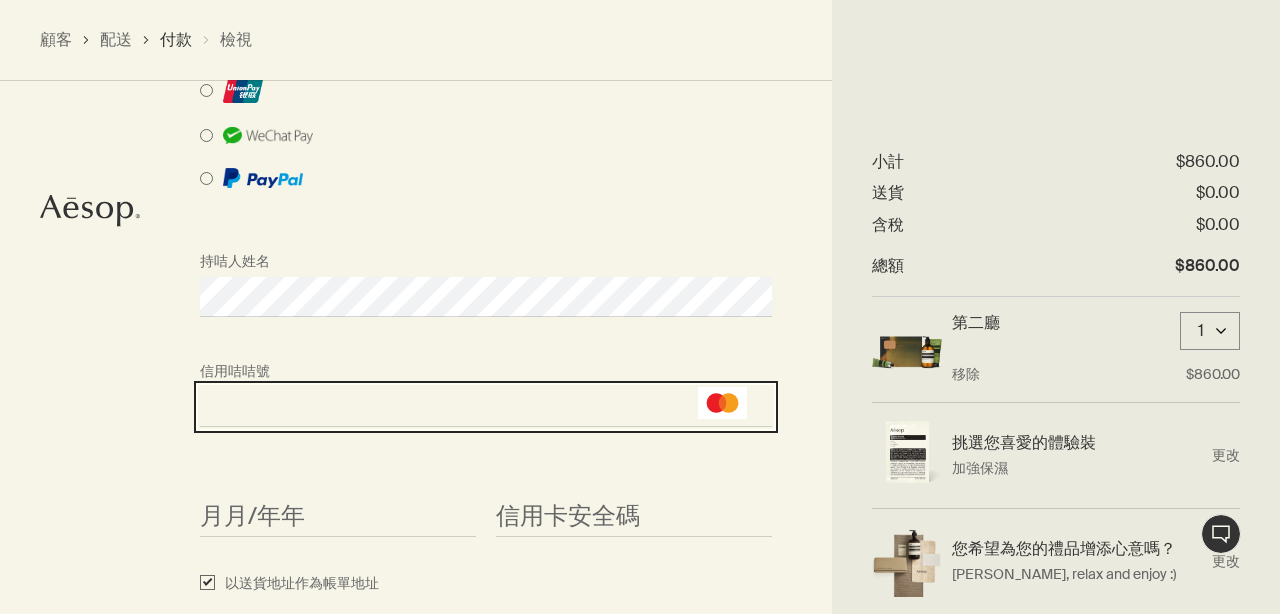 click on "<p>Your browser does not support iframes.</p>" at bounding box center [338, 516] 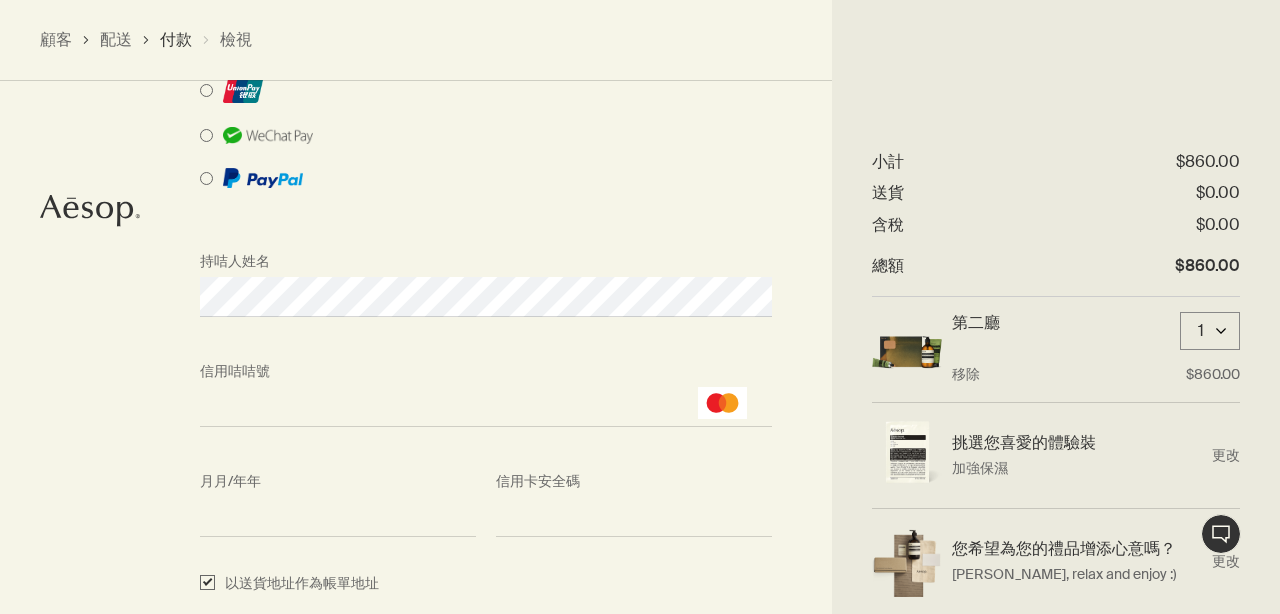 click on "<p>Your browser does not support iframes.</p>" at bounding box center (634, 517) 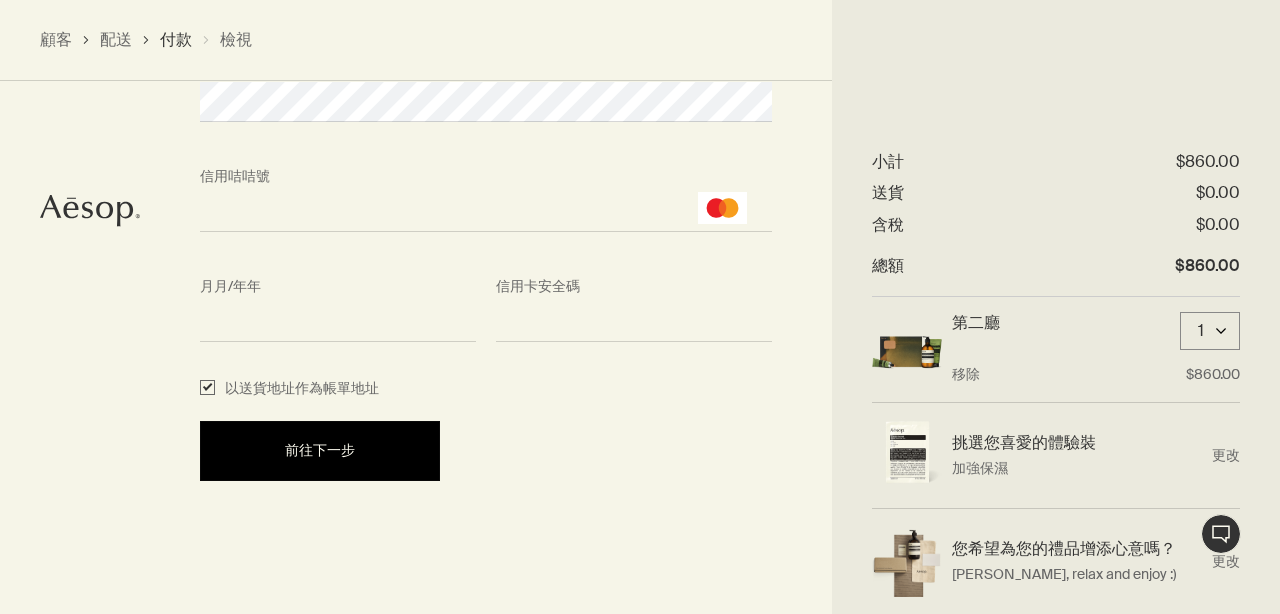 click on "前往下一步" at bounding box center [320, 451] 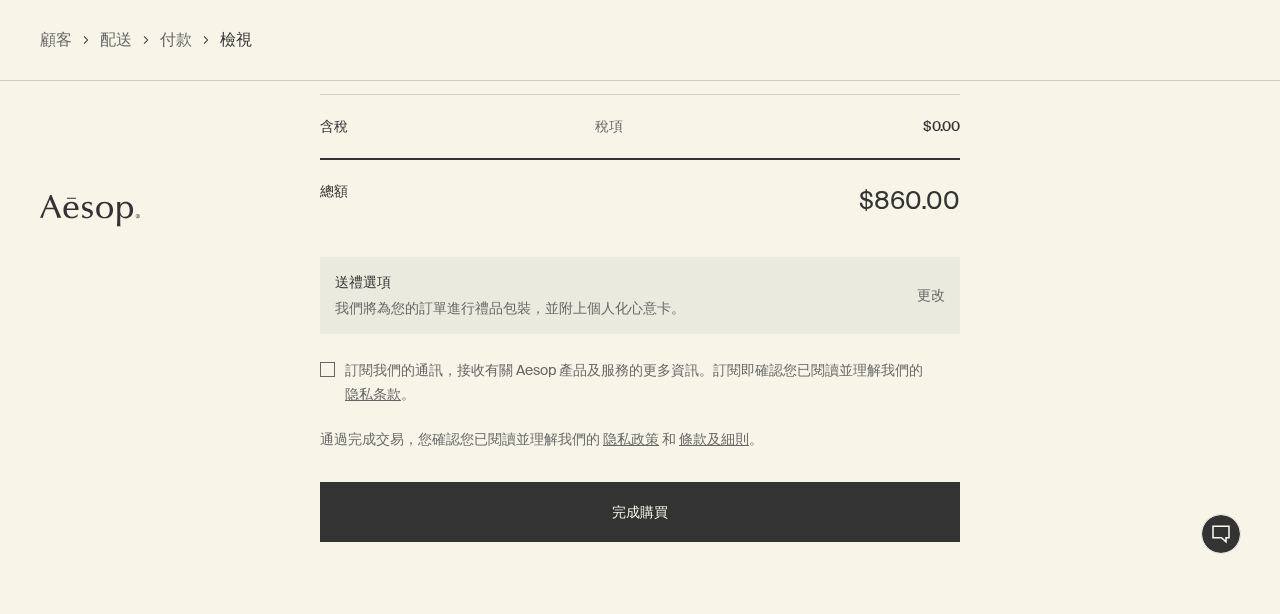 scroll, scrollTop: 2589, scrollLeft: 0, axis: vertical 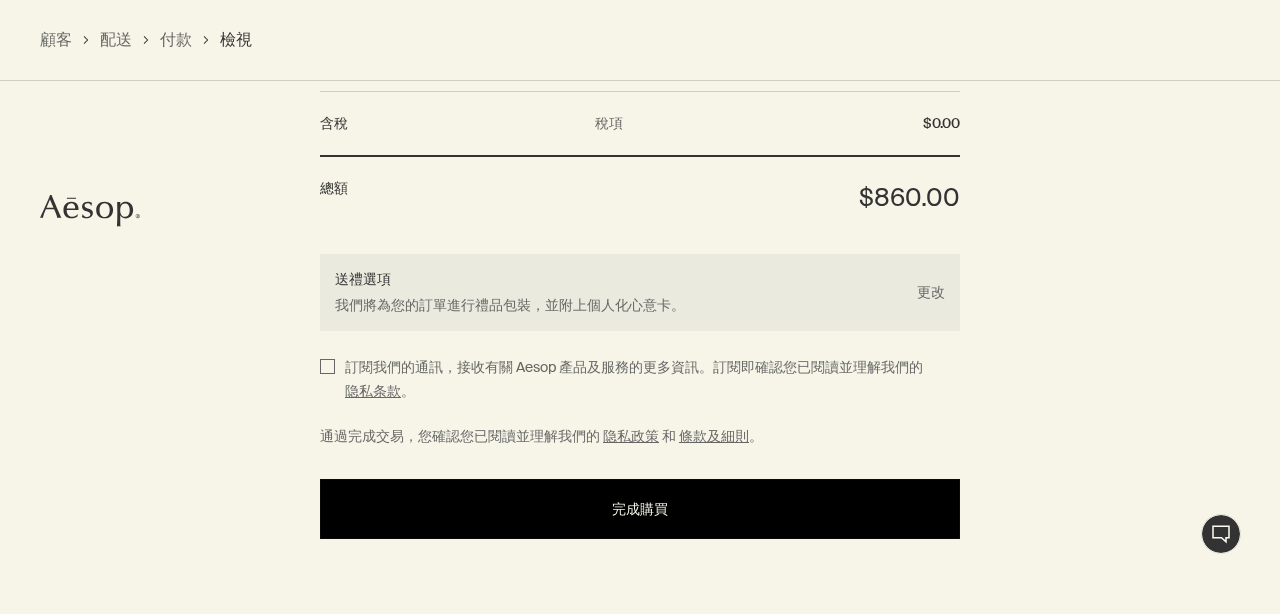 click on "完成購買" at bounding box center [640, 509] 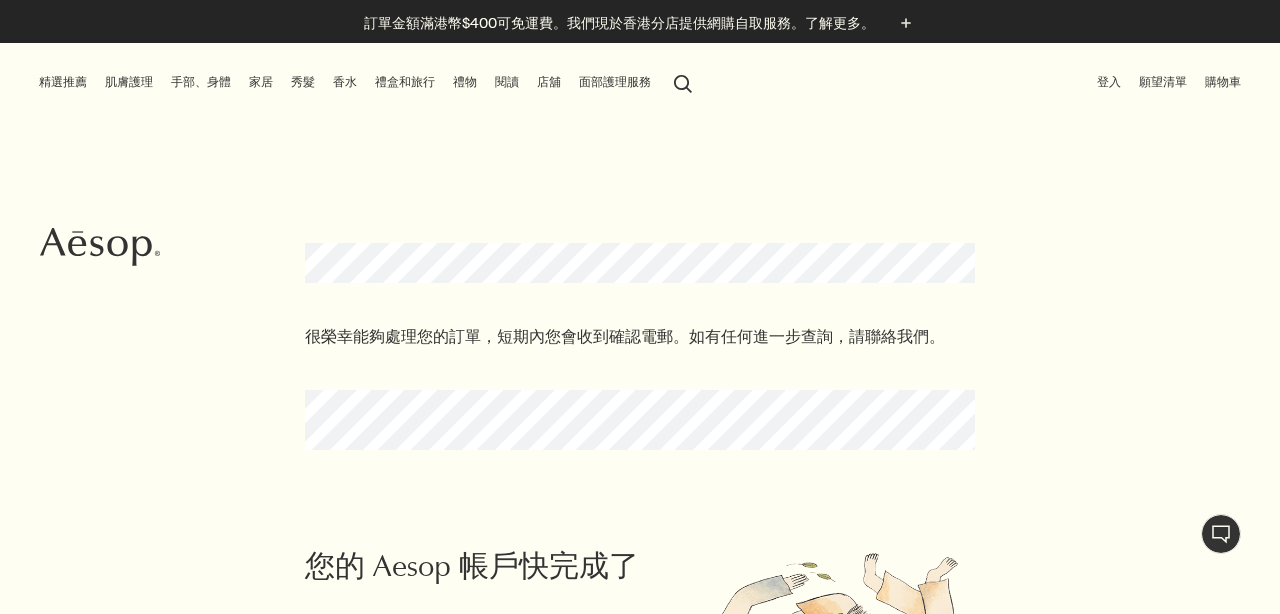 scroll, scrollTop: 0, scrollLeft: 0, axis: both 